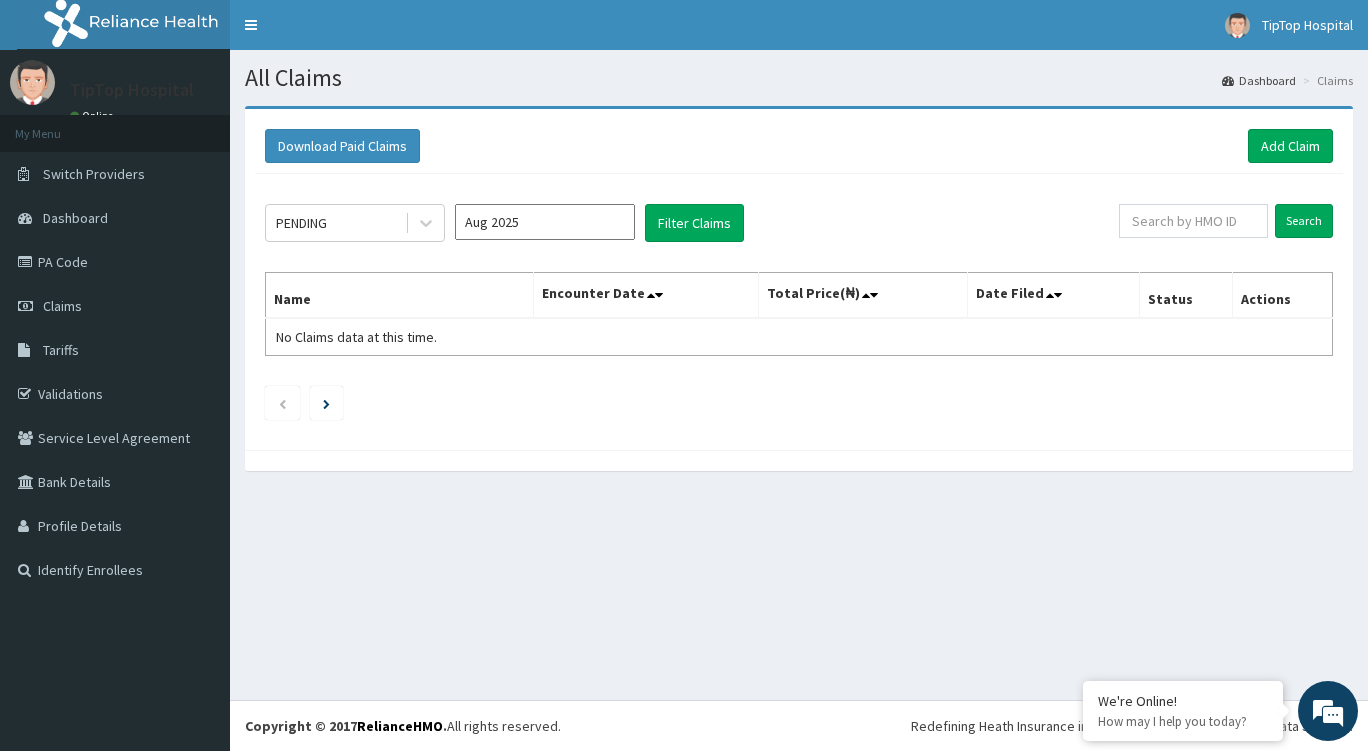 scroll, scrollTop: 0, scrollLeft: 0, axis: both 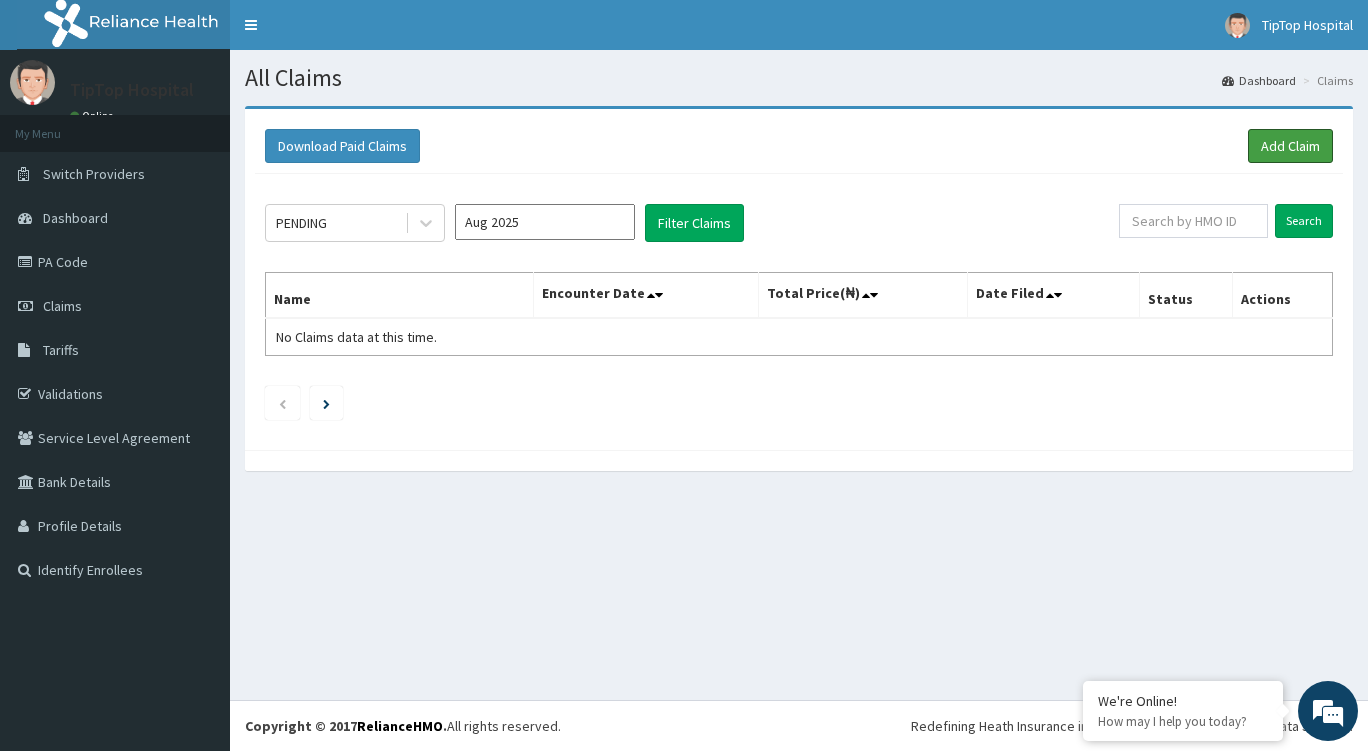 click on "Add Claim" at bounding box center [1290, 146] 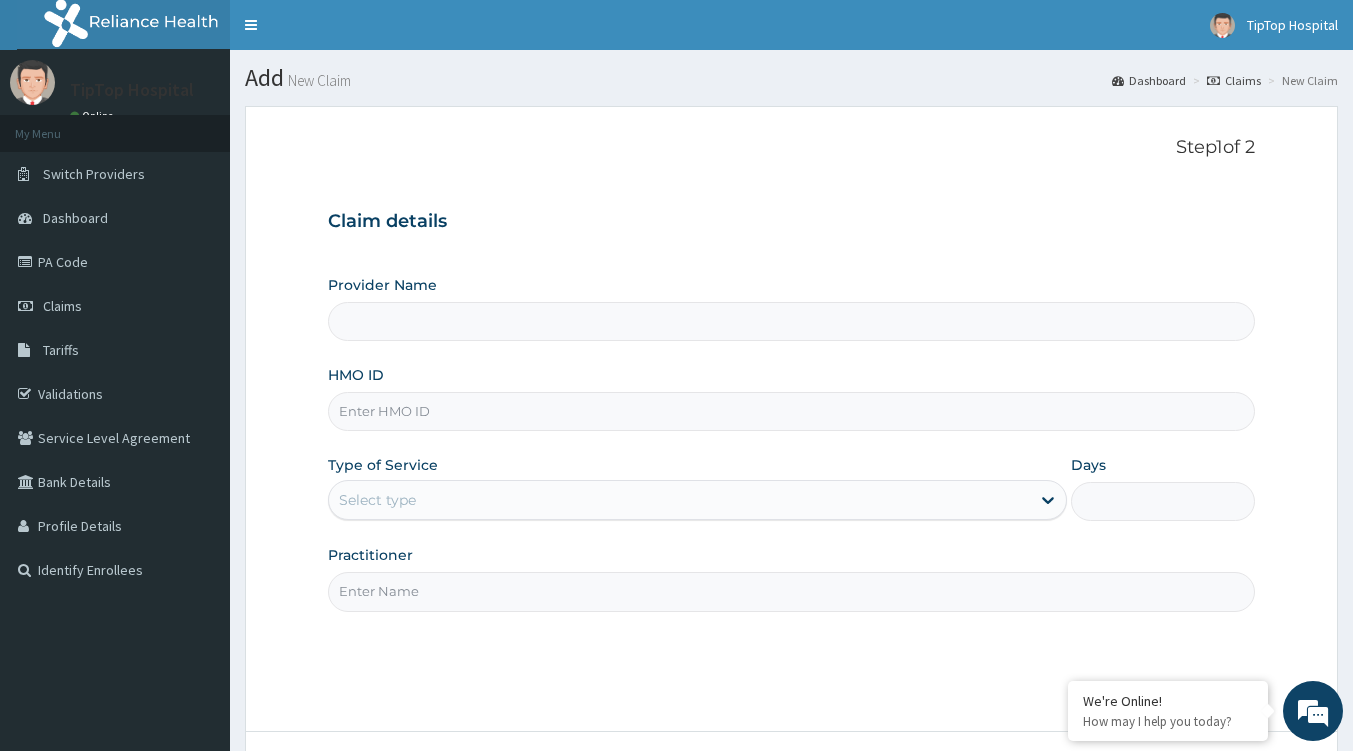 scroll, scrollTop: 0, scrollLeft: 0, axis: both 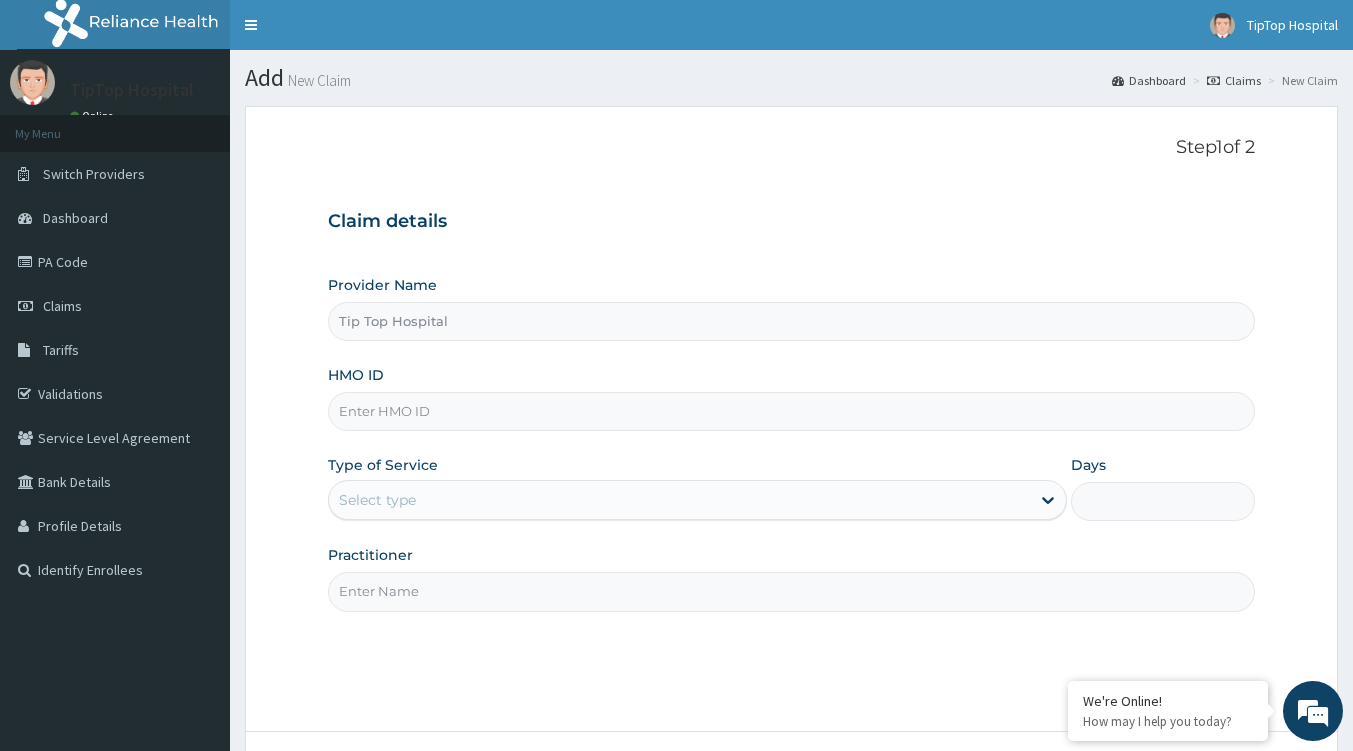 click on "HMO ID" at bounding box center [791, 411] 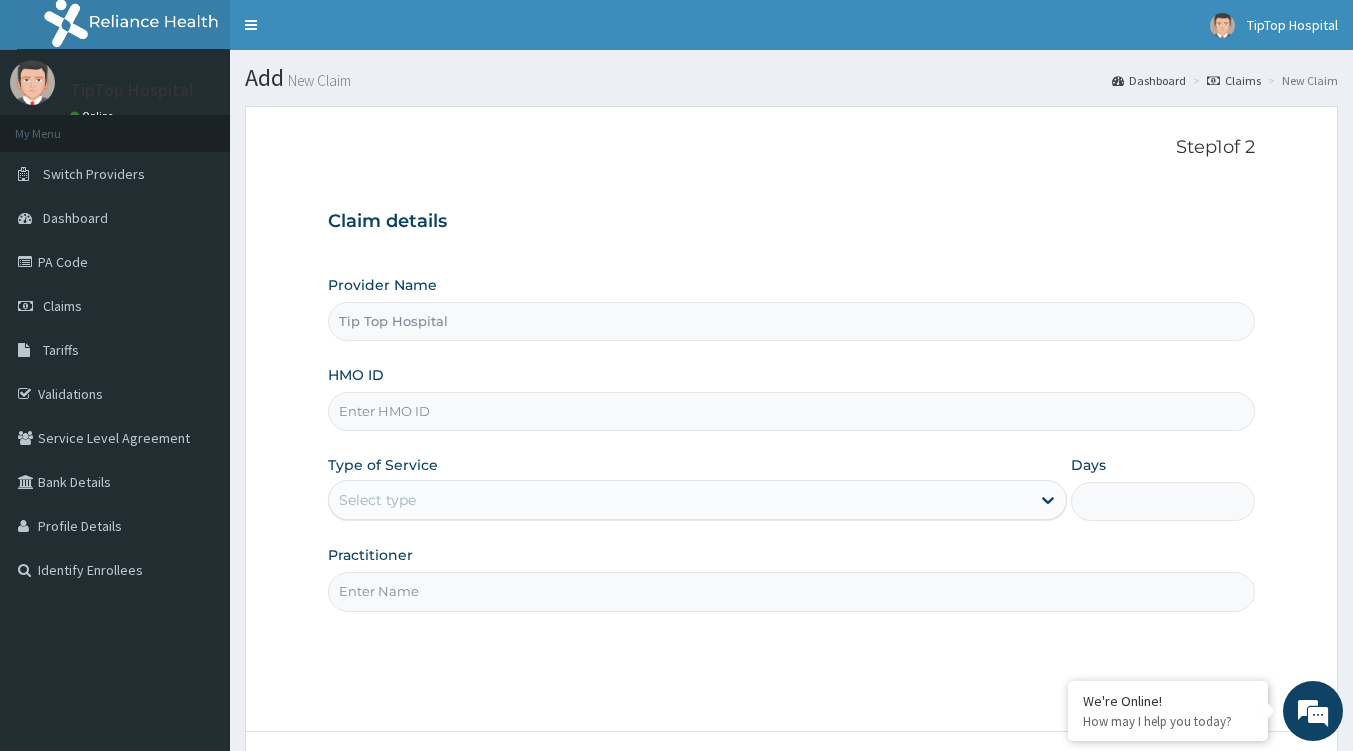 paste on "QCP/10026/A" 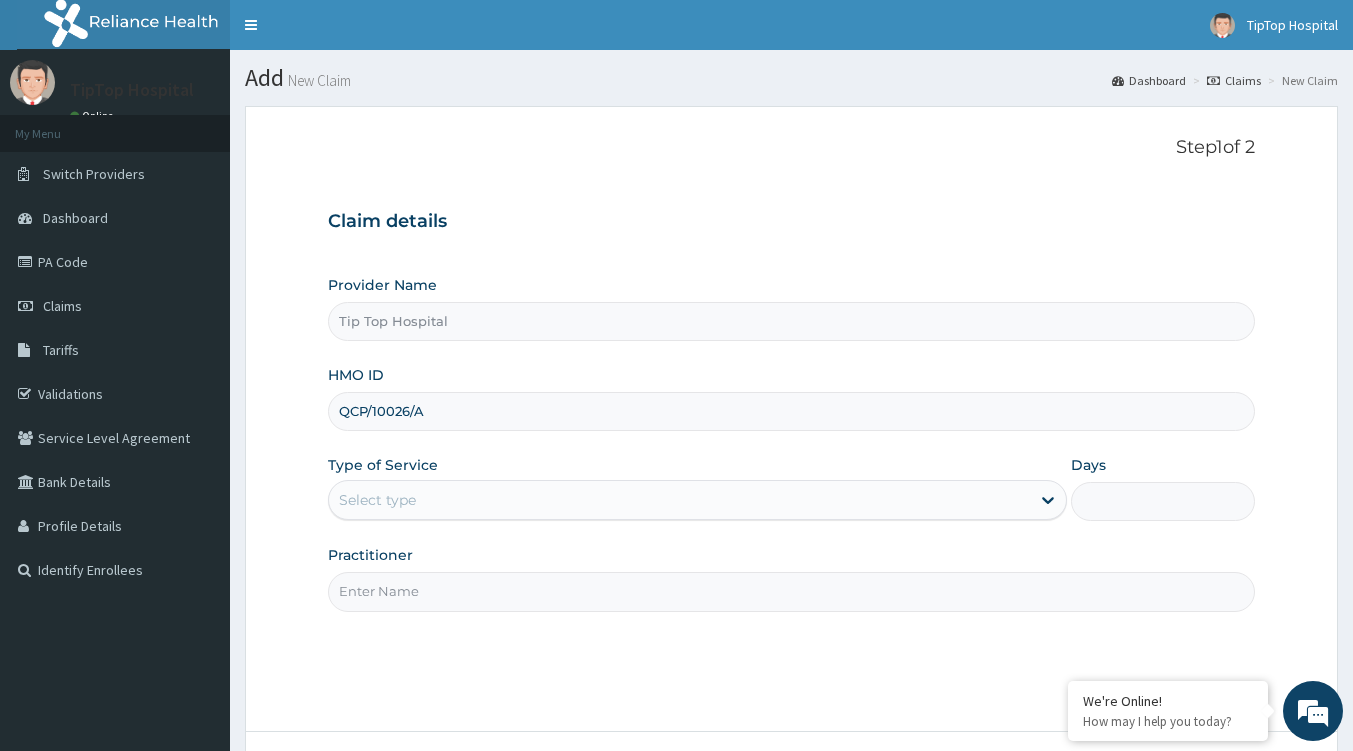 type on "QCP/10026/A" 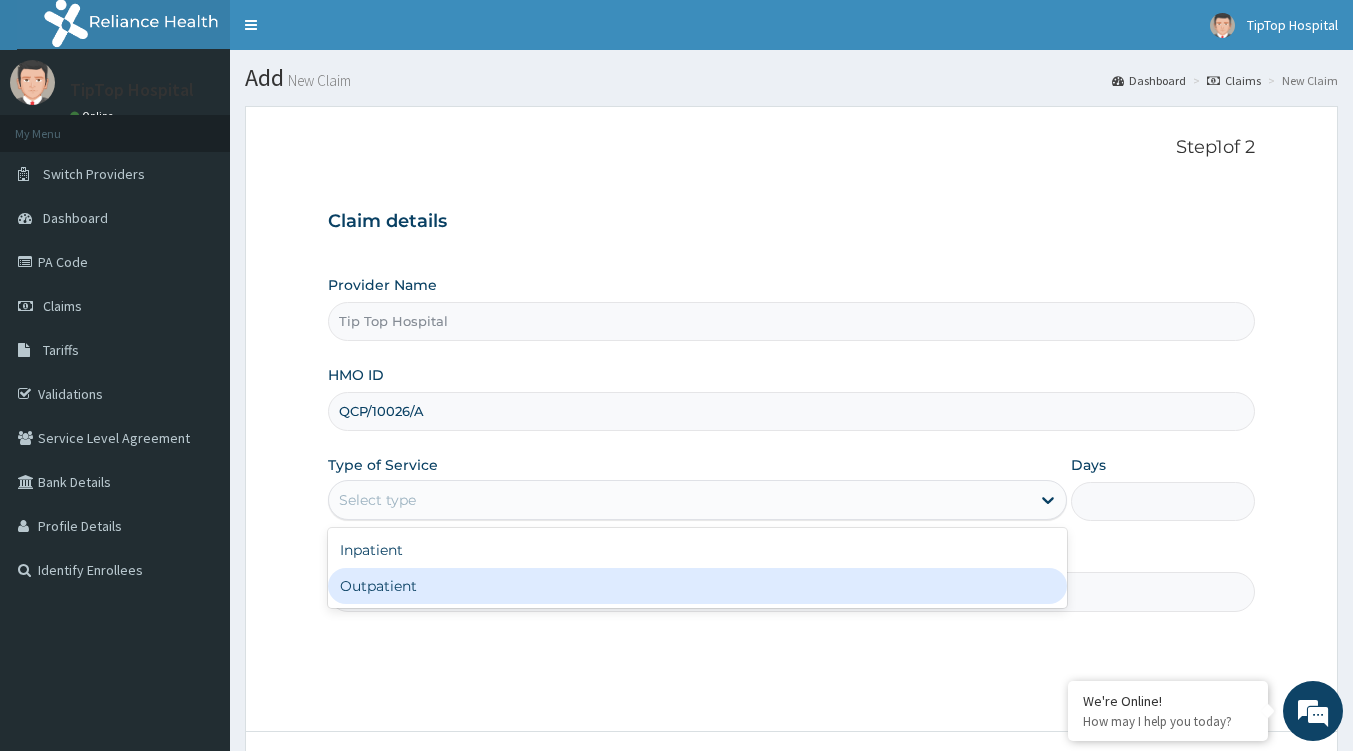 click on "Outpatient" at bounding box center [697, 586] 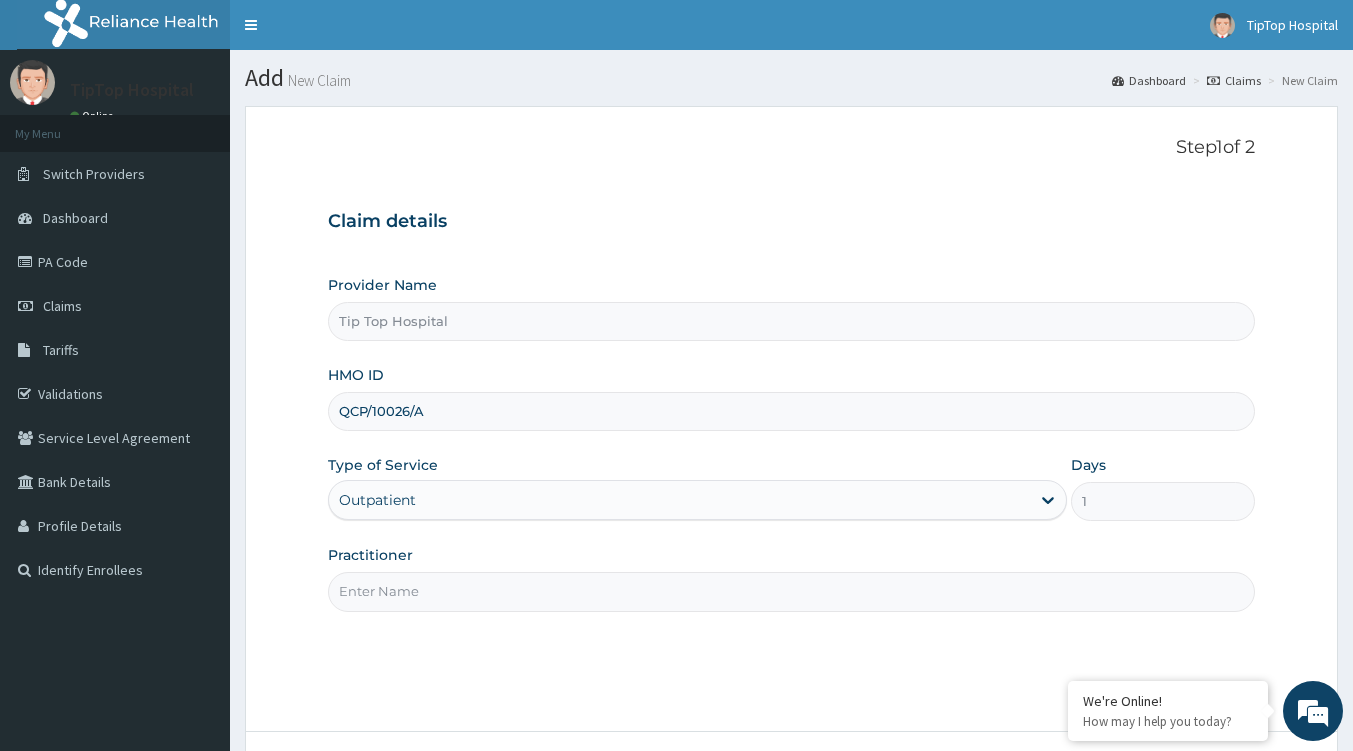 click on "Practitioner" at bounding box center (791, 591) 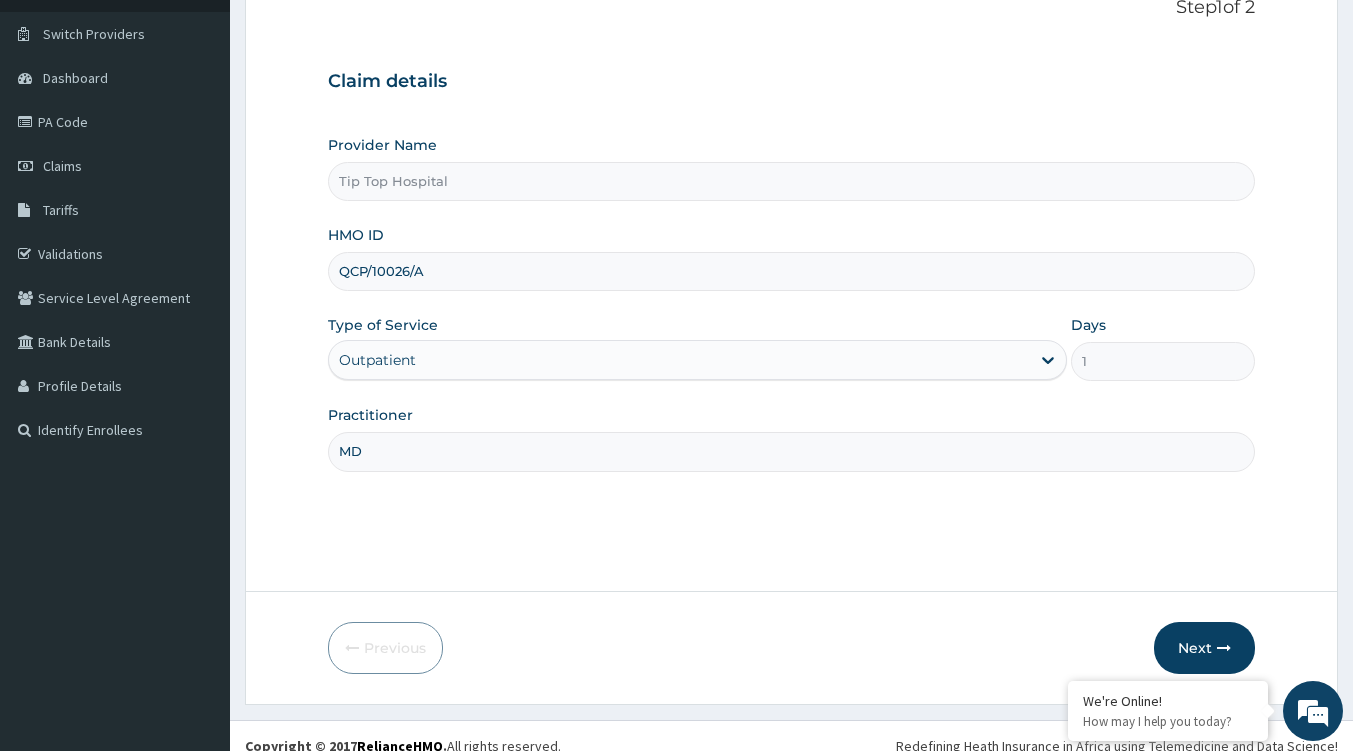 scroll, scrollTop: 159, scrollLeft: 0, axis: vertical 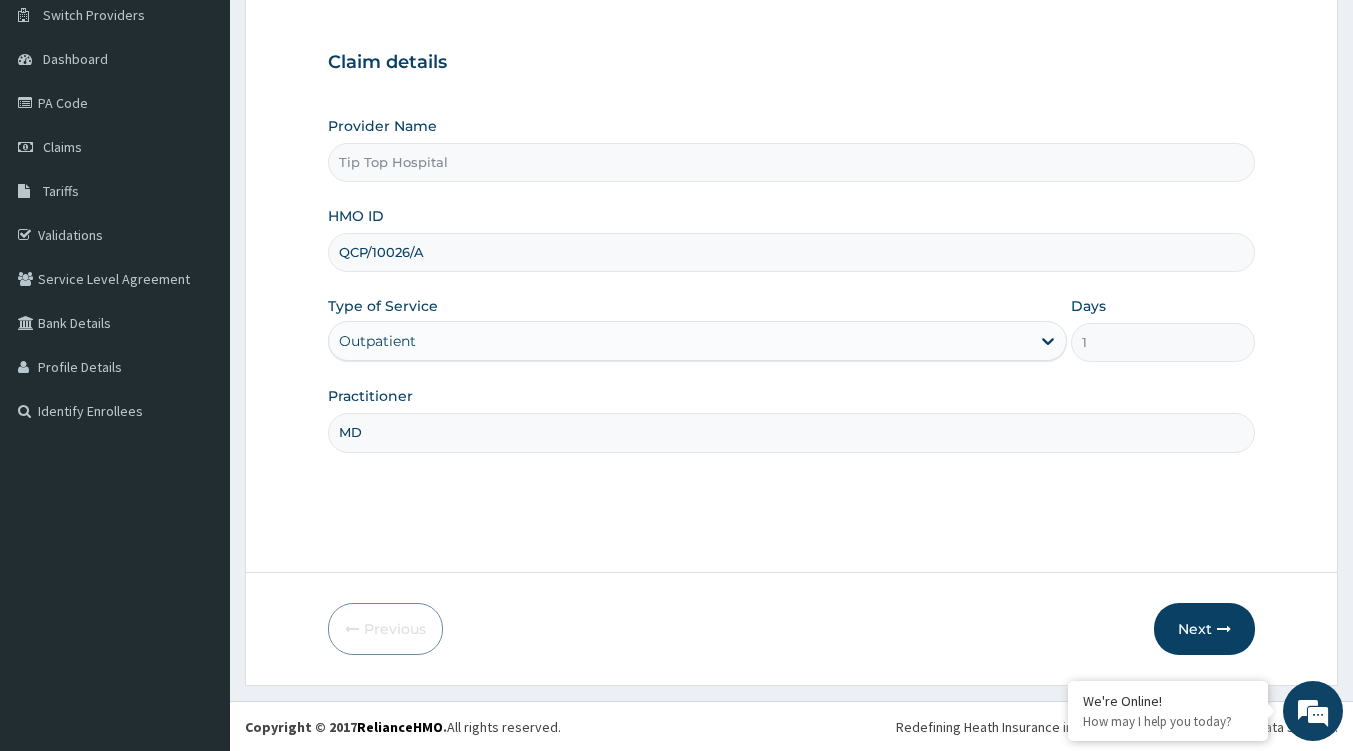 type on "MD" 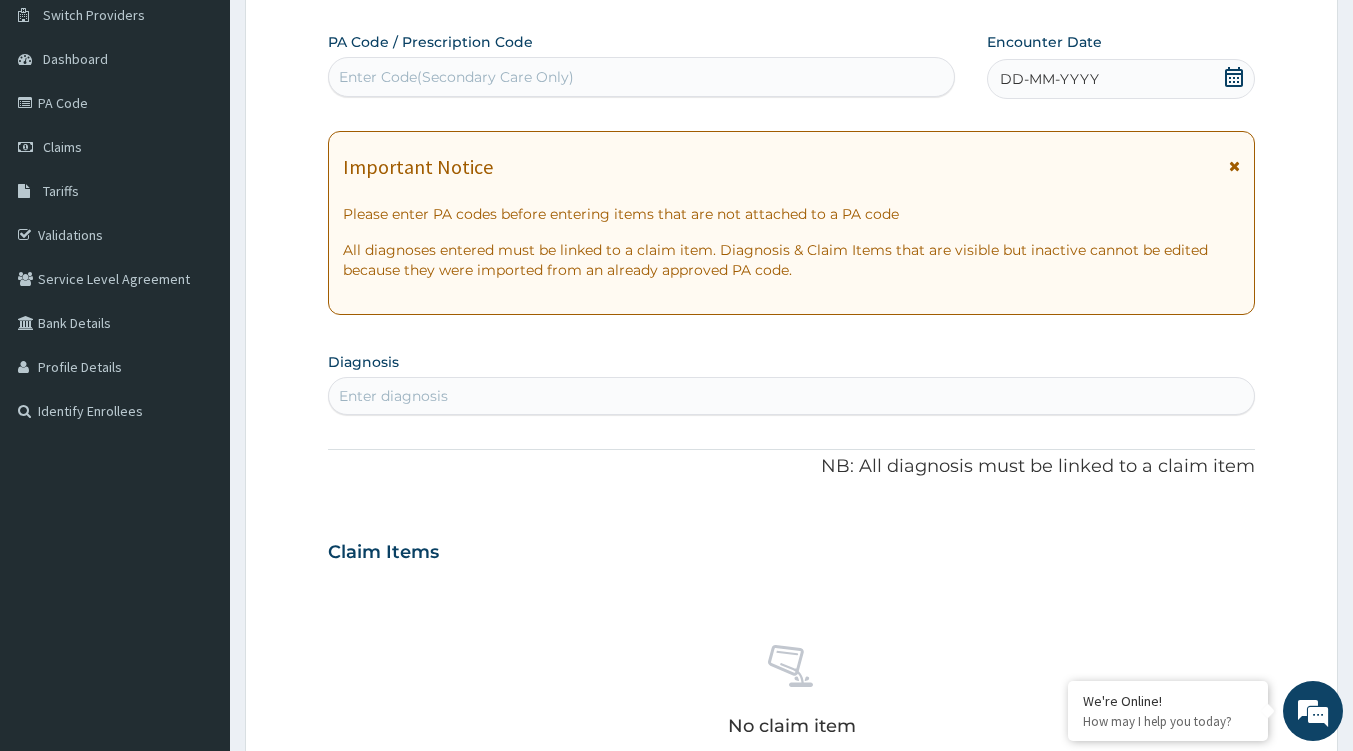 click on "Enter diagnosis" at bounding box center (393, 396) 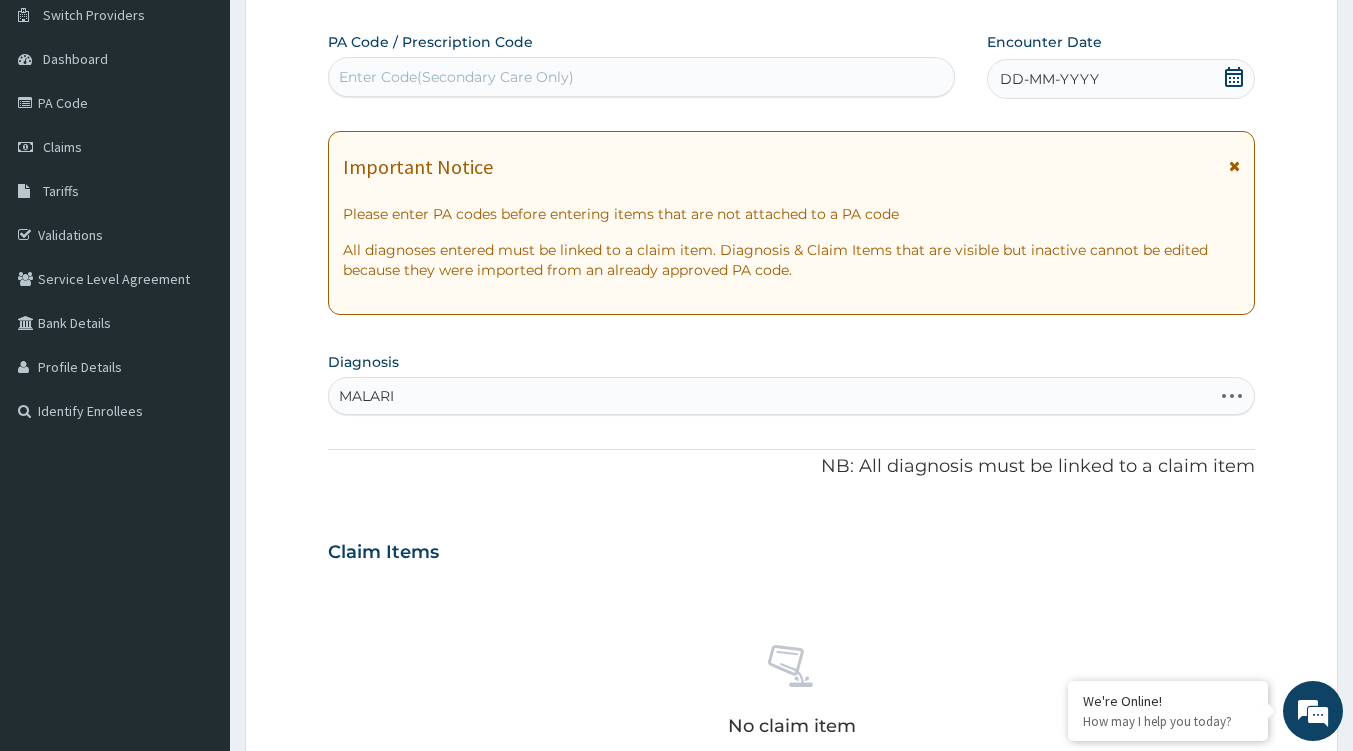 type on "MALARIA" 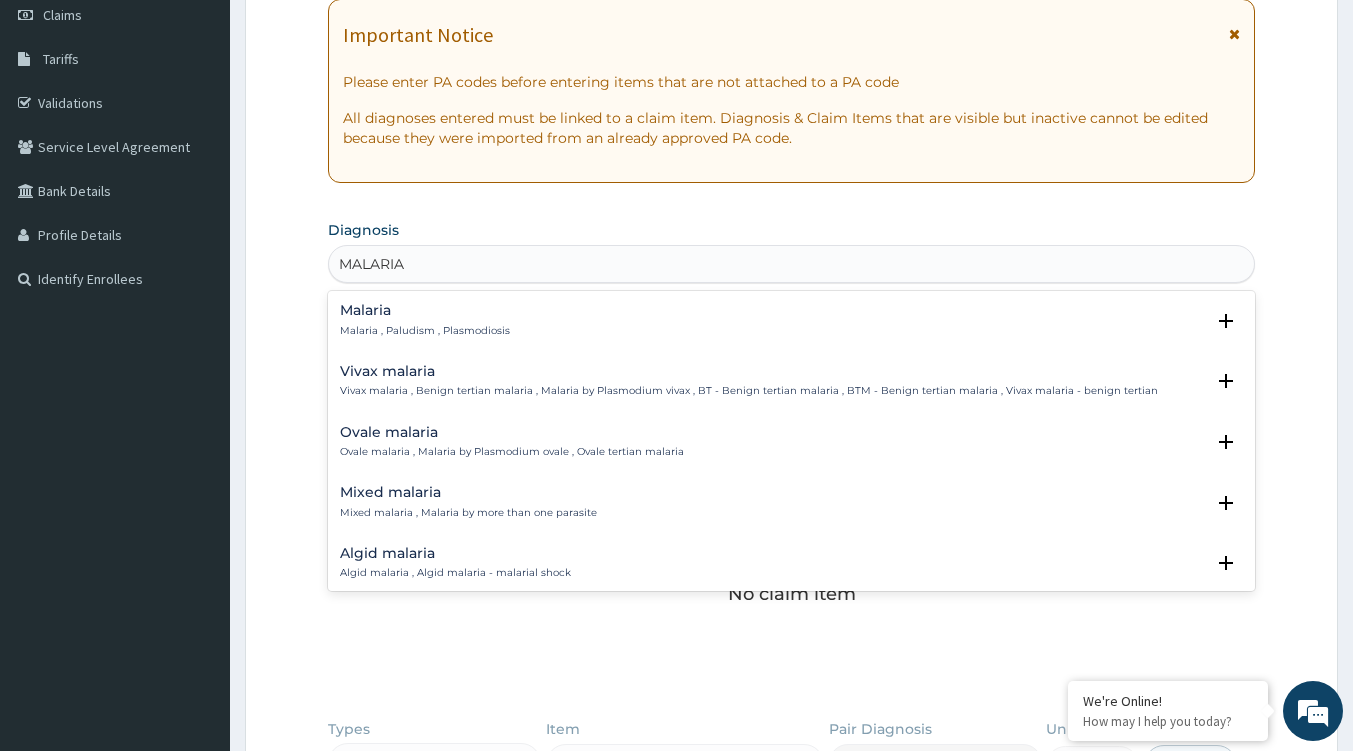 scroll, scrollTop: 259, scrollLeft: 0, axis: vertical 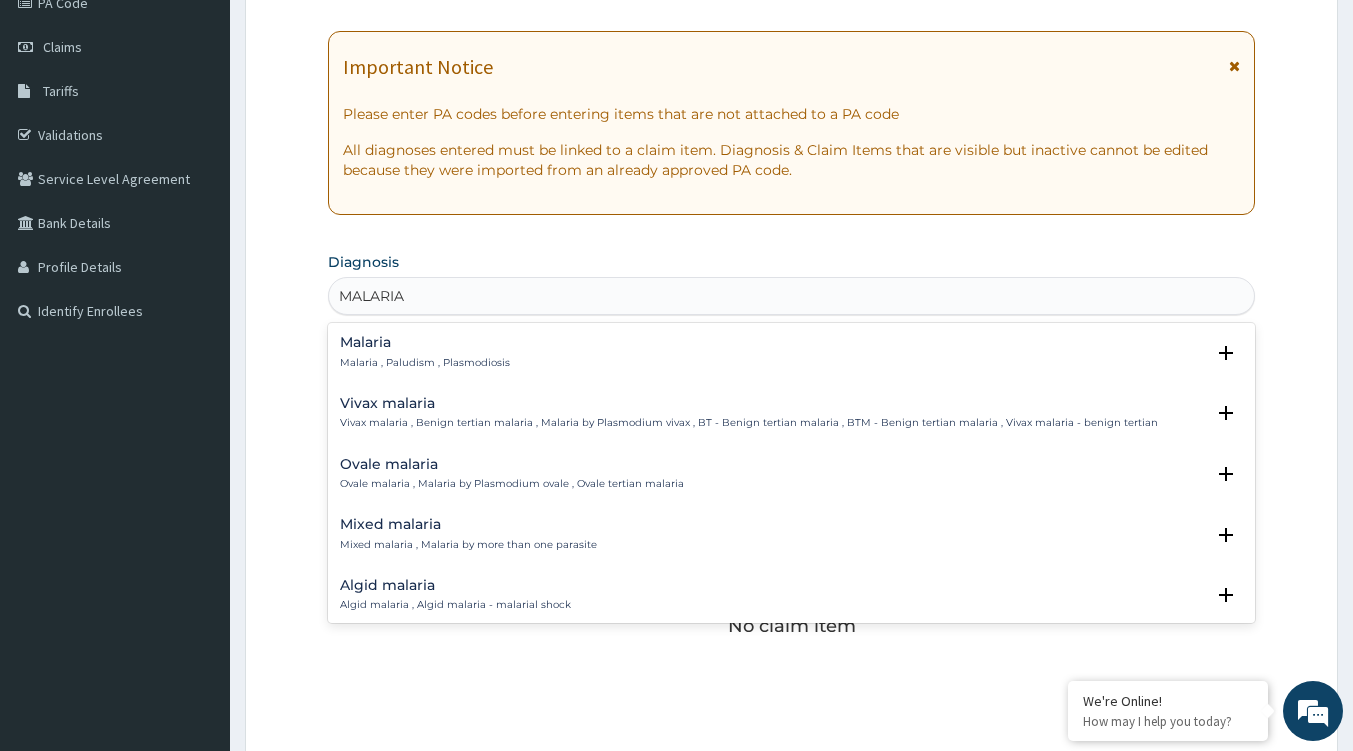 click on "Vivax malaria , Benign tertian malaria , Malaria by Plasmodium vivax , BT - Benign tertian malaria , BTM - Benign tertian malaria , Vivax malaria - benign tertian" at bounding box center [749, 423] 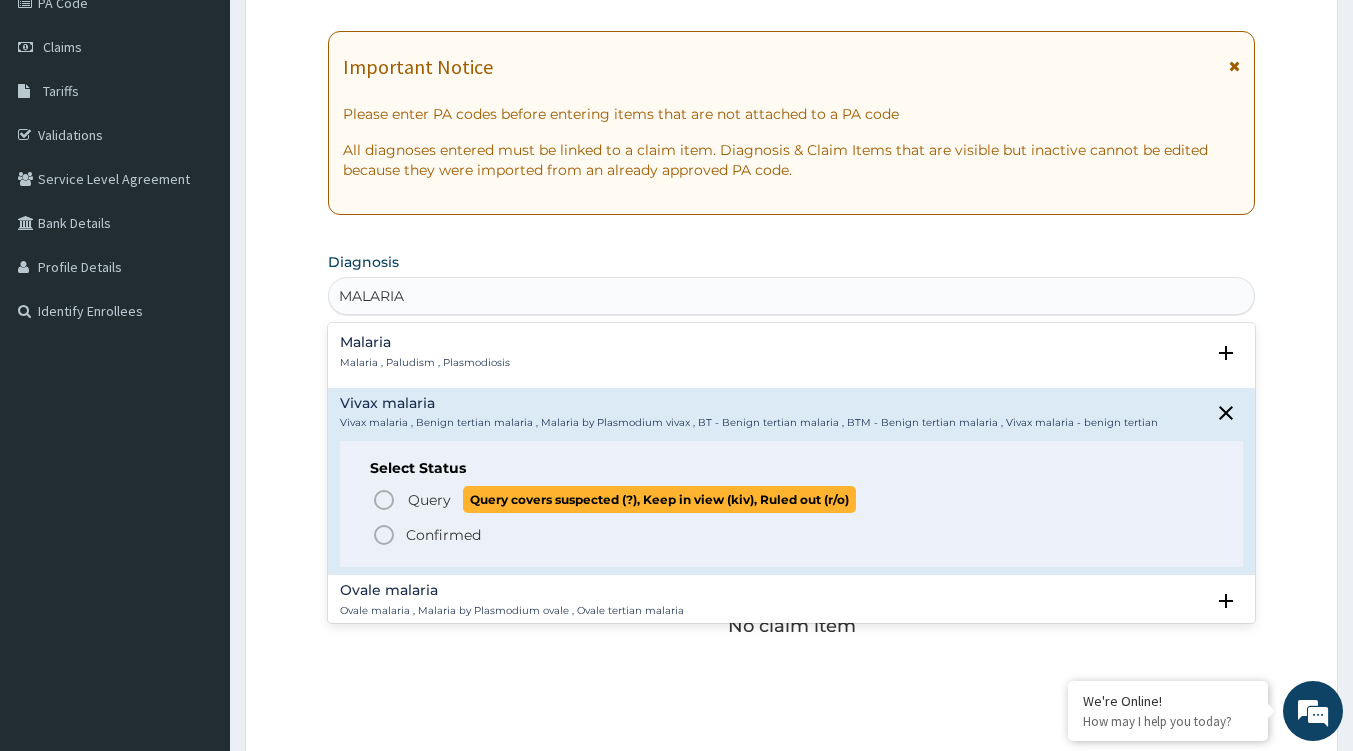 click on "Query Query covers suspected (?), Keep in view (kiv), Ruled out (r/o)" at bounding box center (631, 499) 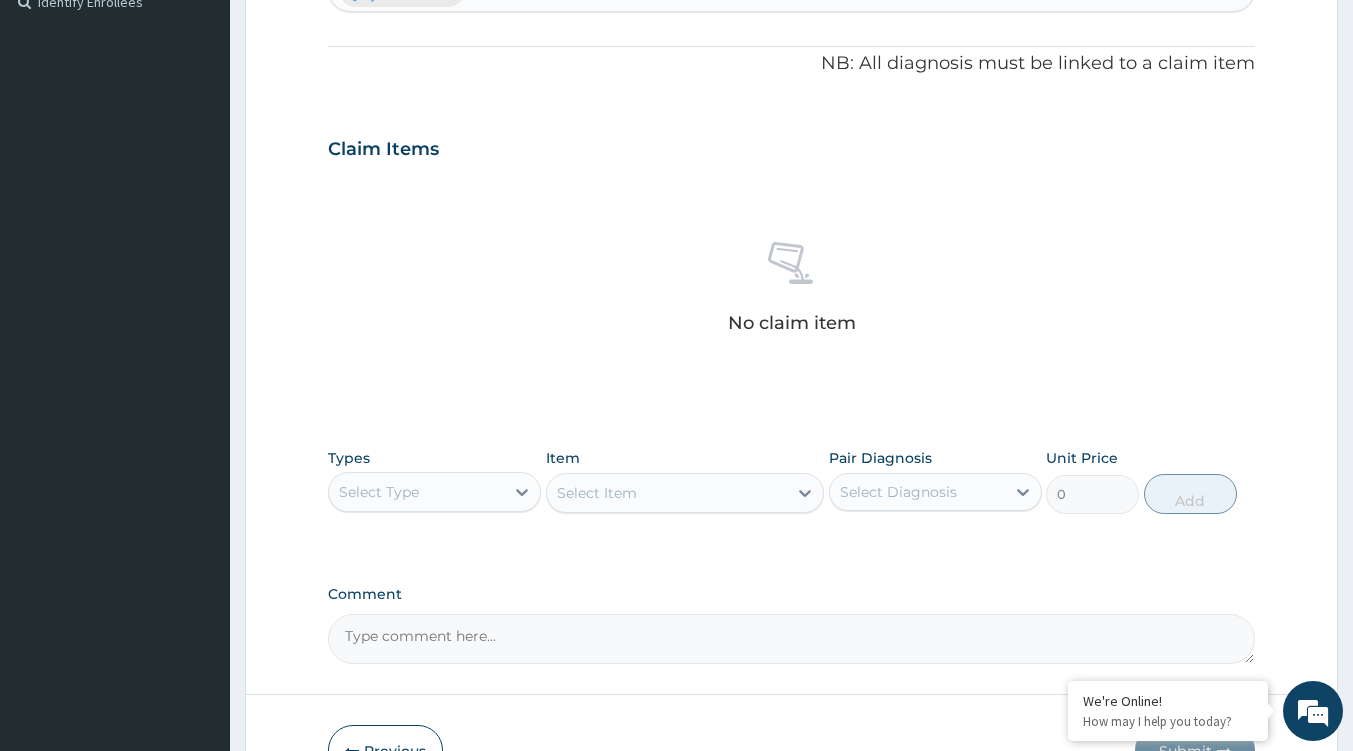 scroll, scrollTop: 691, scrollLeft: 0, axis: vertical 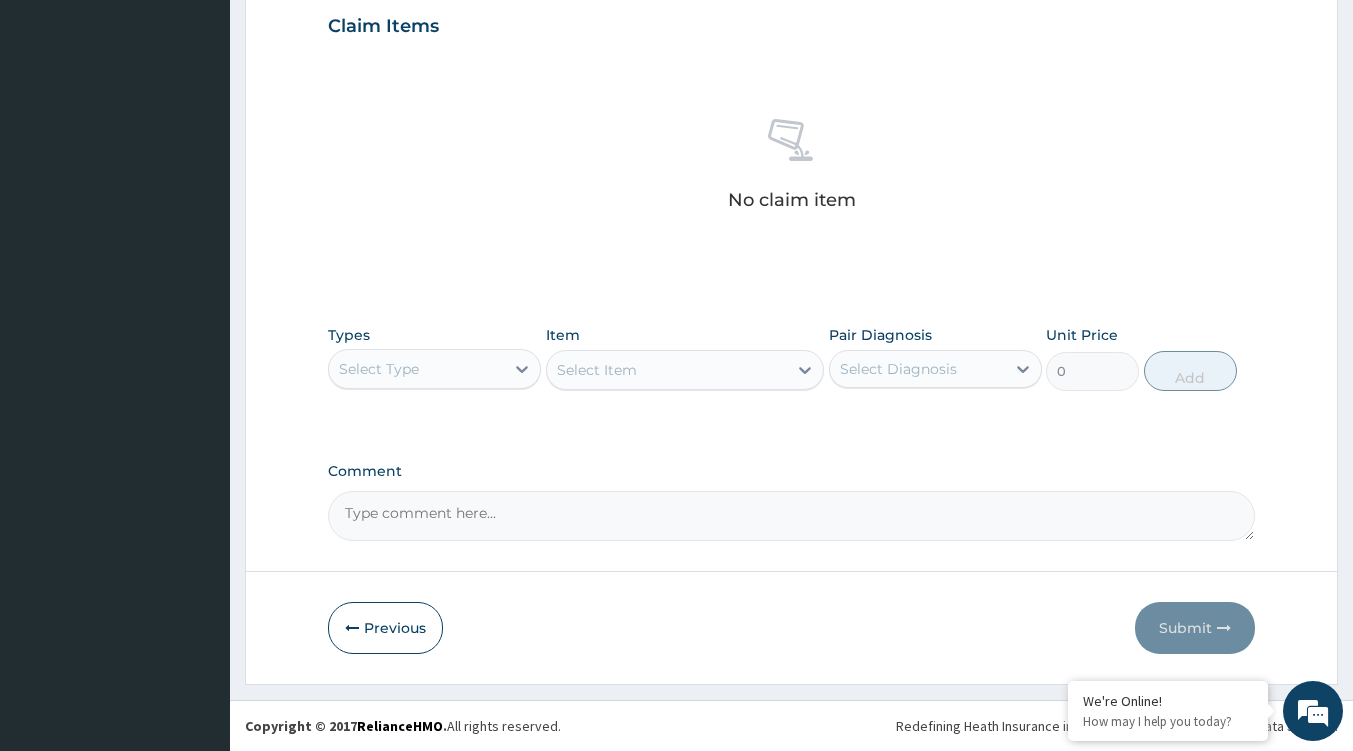 click on "Select Type" at bounding box center [416, 369] 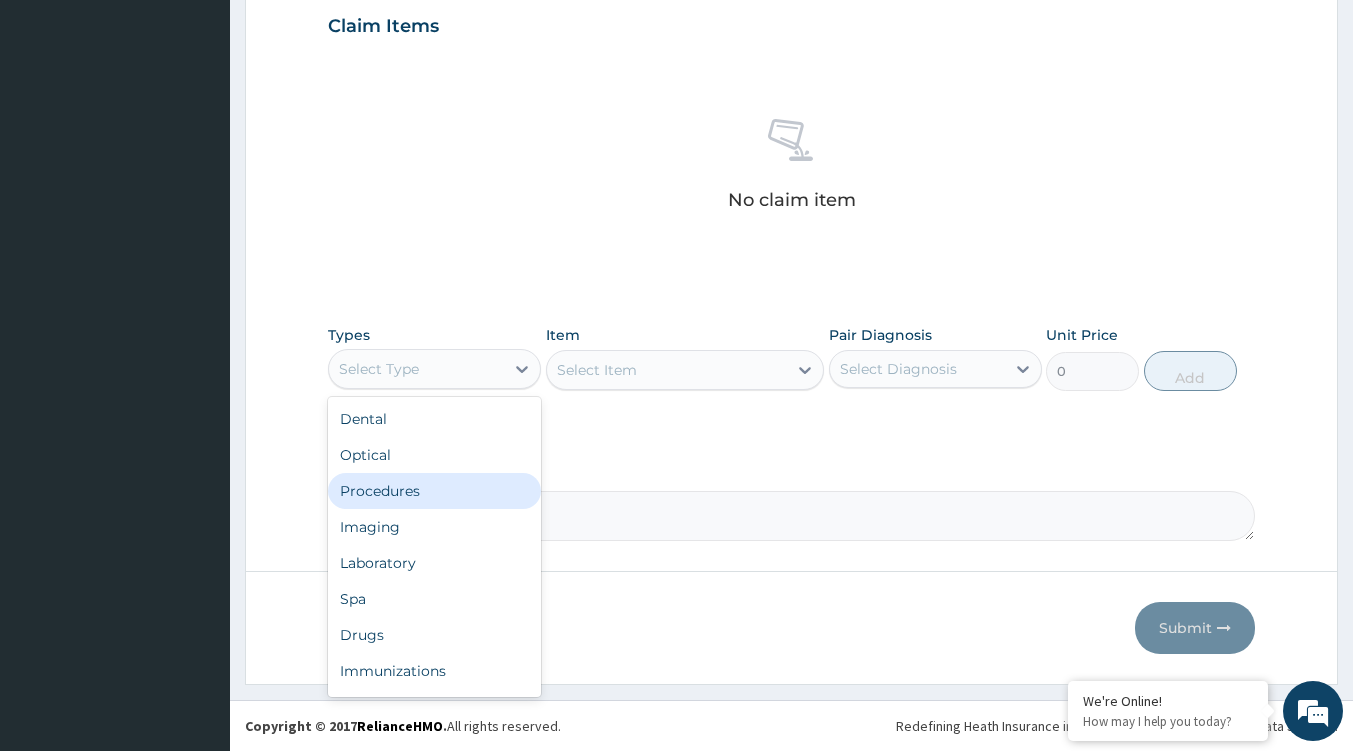 click on "Procedures" at bounding box center [434, 491] 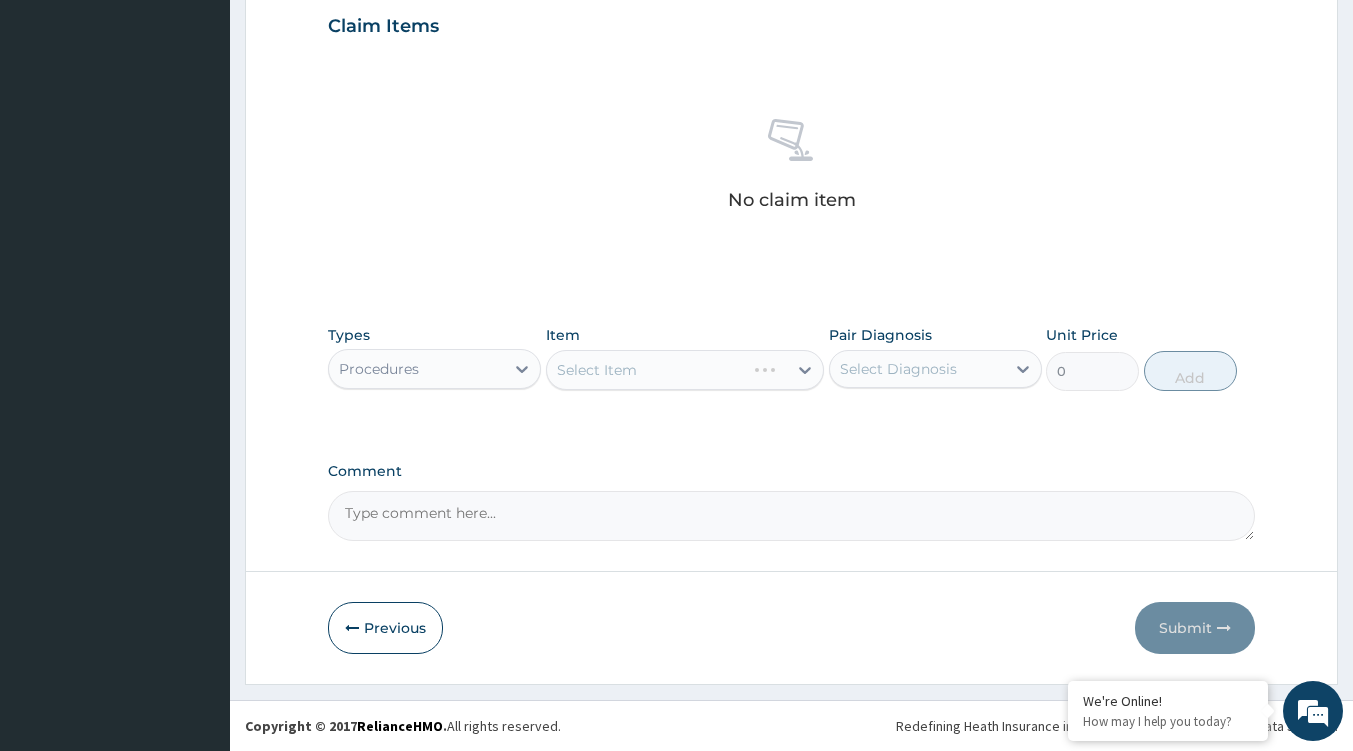 click on "Select Item" at bounding box center (685, 370) 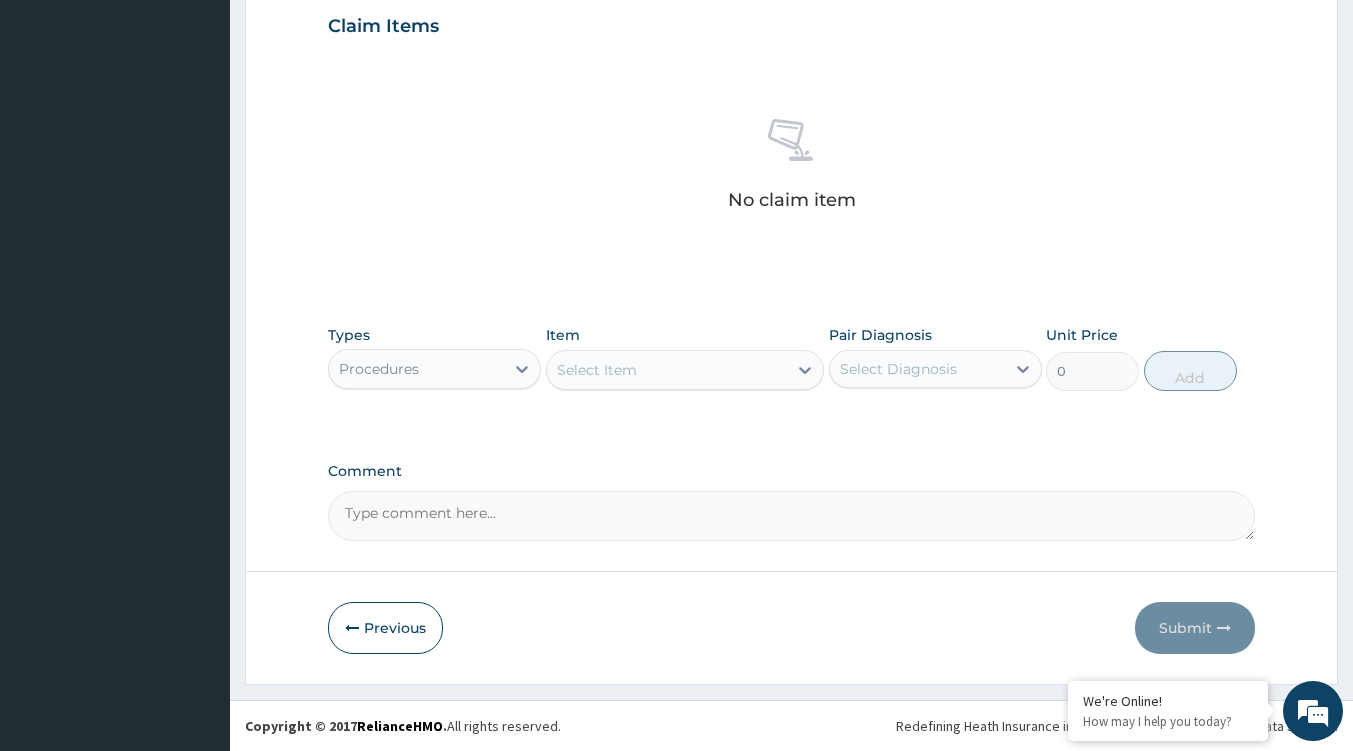 click 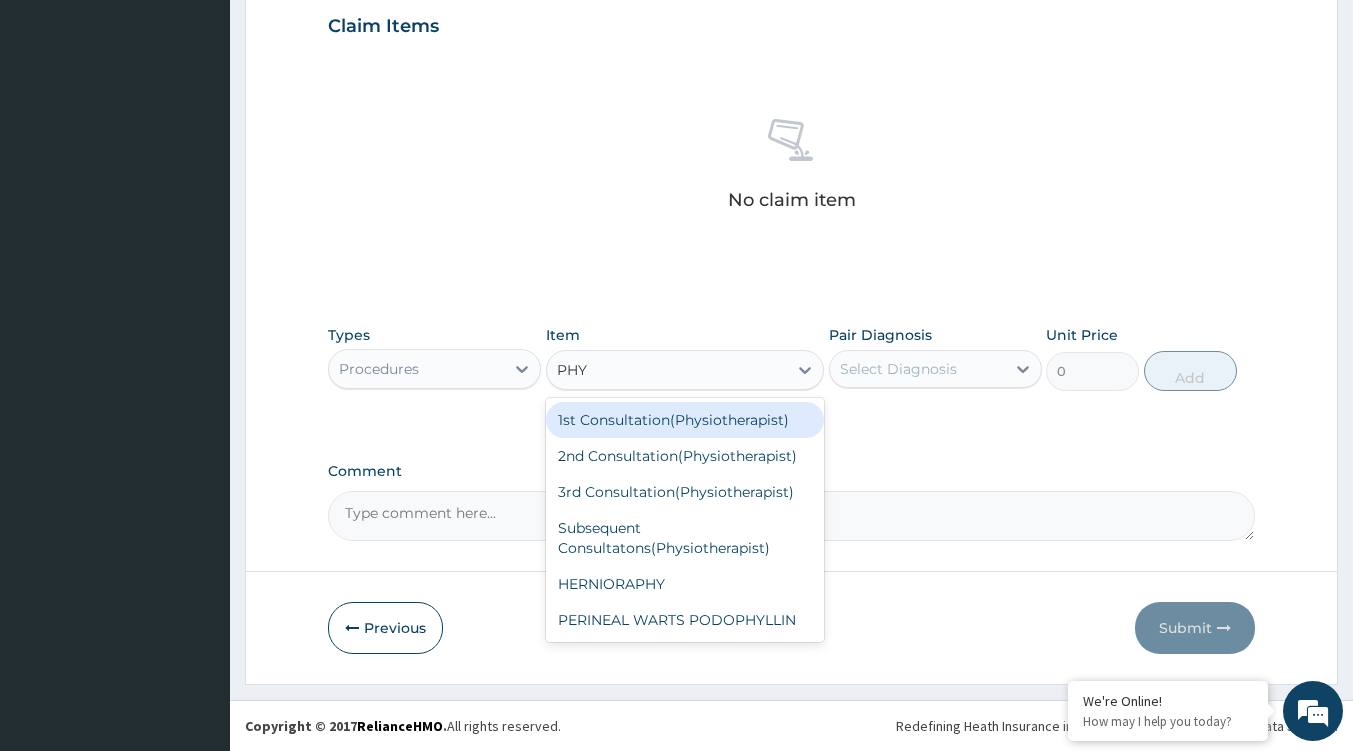 type on "PHYS" 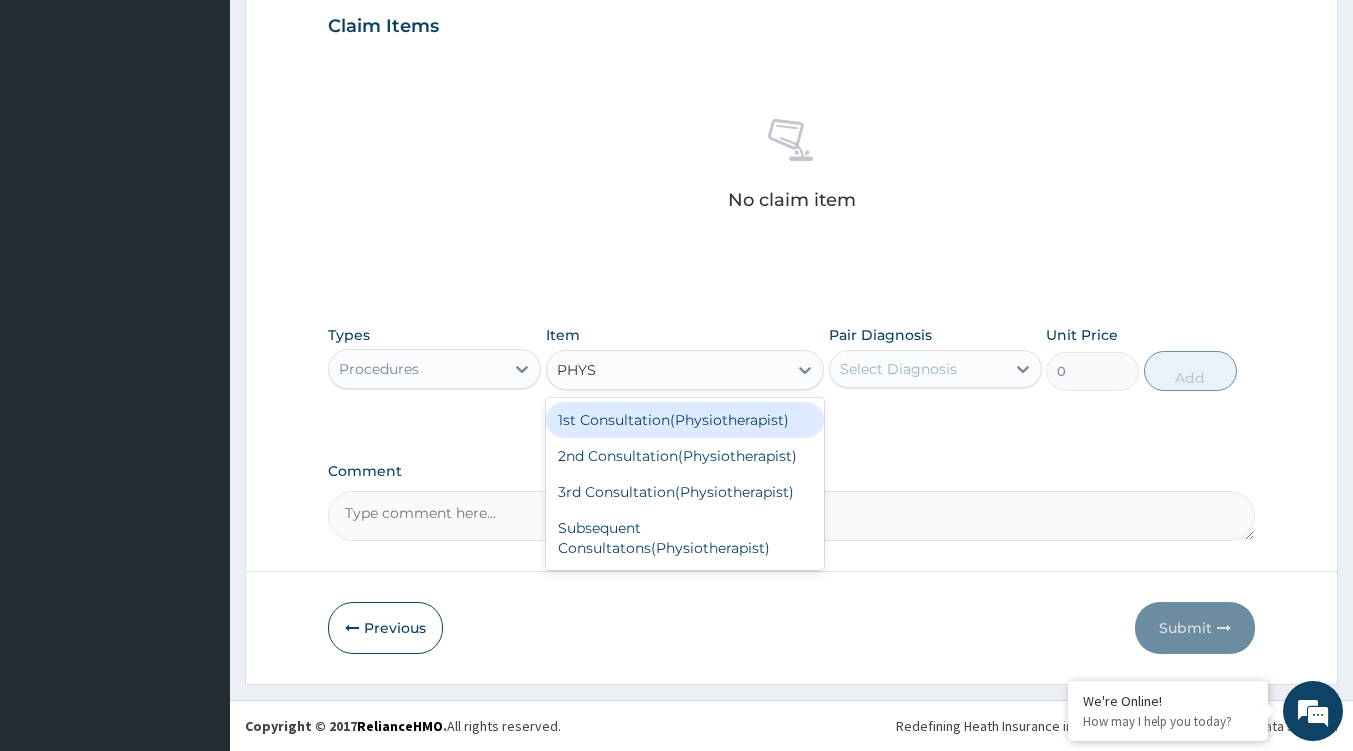 click on "1st Consultation(Physiotherapist)" at bounding box center [685, 420] 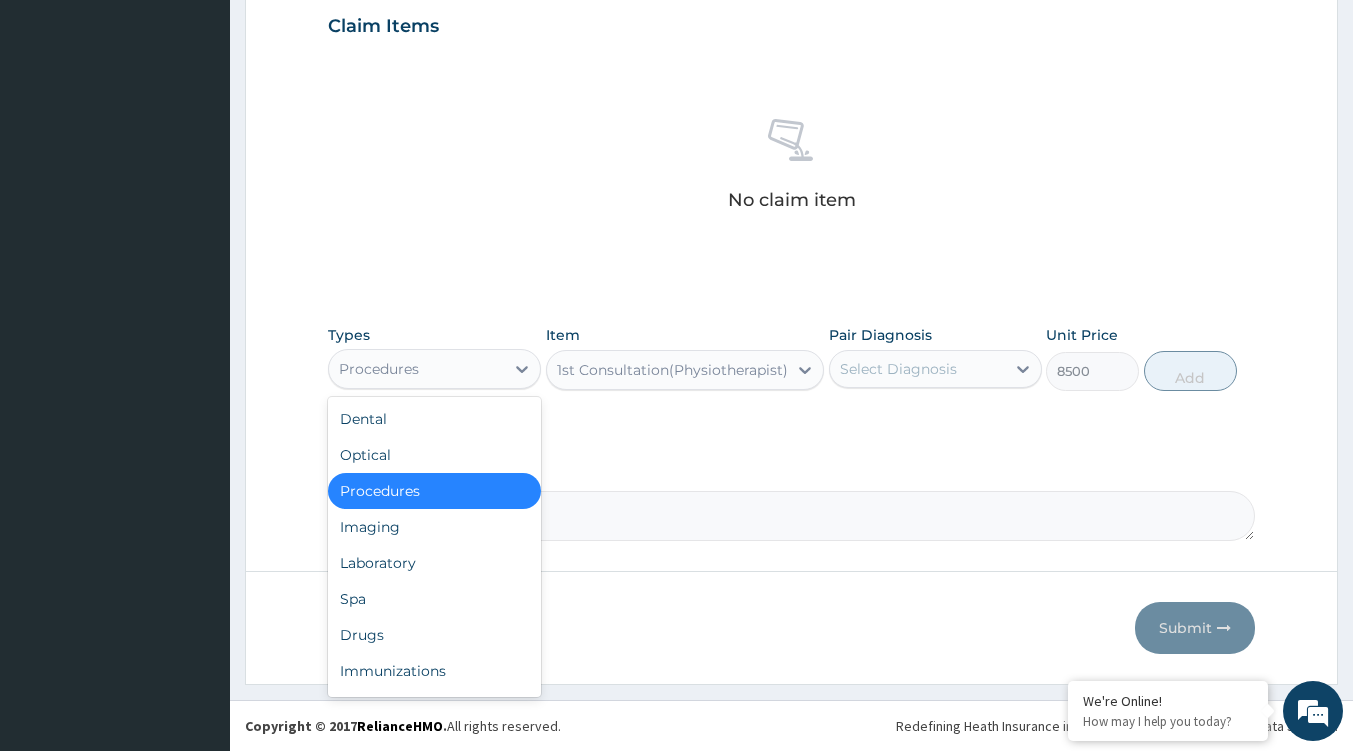 click at bounding box center (522, 369) 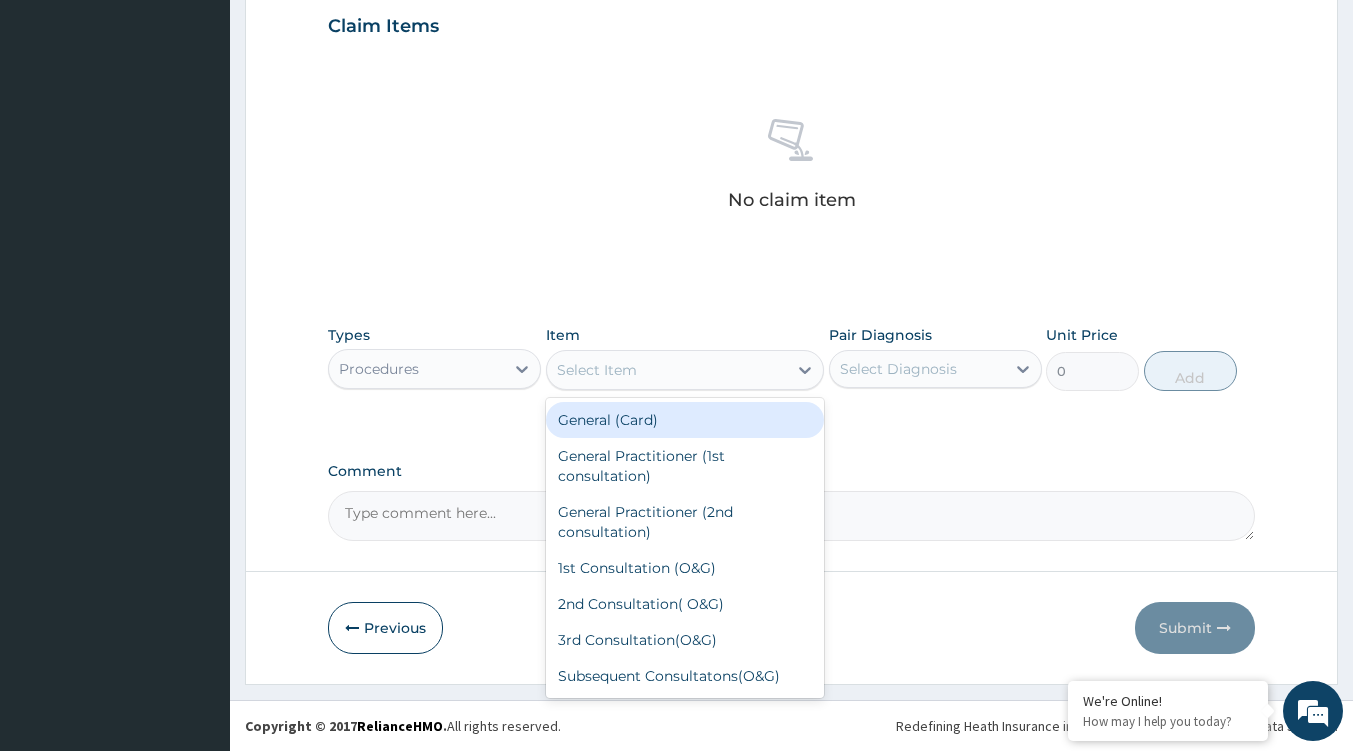 click on "Select Item" at bounding box center (667, 370) 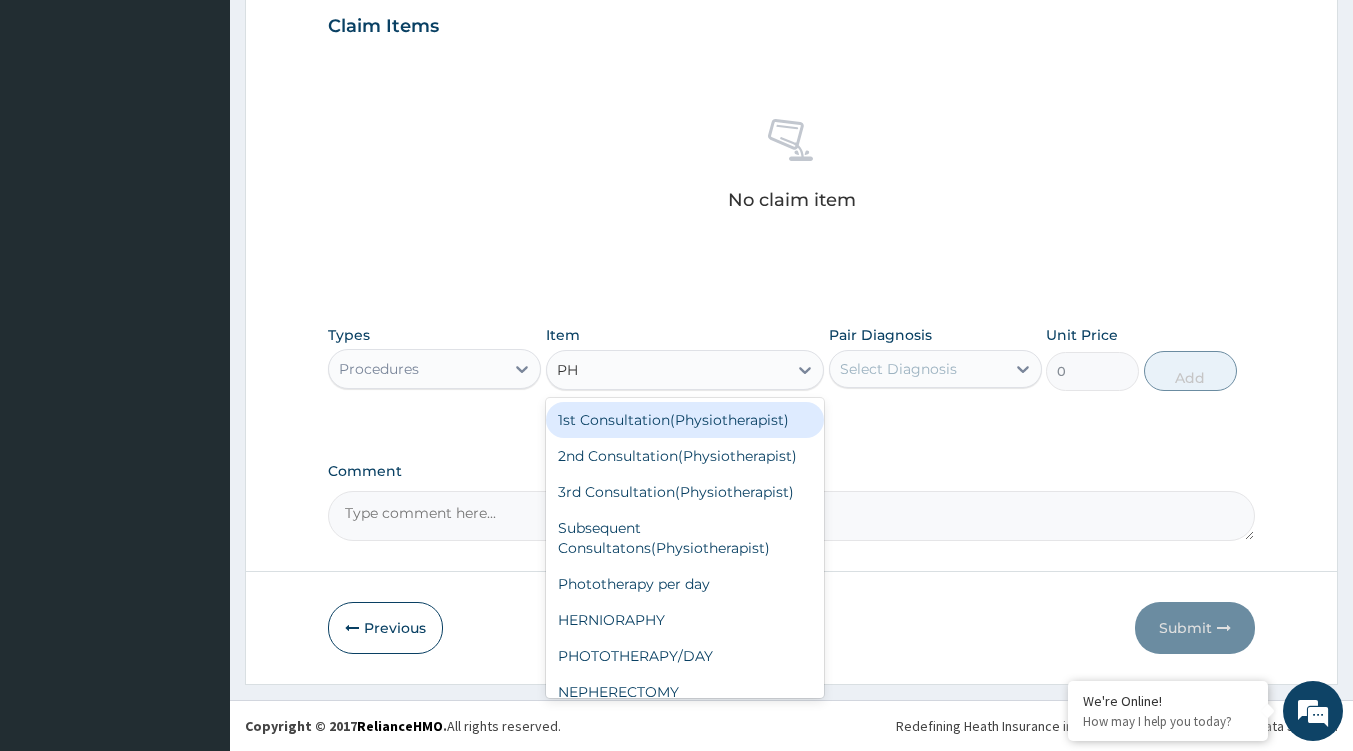 type on "P" 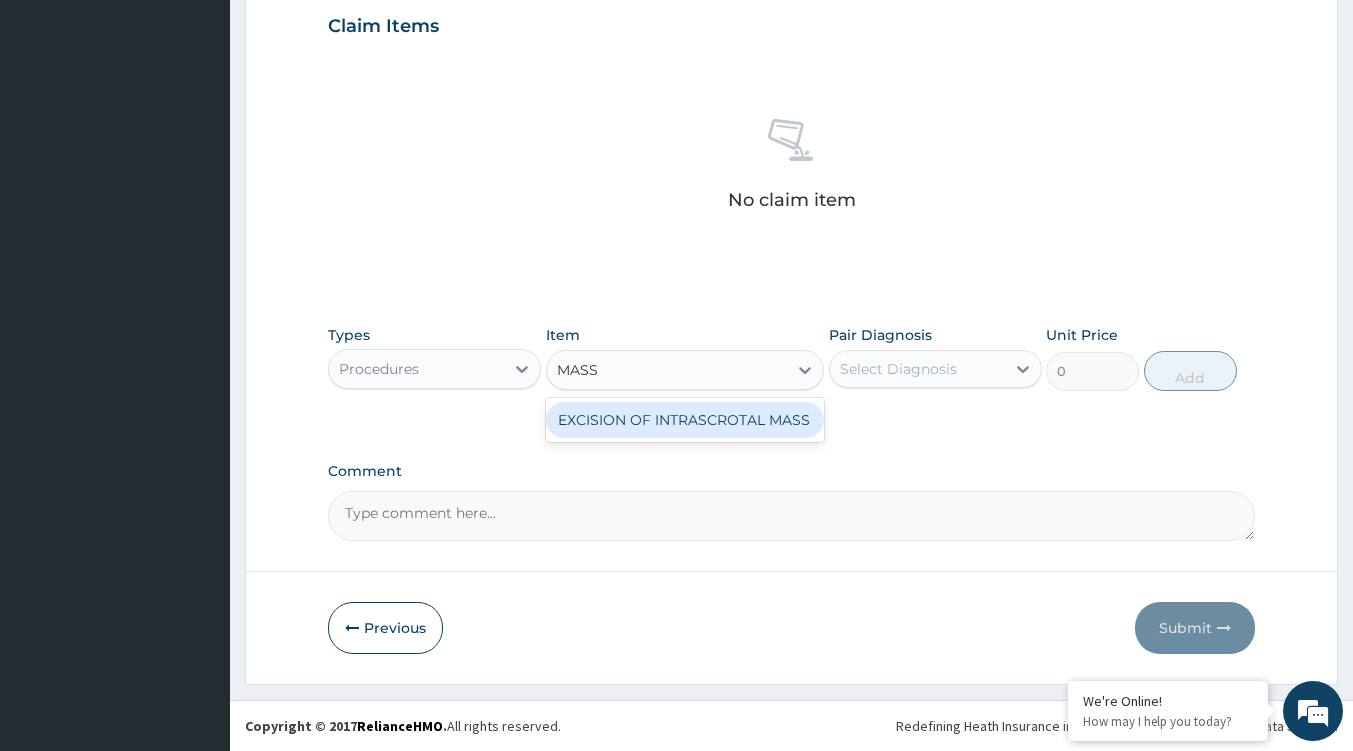 type on "MASS" 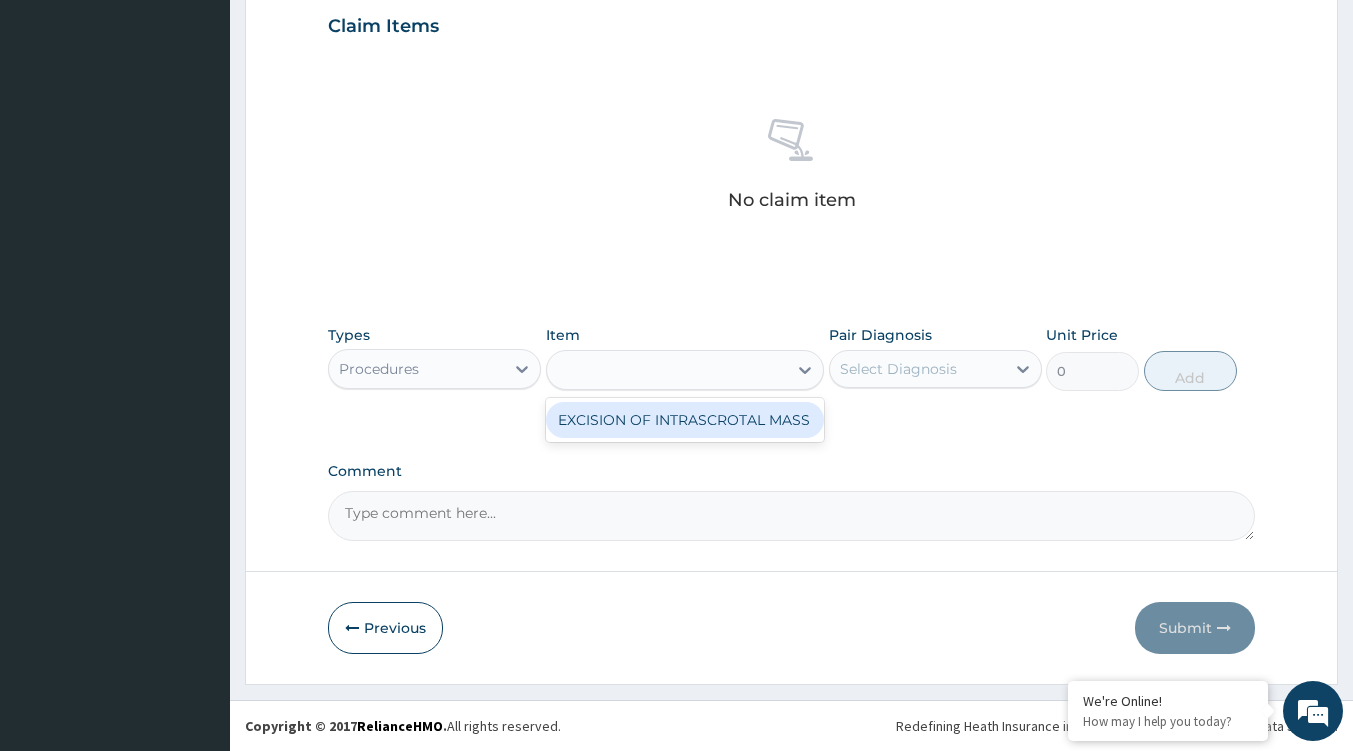 click 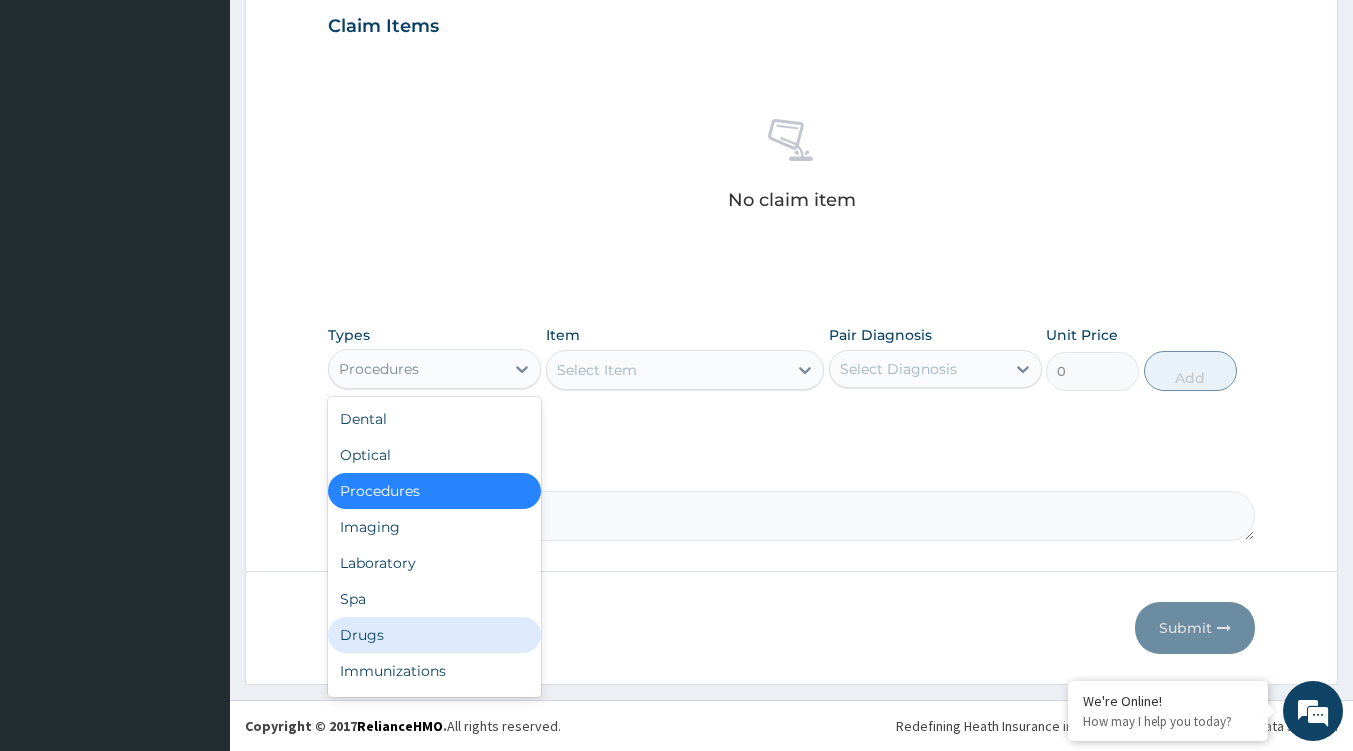 click on "Drugs" at bounding box center (434, 635) 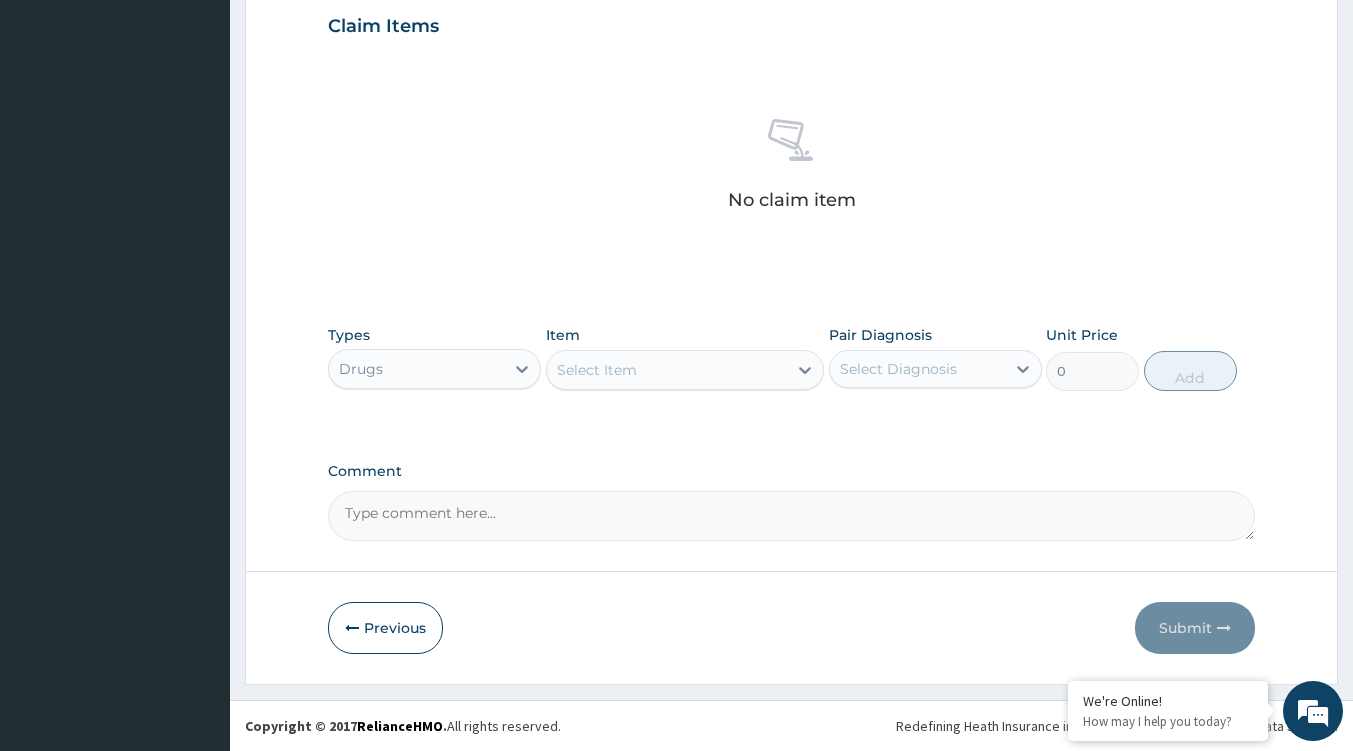 click 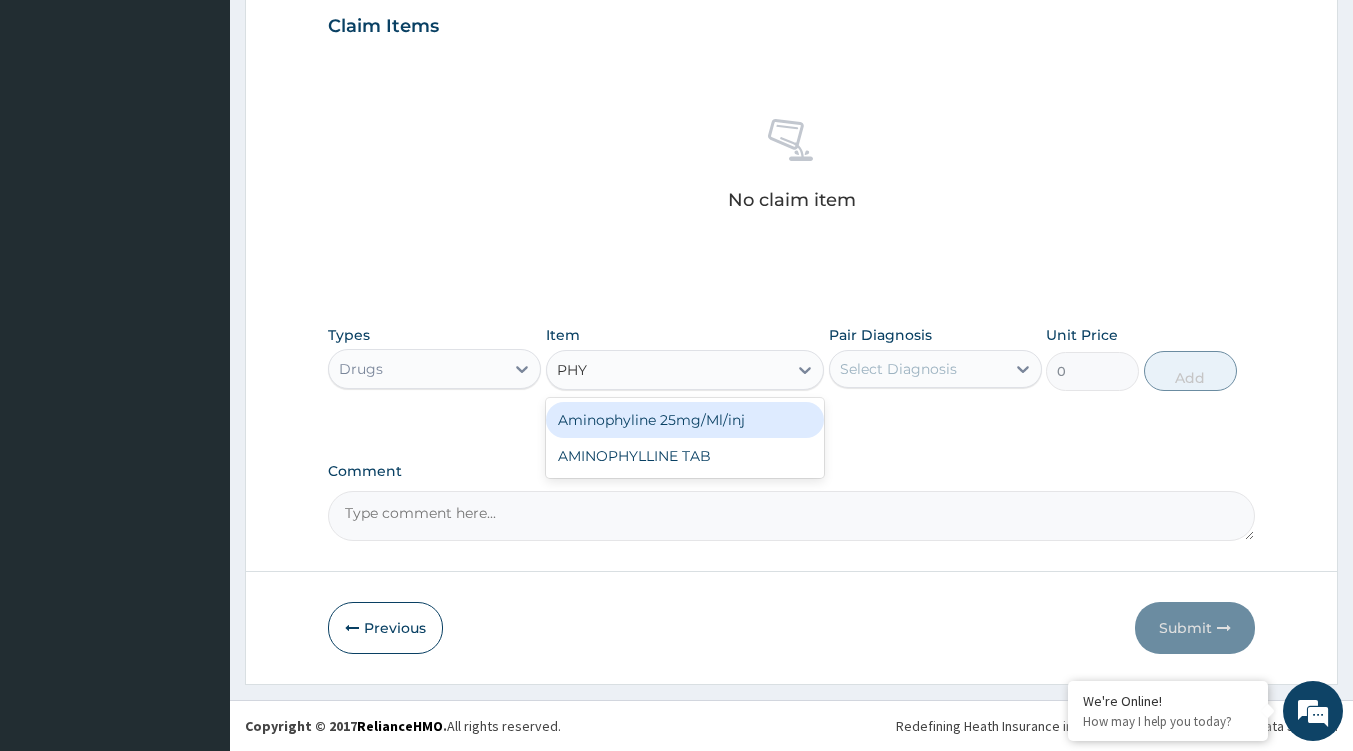 type on "PHY" 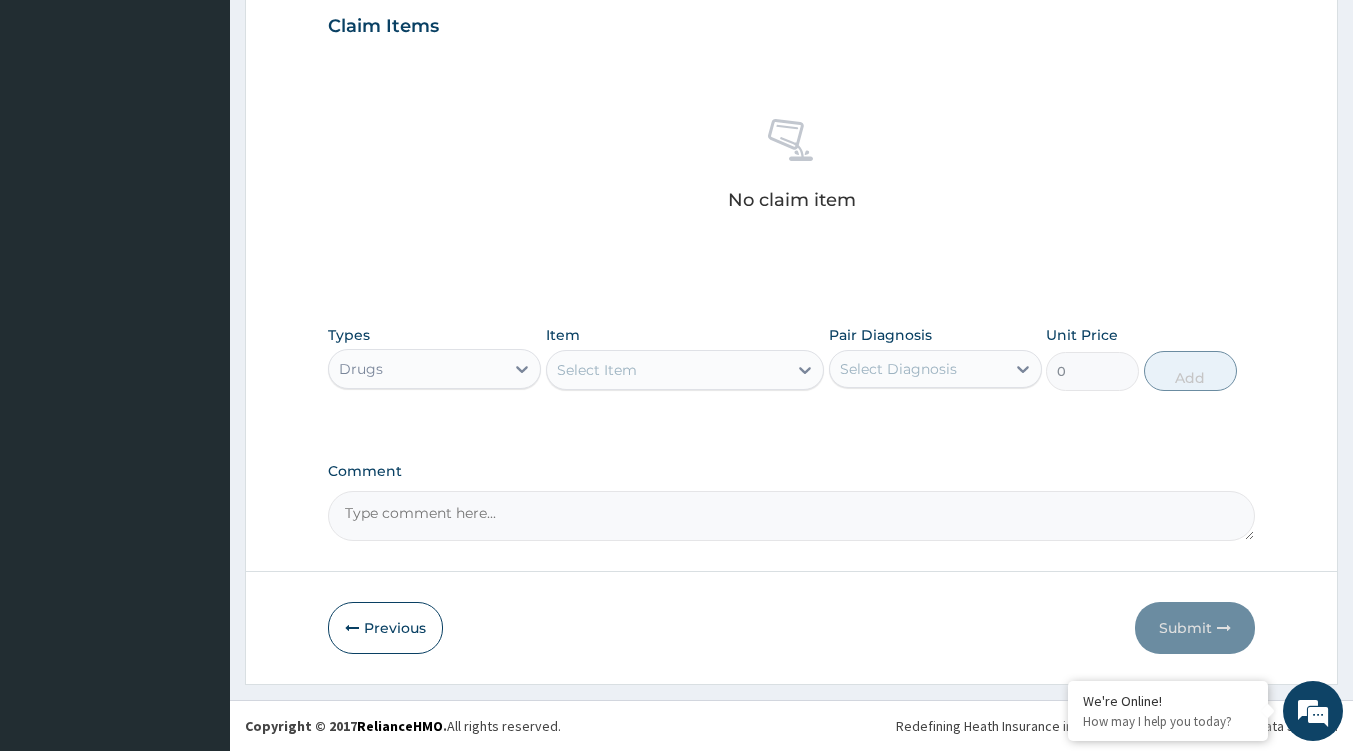 click on "Types Drugs Item Select Item Pair Diagnosis Select Diagnosis Unit Price 0 Add" at bounding box center [791, 373] 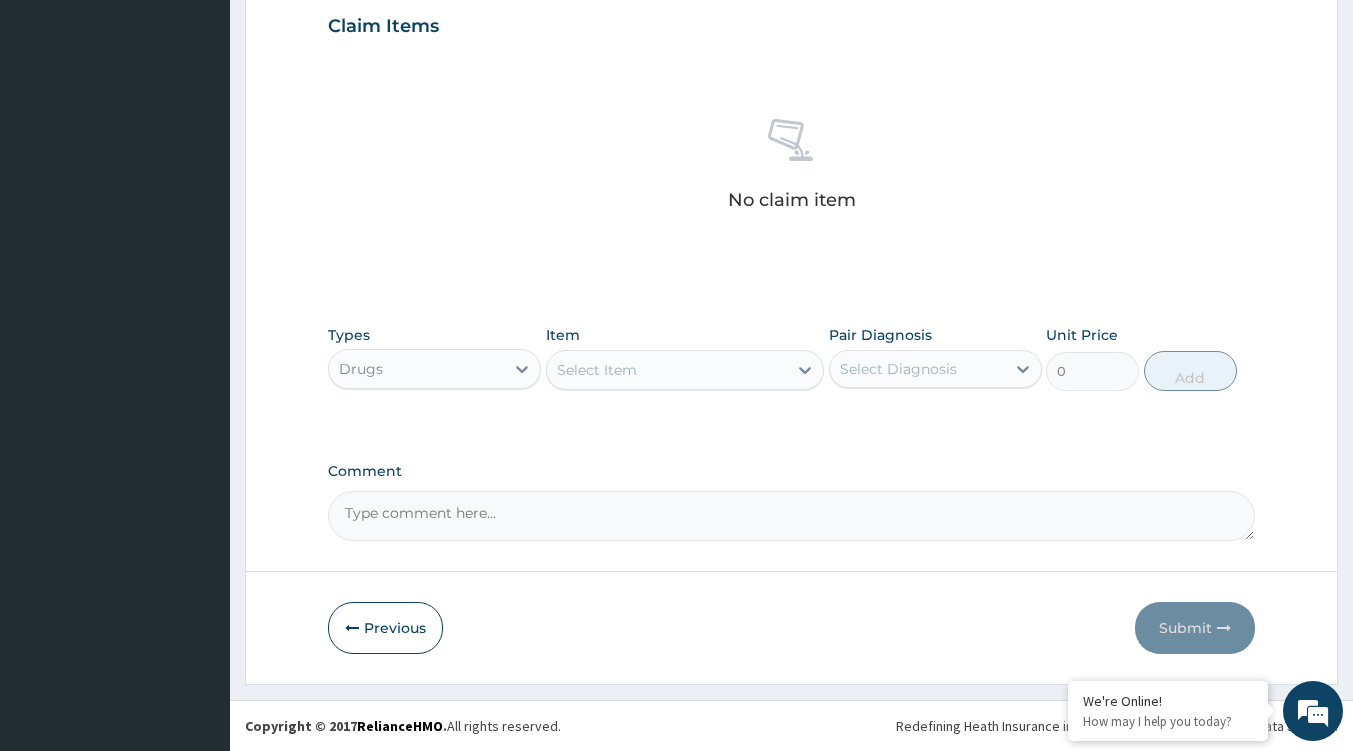 click on "Select Item" at bounding box center (667, 370) 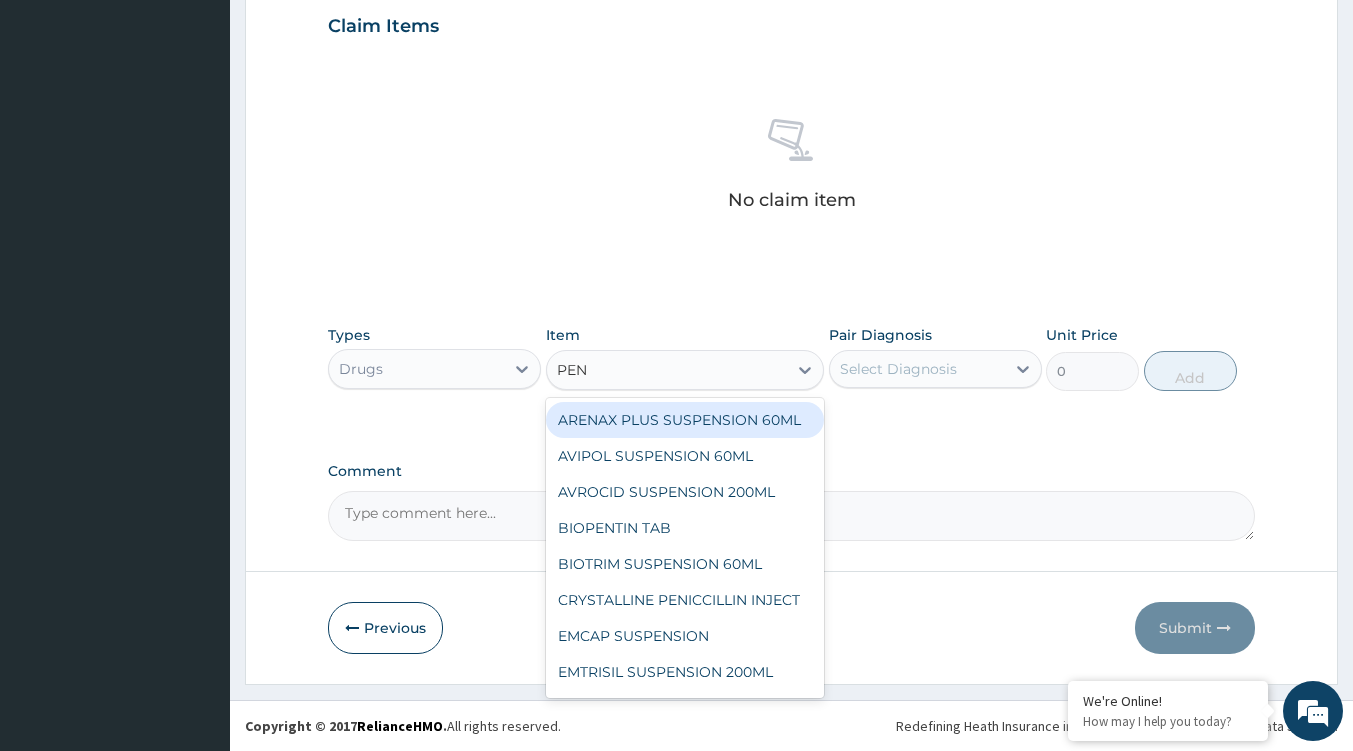 type on "PENT" 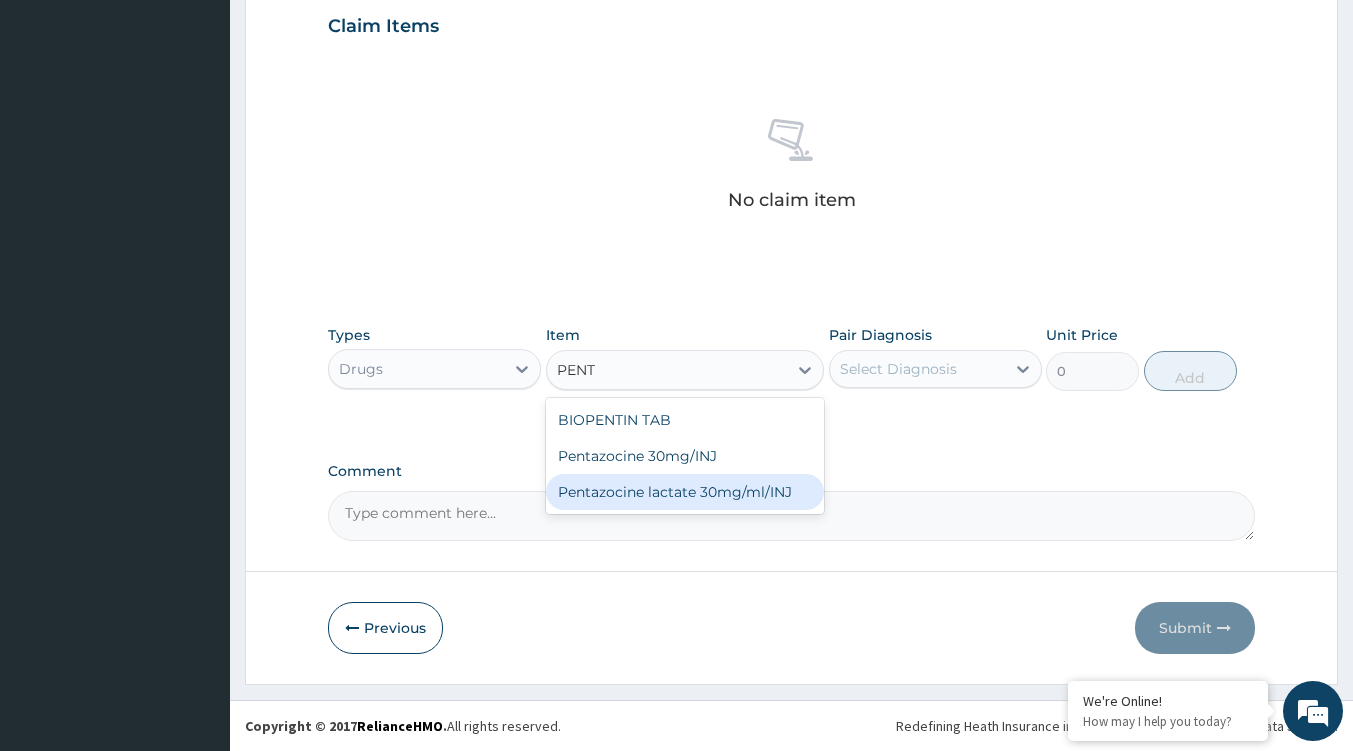 click on "Pentazocine lactate 30mg/ml/INJ" at bounding box center [685, 492] 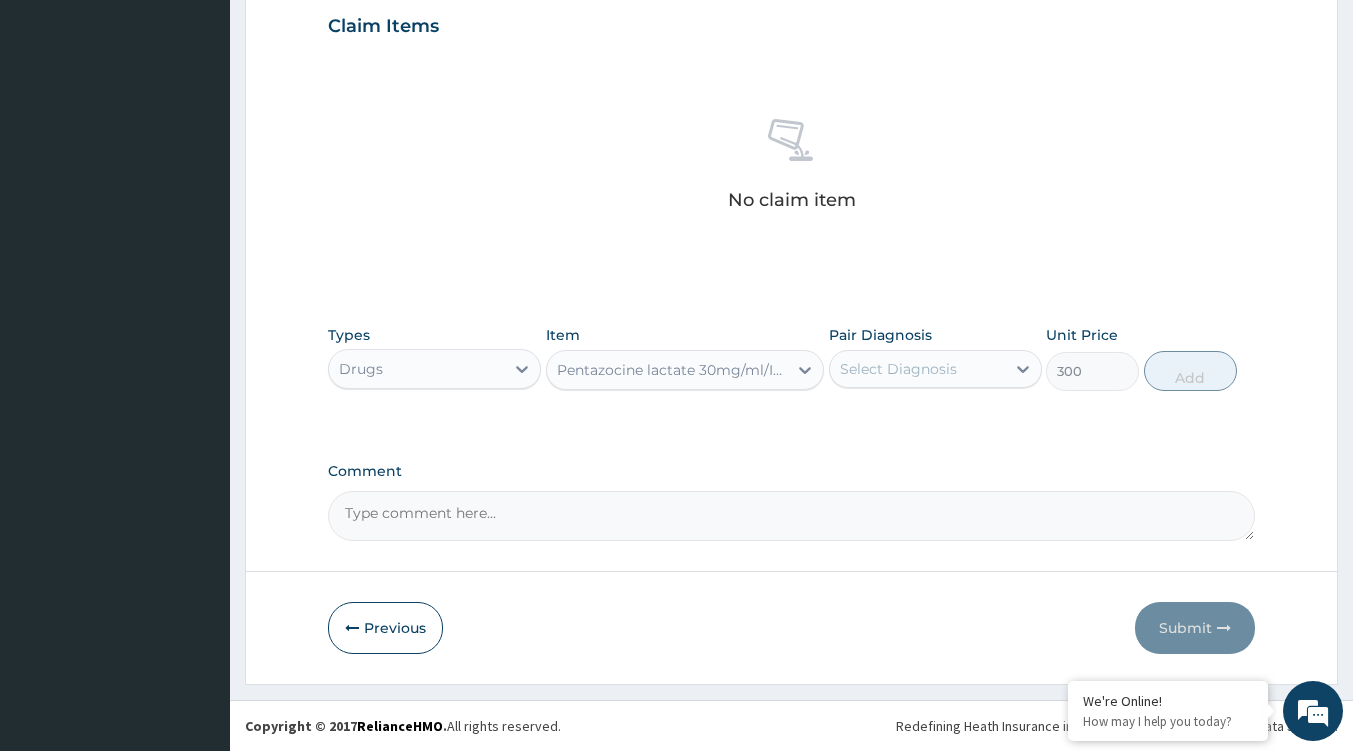 click on "Pentazocine lactate 30mg/ml/INJ" at bounding box center (673, 370) 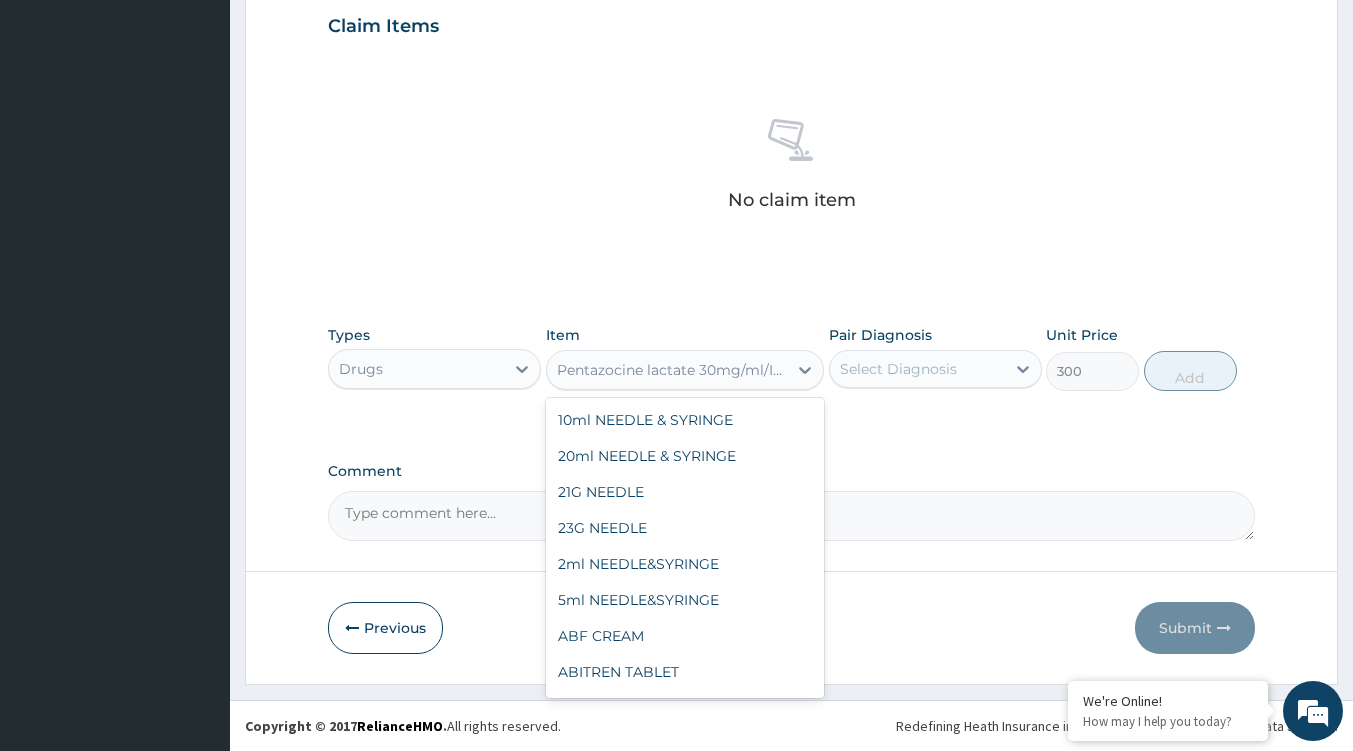 scroll, scrollTop: 34692, scrollLeft: 0, axis: vertical 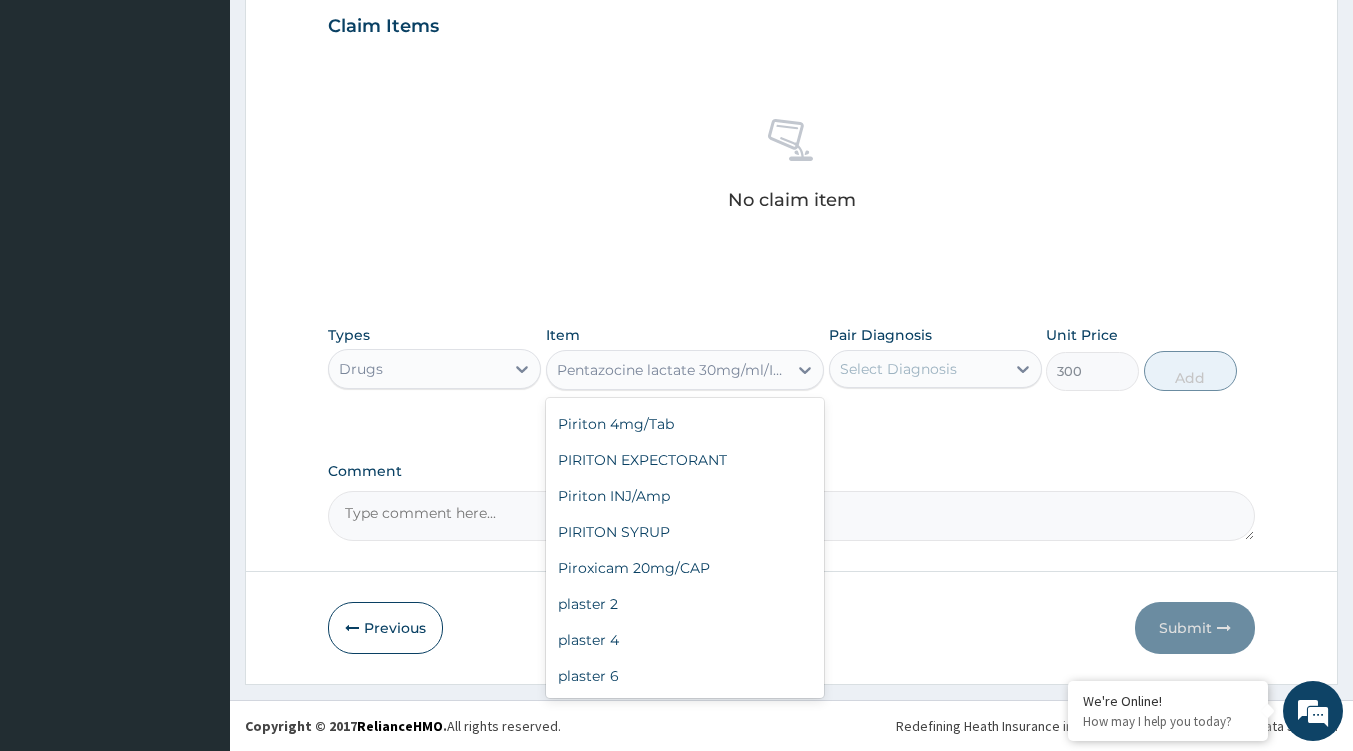 click on "Pentazocine 30mg/INJ" at bounding box center (685, 172) 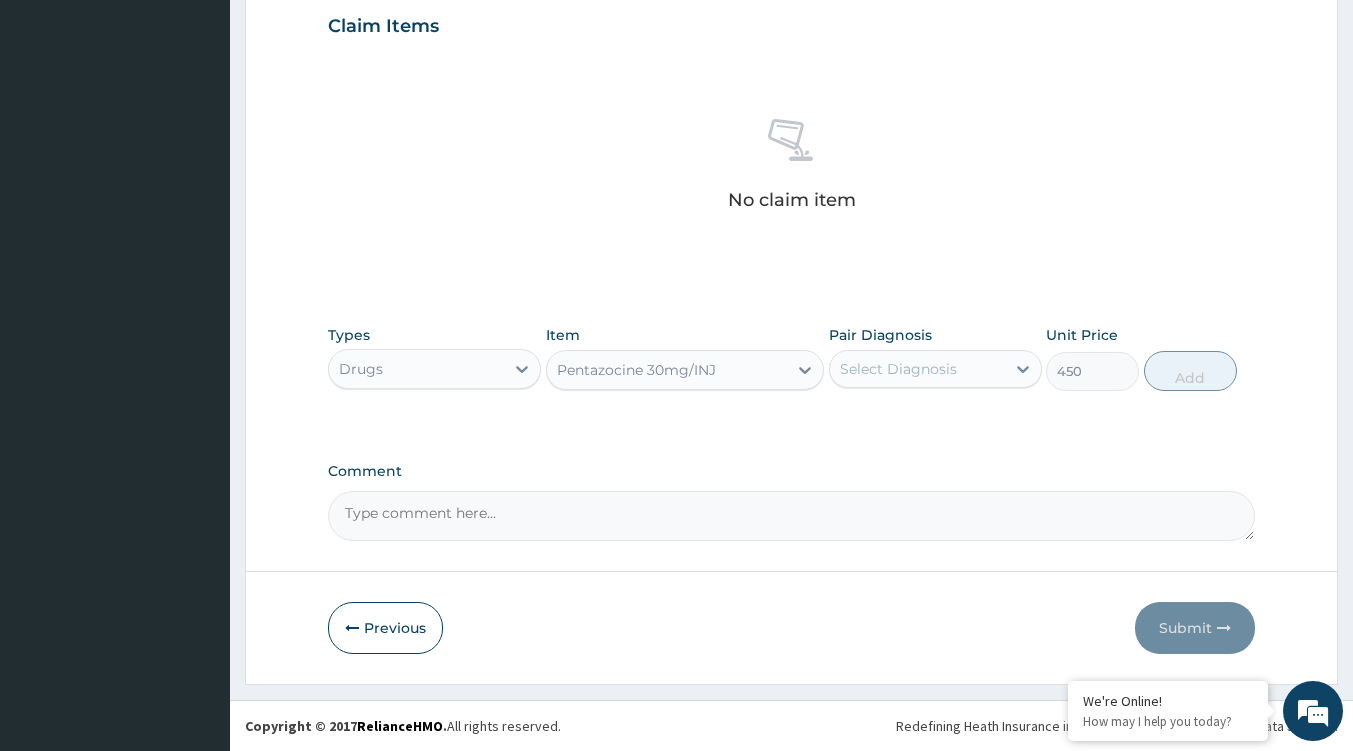 click 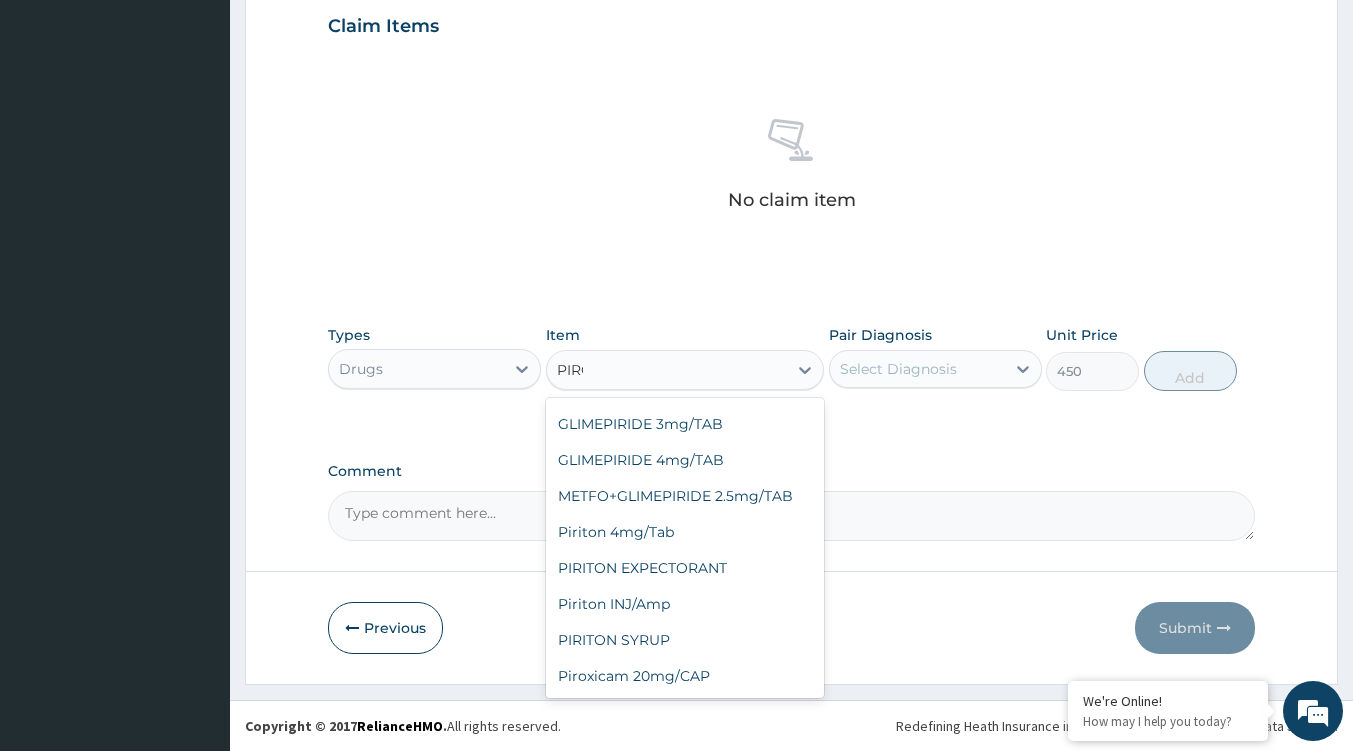 scroll, scrollTop: 0, scrollLeft: 0, axis: both 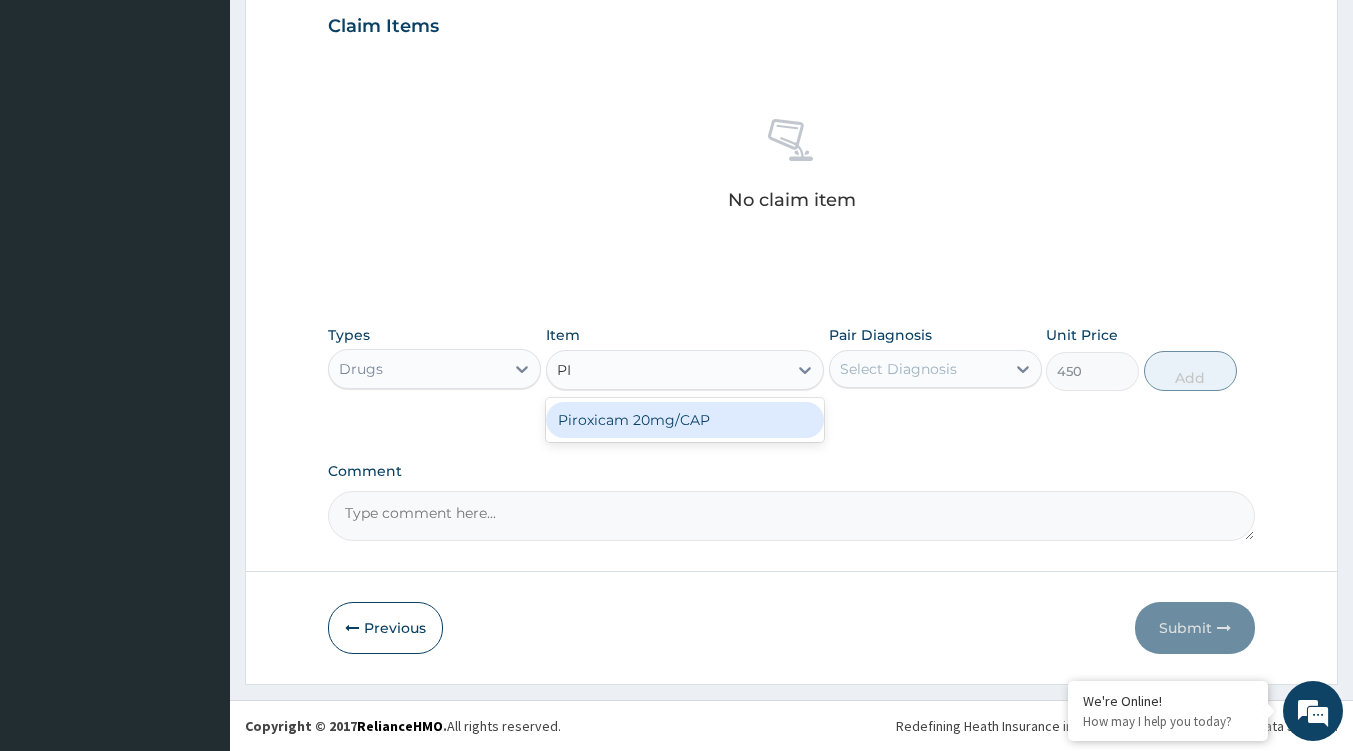 type on "P" 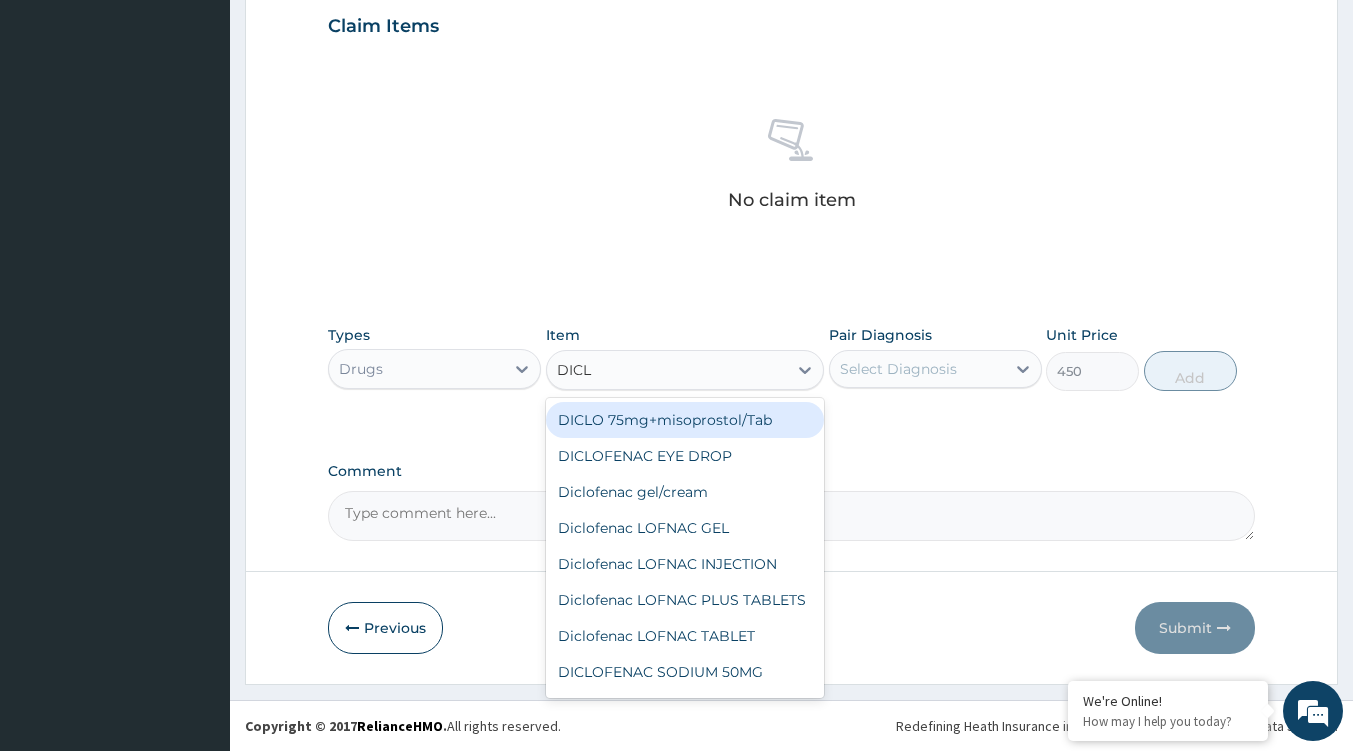 type on "DICLO" 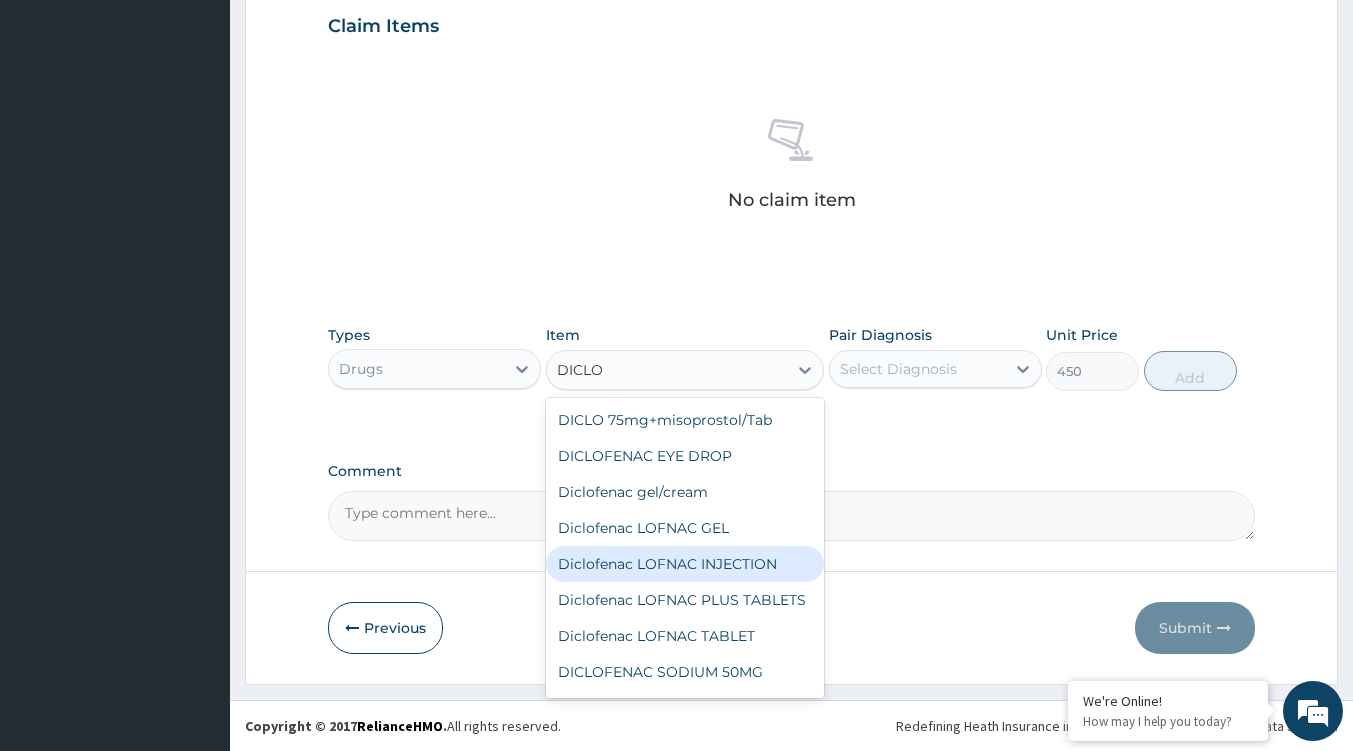 click on "Diclofenac LOFNAC INJECTION" at bounding box center (685, 564) 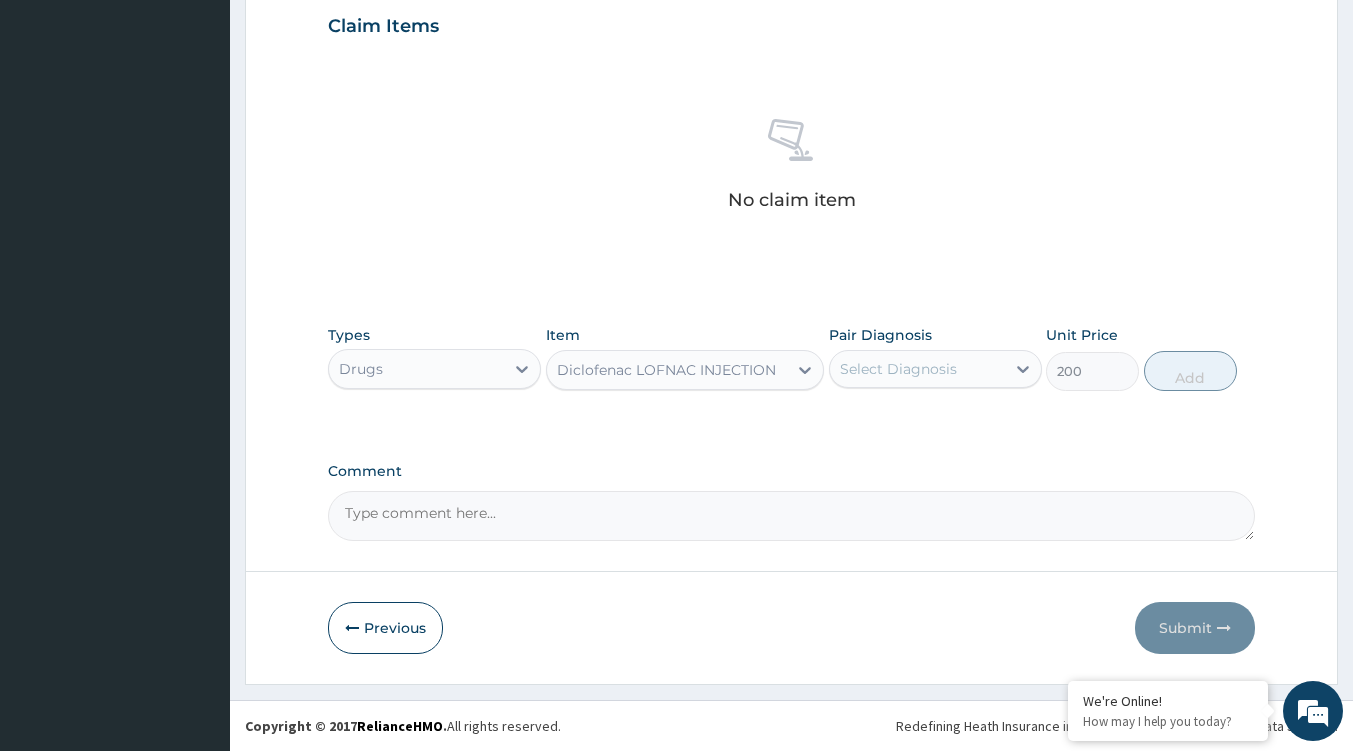 click 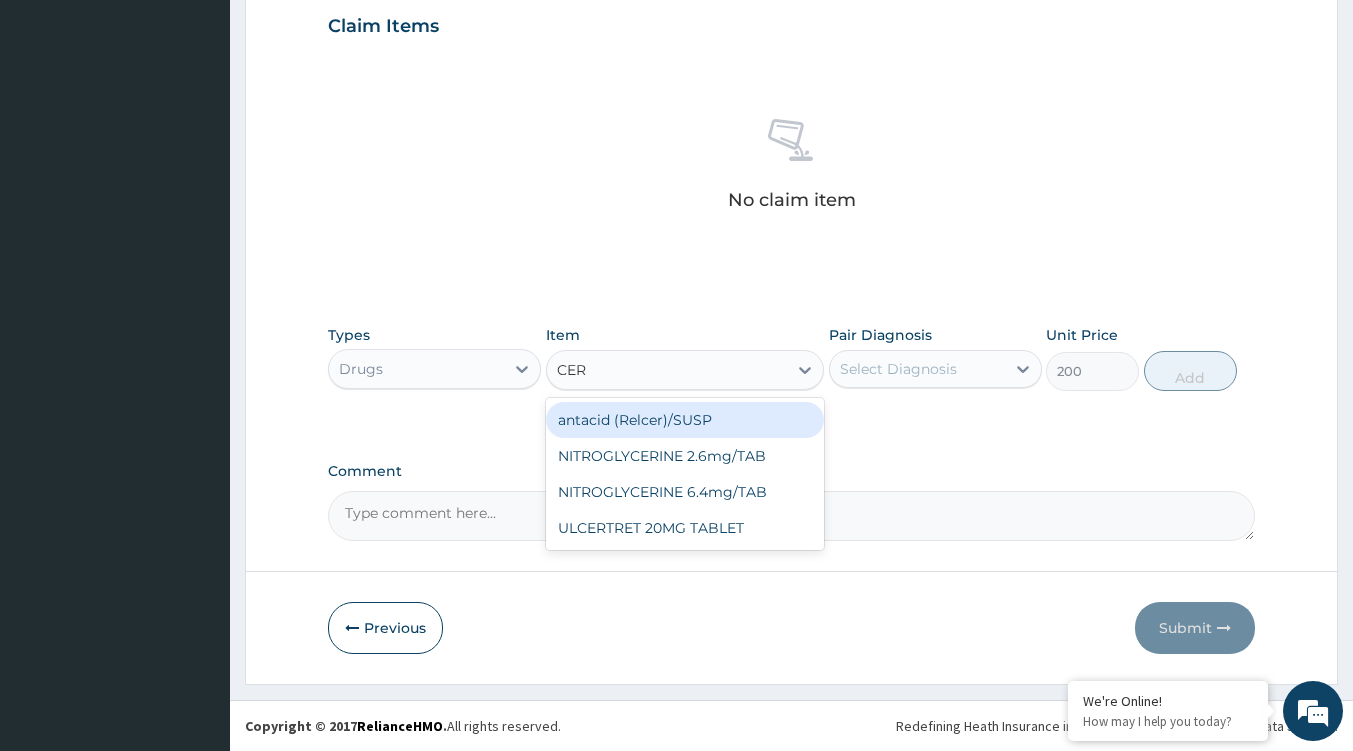 scroll, scrollTop: 0, scrollLeft: 0, axis: both 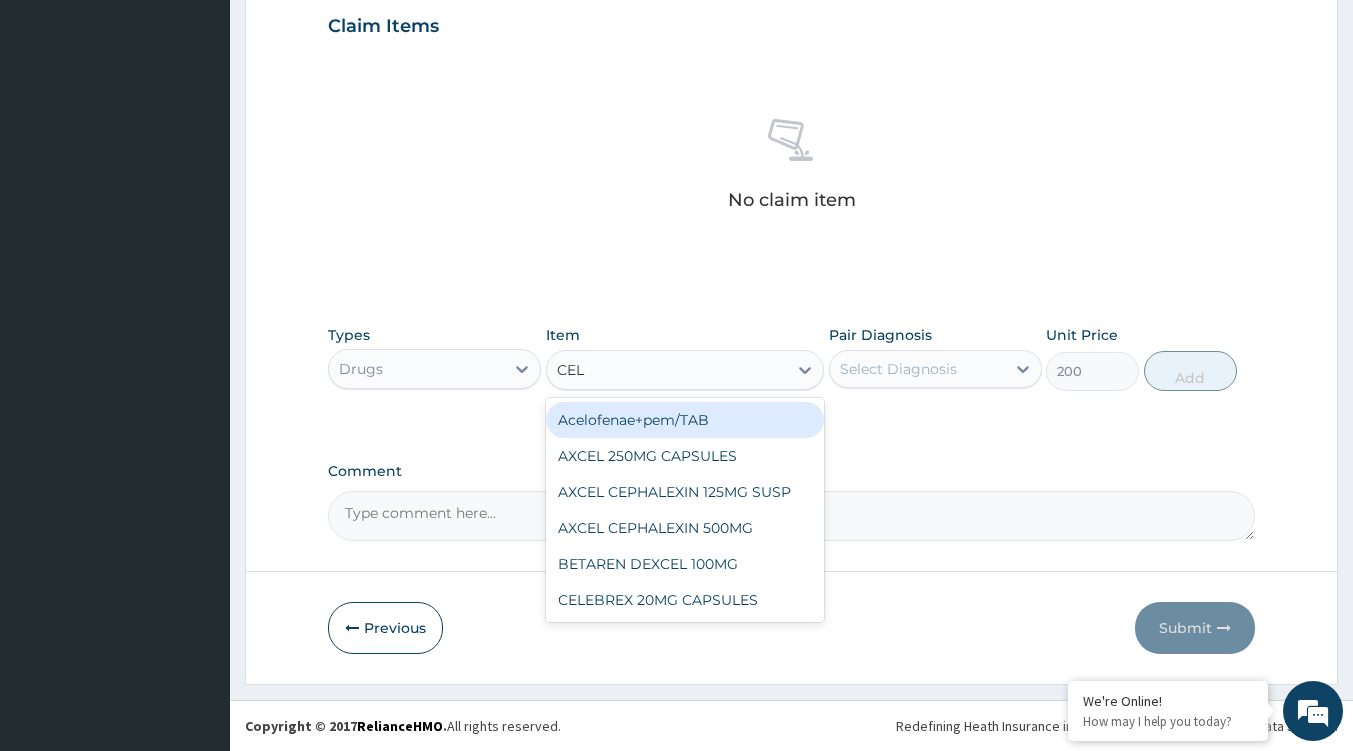 type on "CELE" 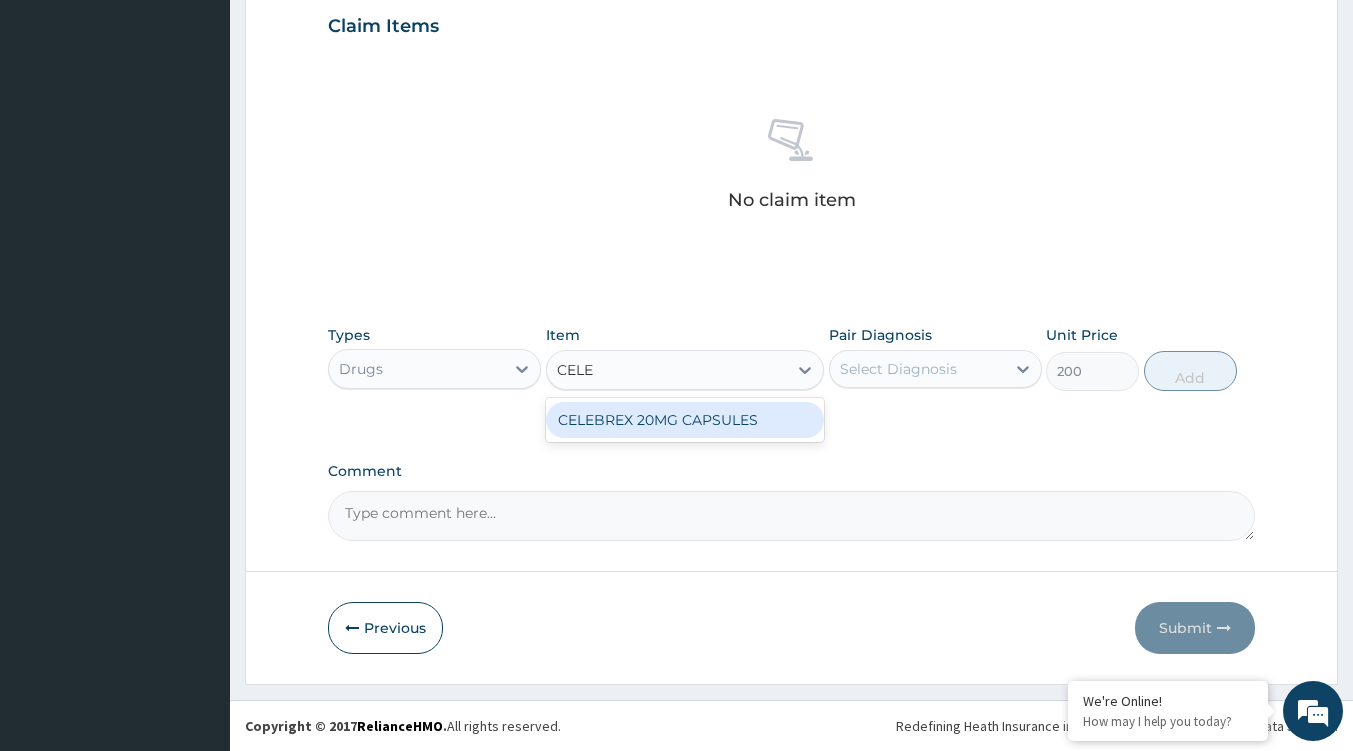 click on "CELEBREX 20MG CAPSULES" at bounding box center [685, 420] 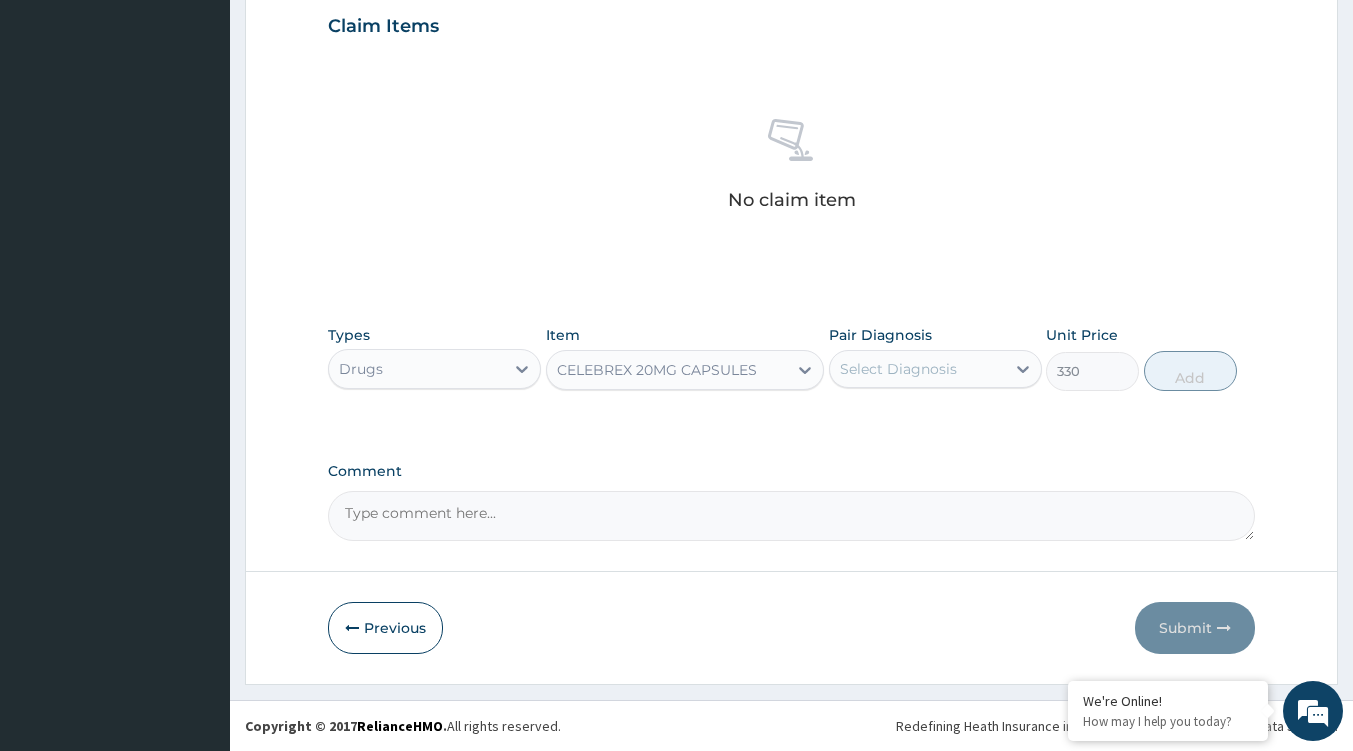 click at bounding box center (805, 370) 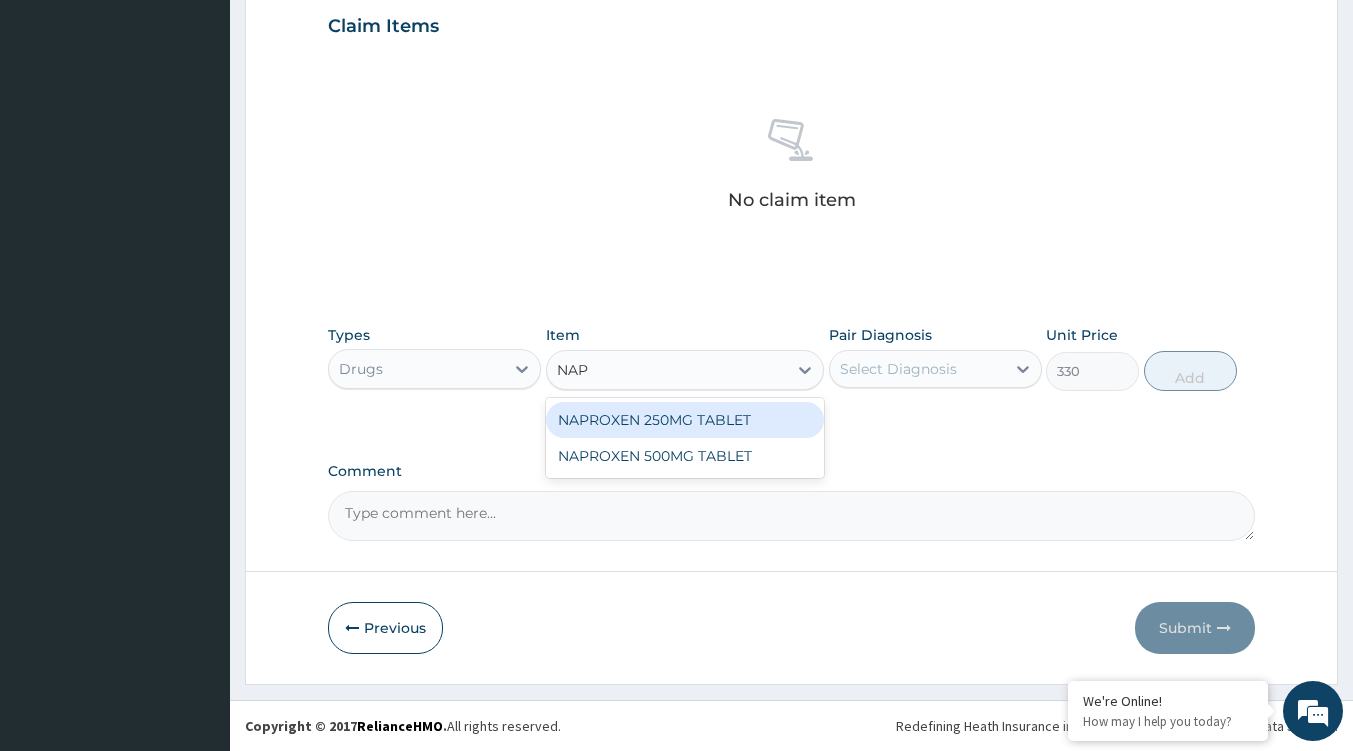 scroll, scrollTop: 0, scrollLeft: 0, axis: both 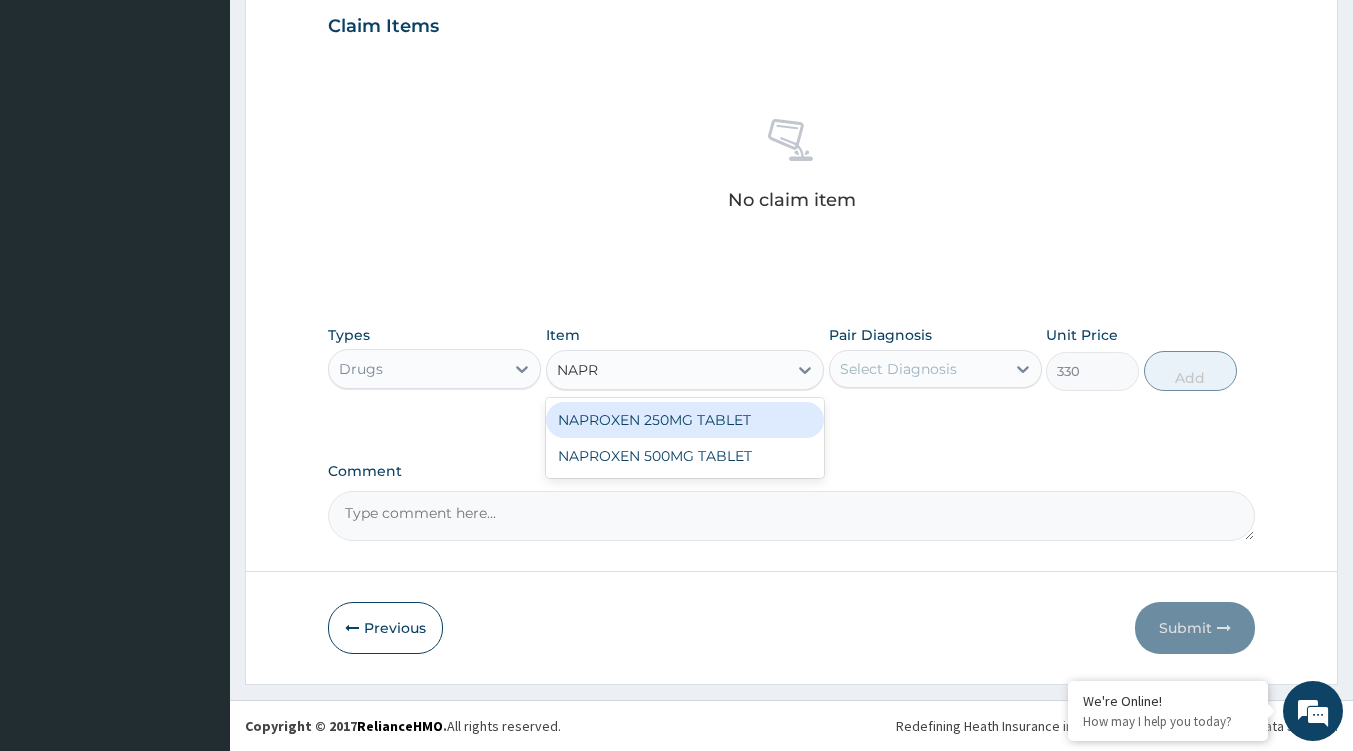 type on "NAPRO" 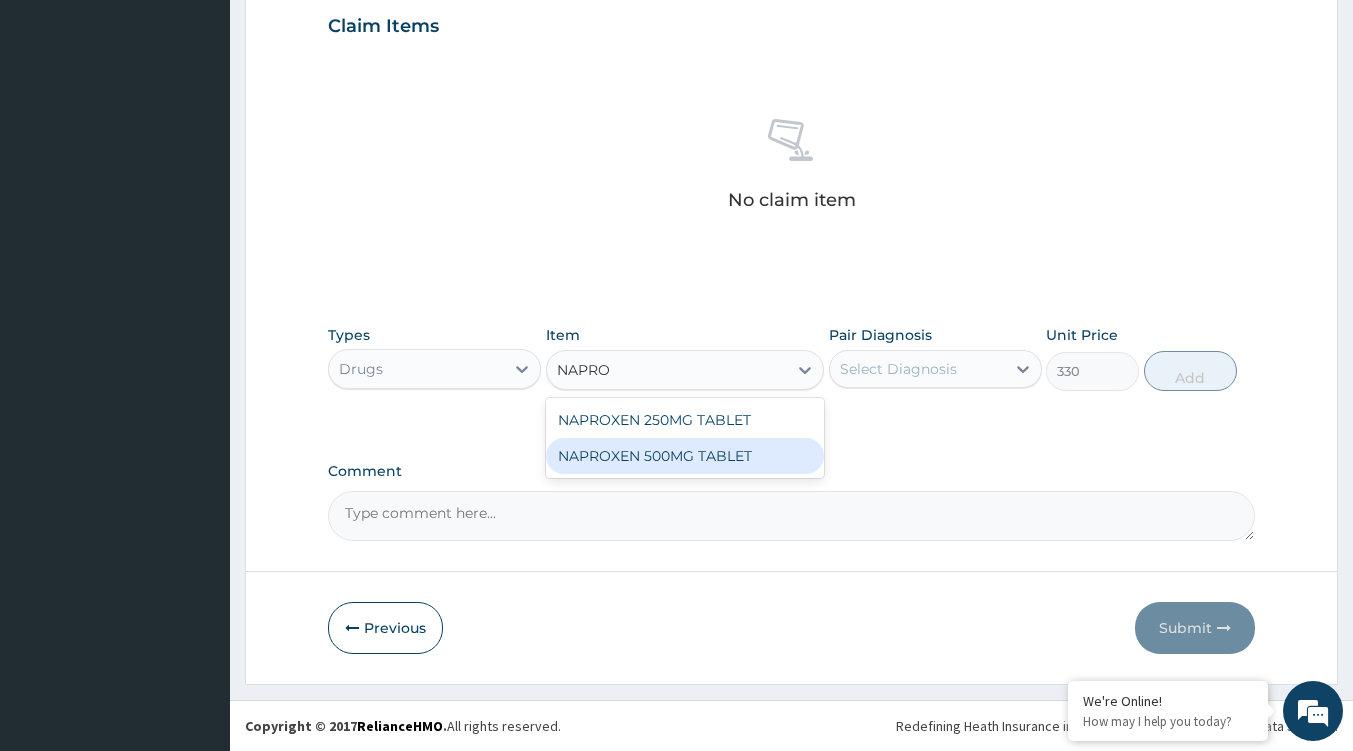 click on "NAPROXEN 500MG TABLET" at bounding box center [685, 456] 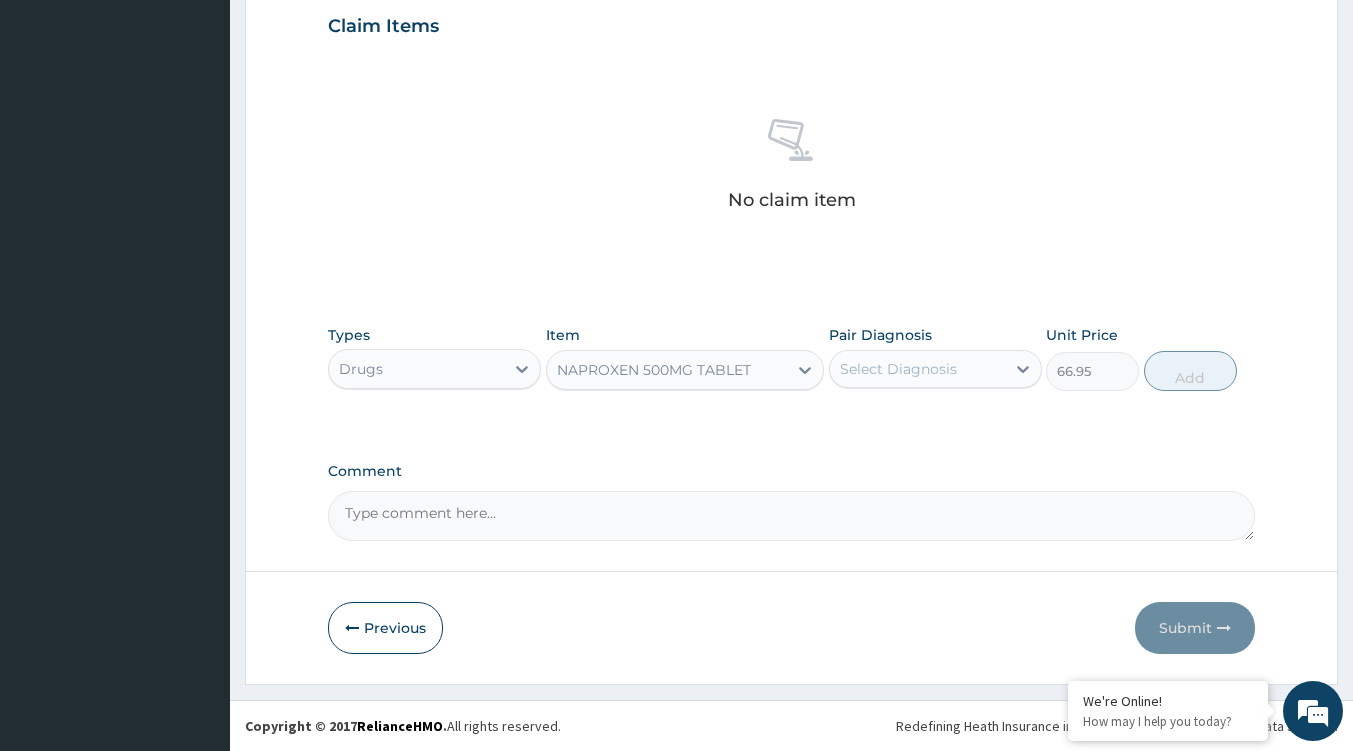 click 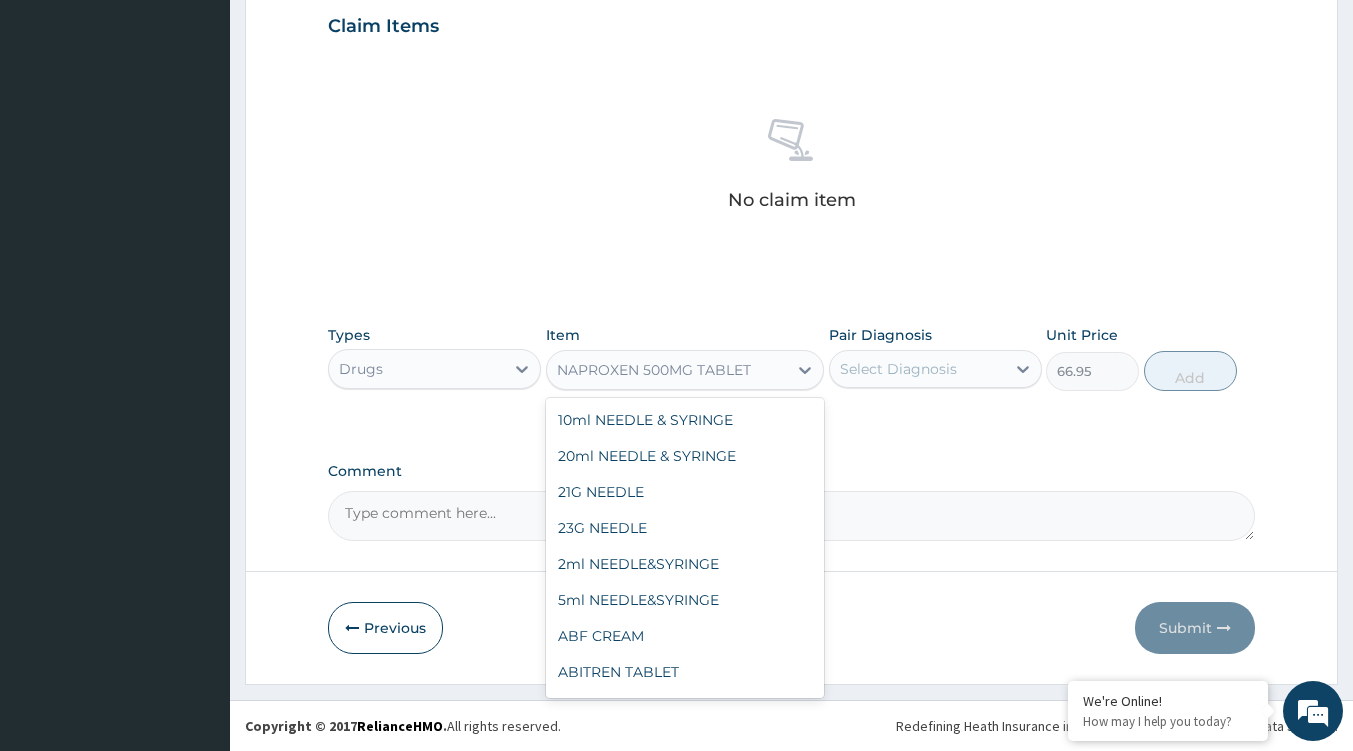 scroll, scrollTop: 31732, scrollLeft: 0, axis: vertical 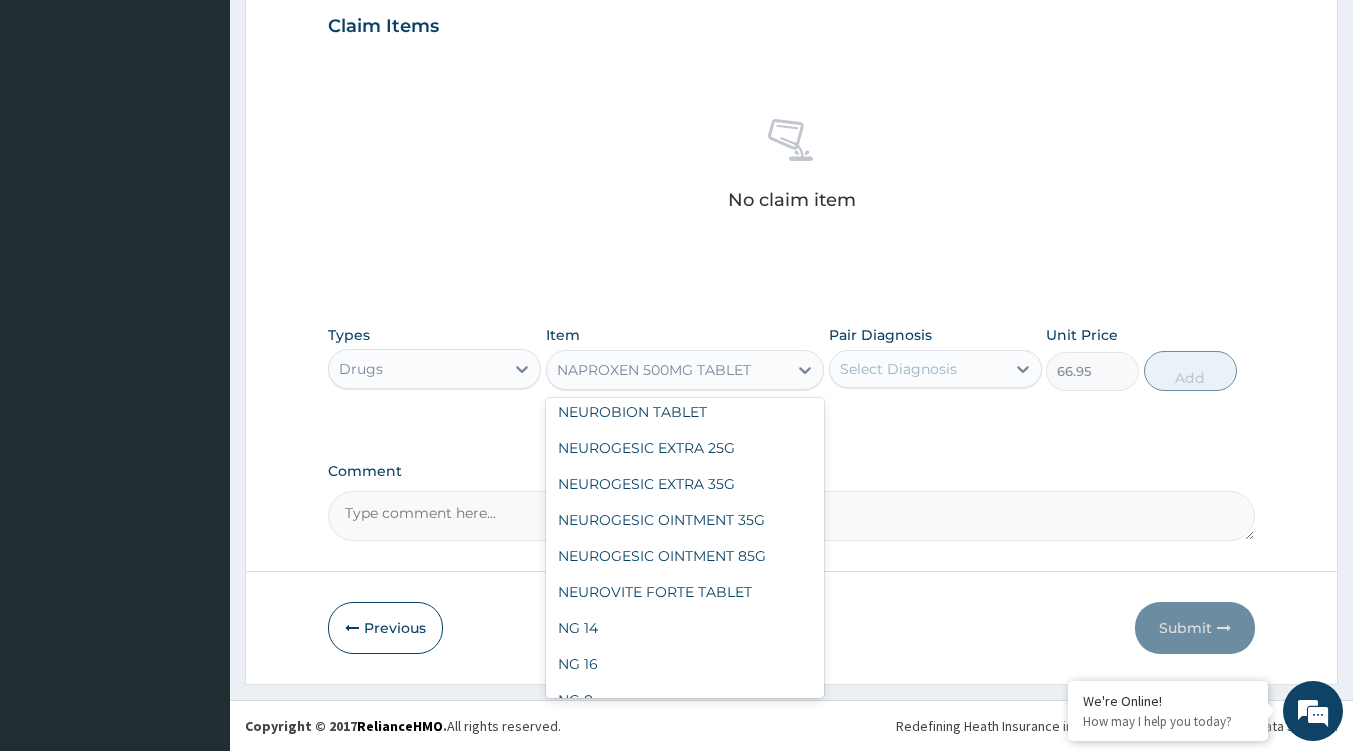 click on "NAPROXEN 250MG TABLET" at bounding box center (685, 232) 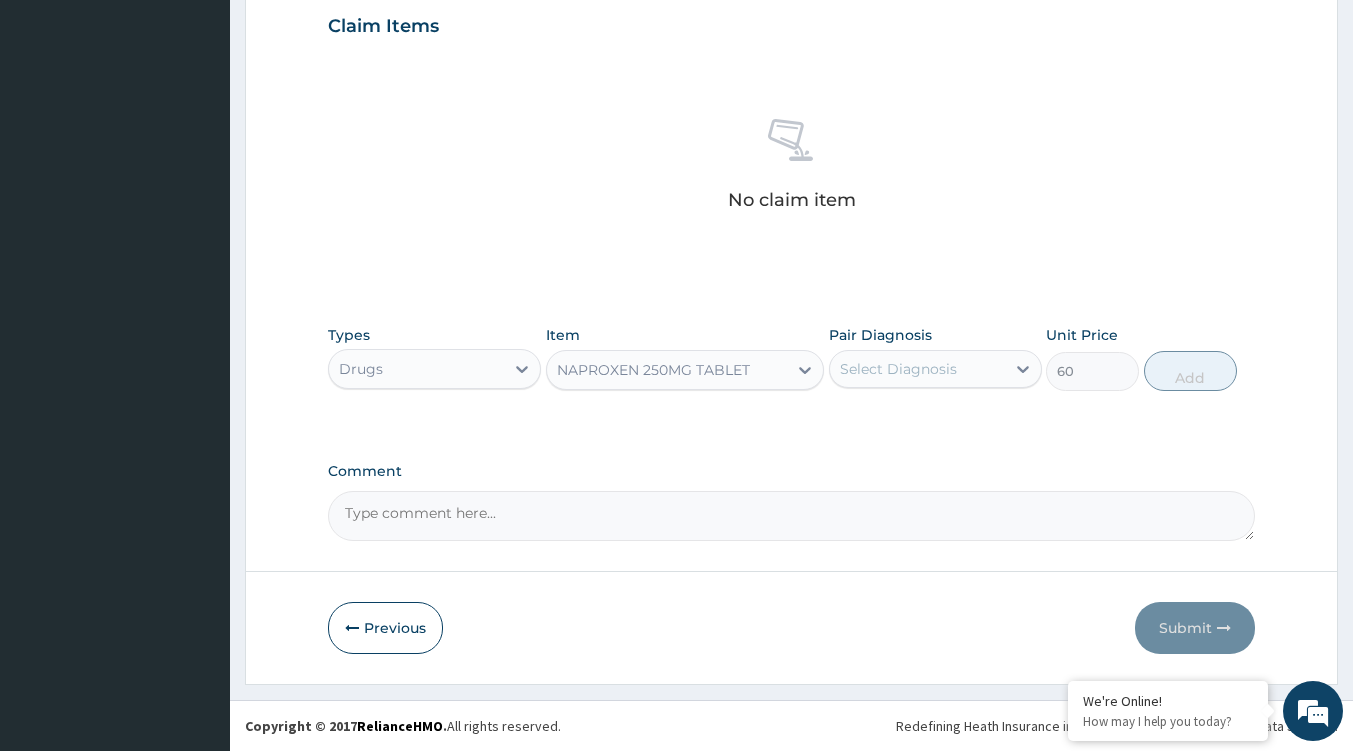 click at bounding box center [805, 370] 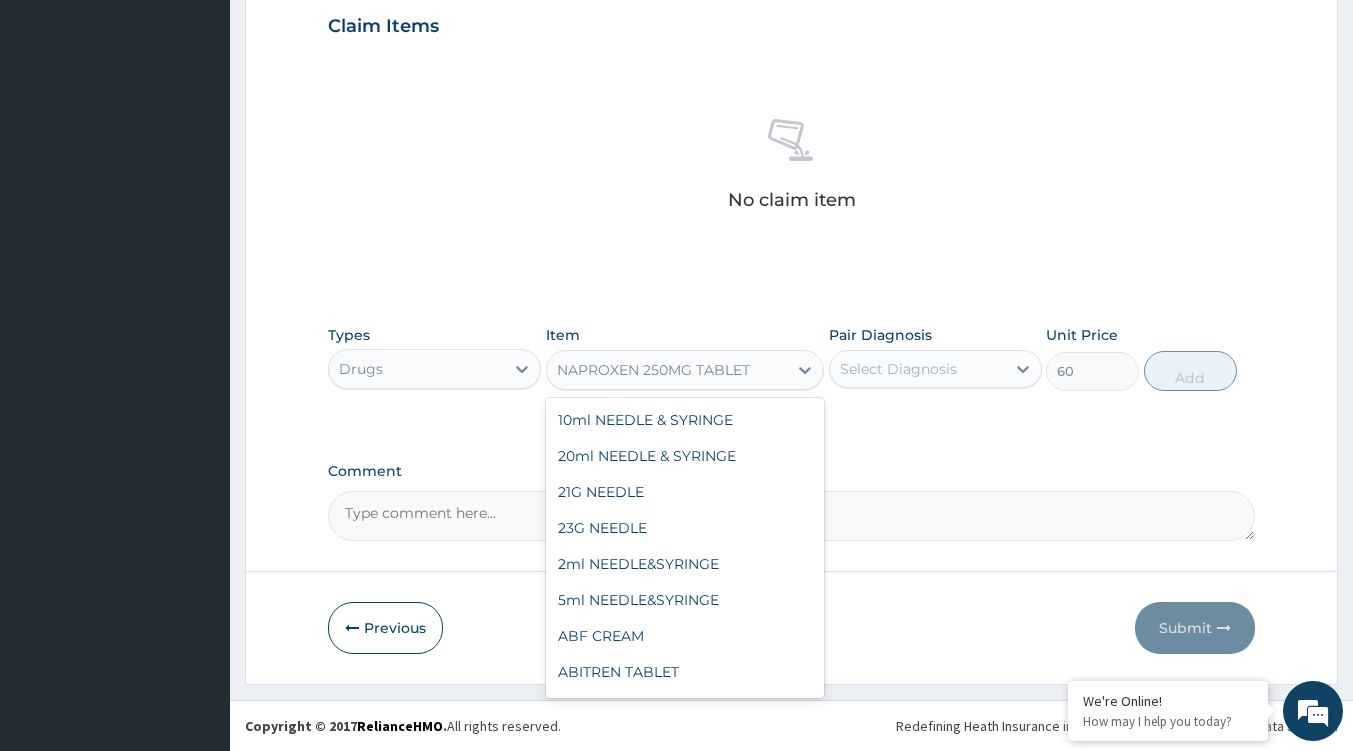 scroll, scrollTop: 31696, scrollLeft: 0, axis: vertical 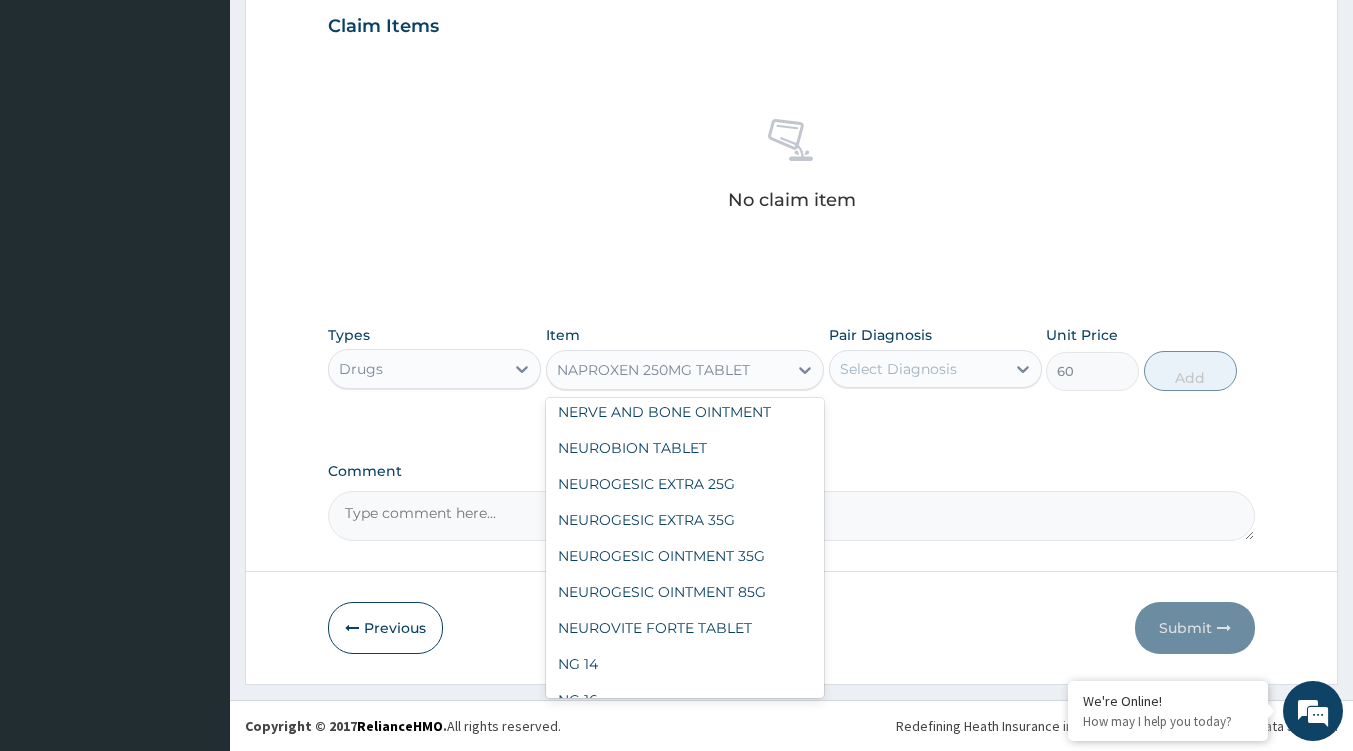 click on "NAPROXEN 250MG TABLET" at bounding box center [685, 268] 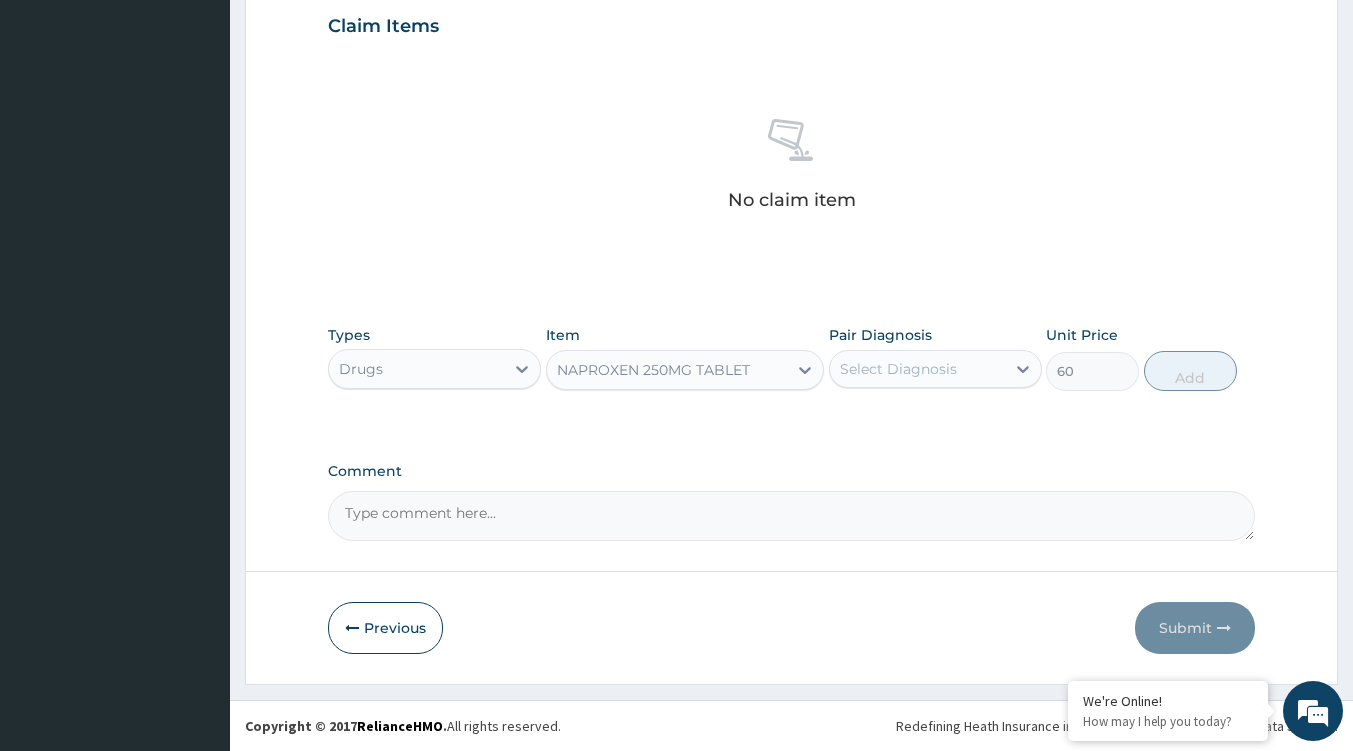 click 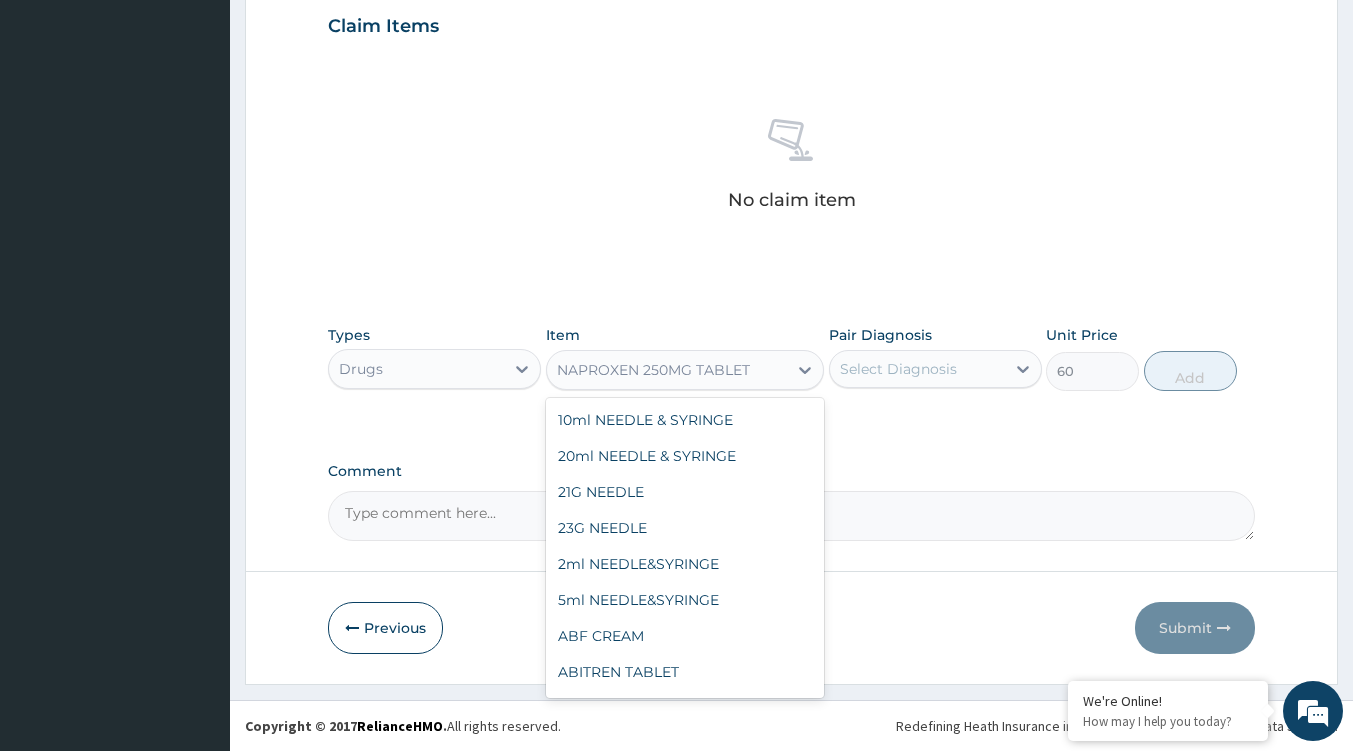 scroll, scrollTop: 31696, scrollLeft: 0, axis: vertical 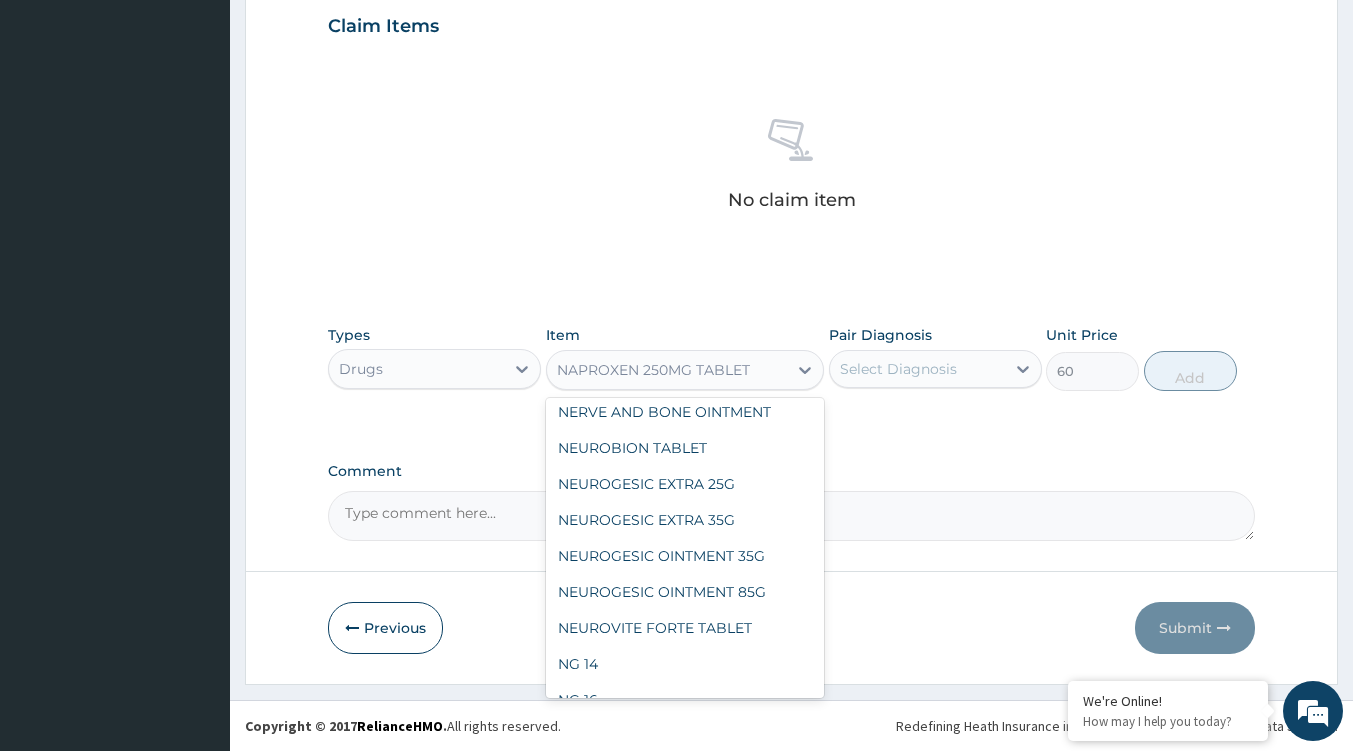 click on "MYCOTEN VAGINA TABLET" at bounding box center [685, 232] 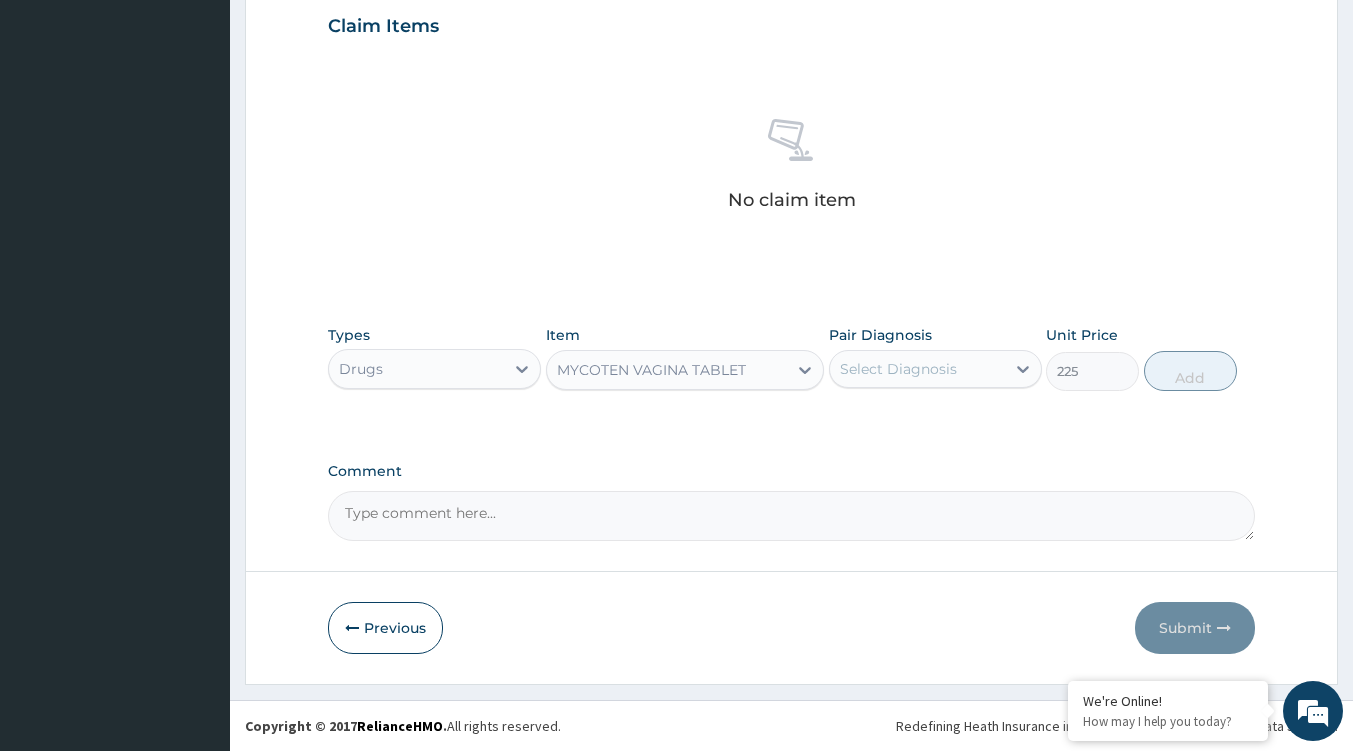 click 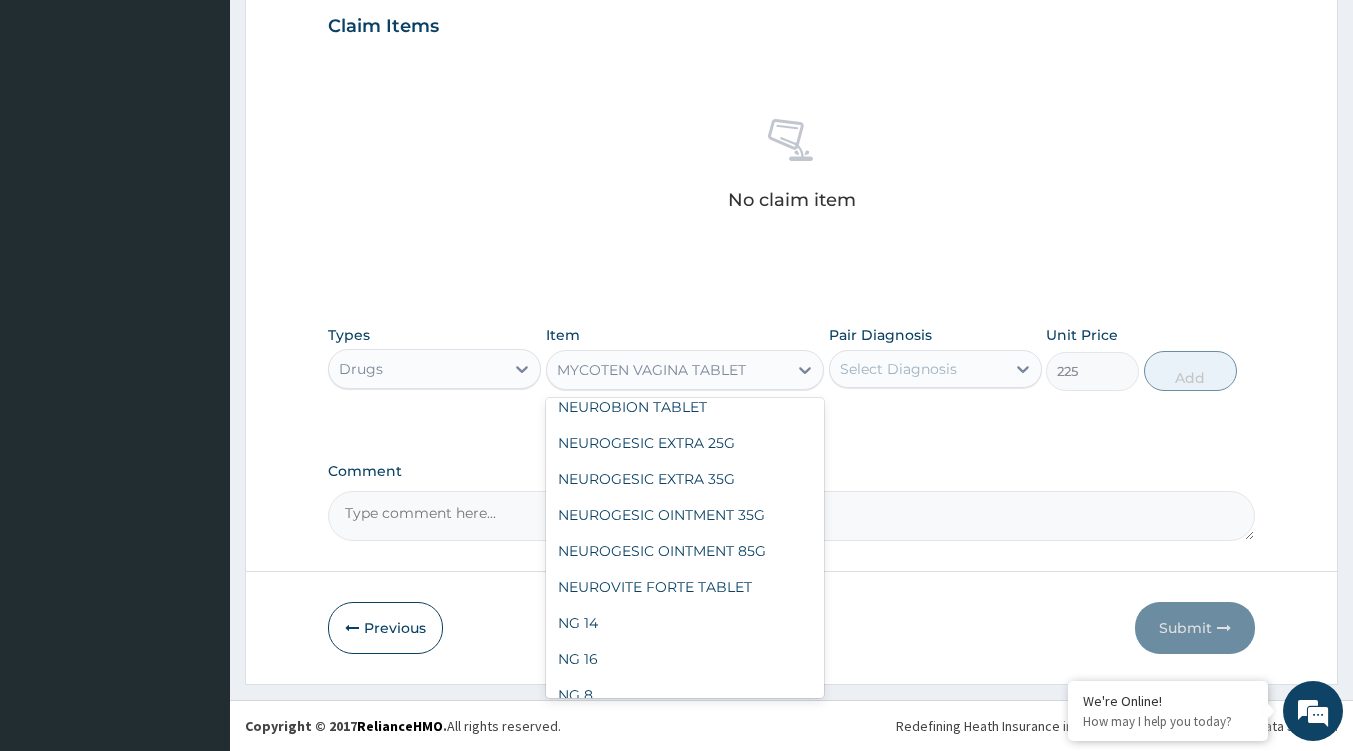 scroll, scrollTop: 31760, scrollLeft: 0, axis: vertical 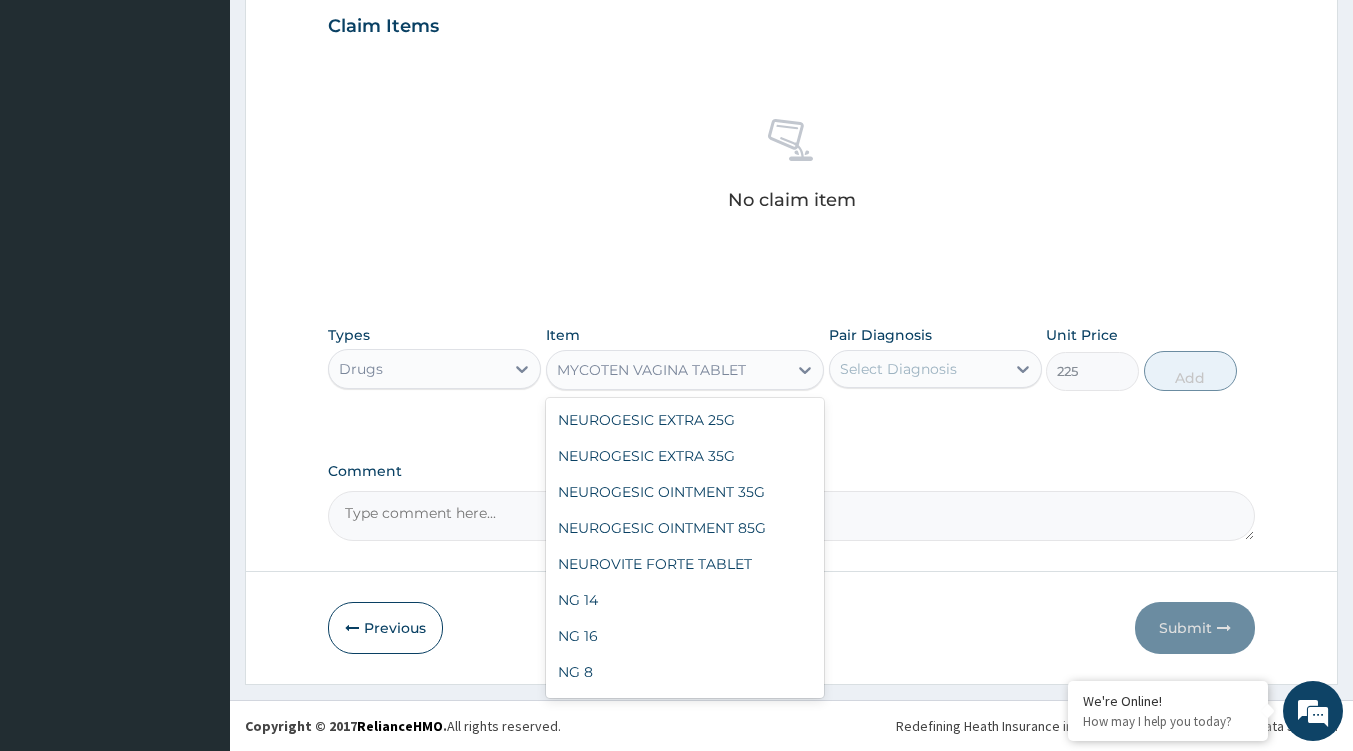 click on "NAPROXEN 500MG TABLET" at bounding box center (685, 240) 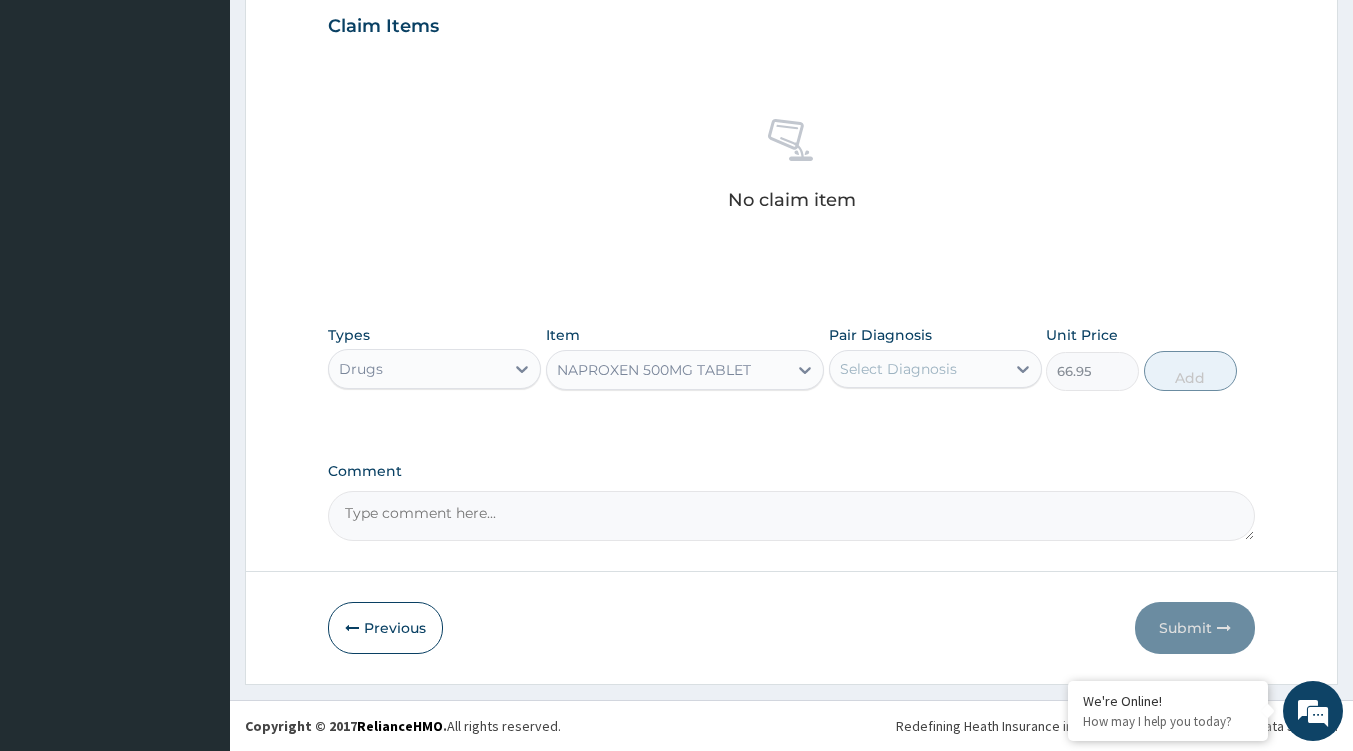 click 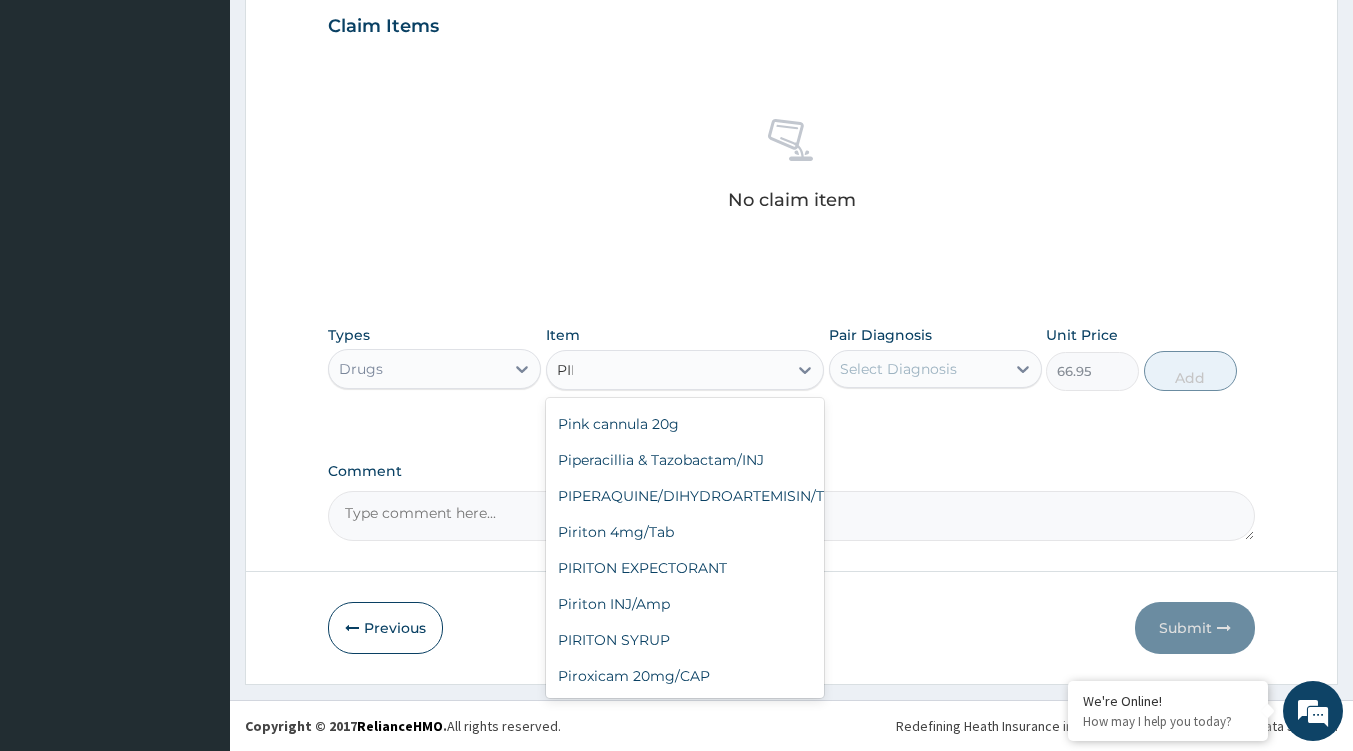 scroll, scrollTop: 68, scrollLeft: 0, axis: vertical 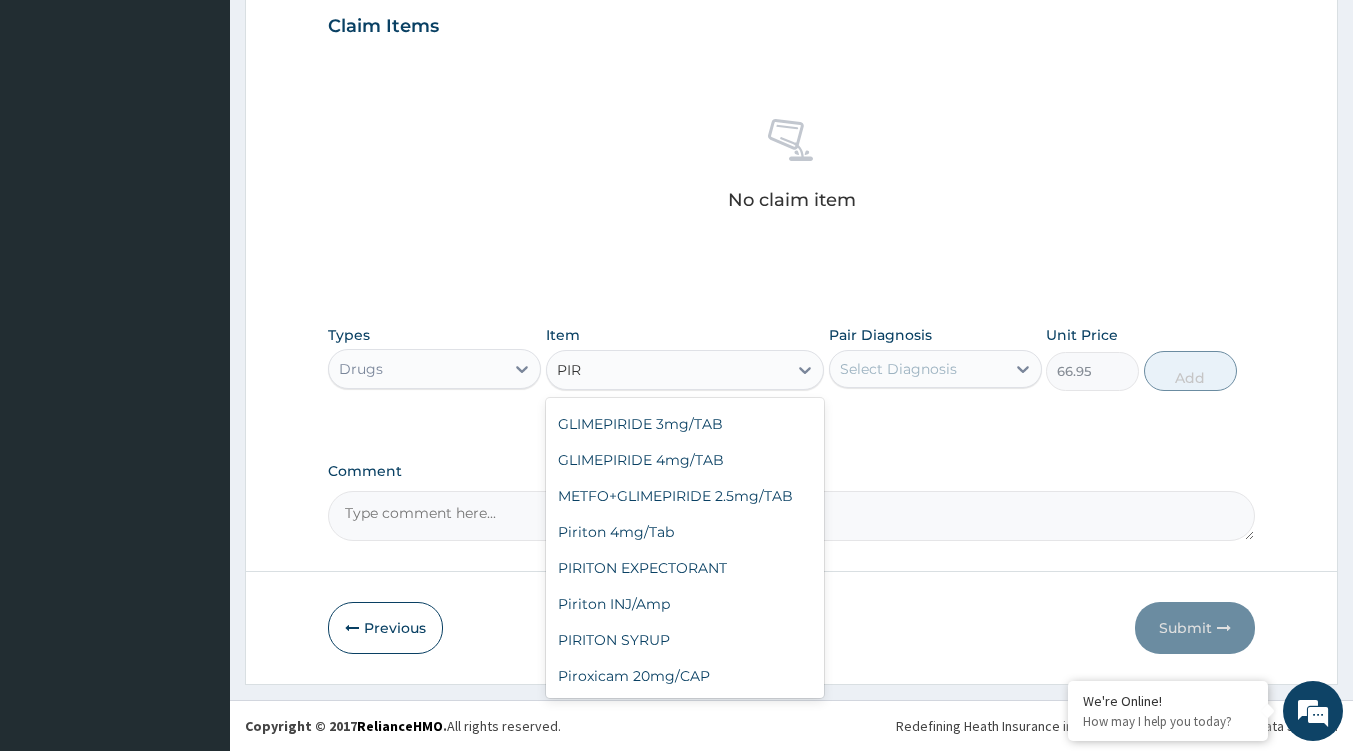 type on "PIRO" 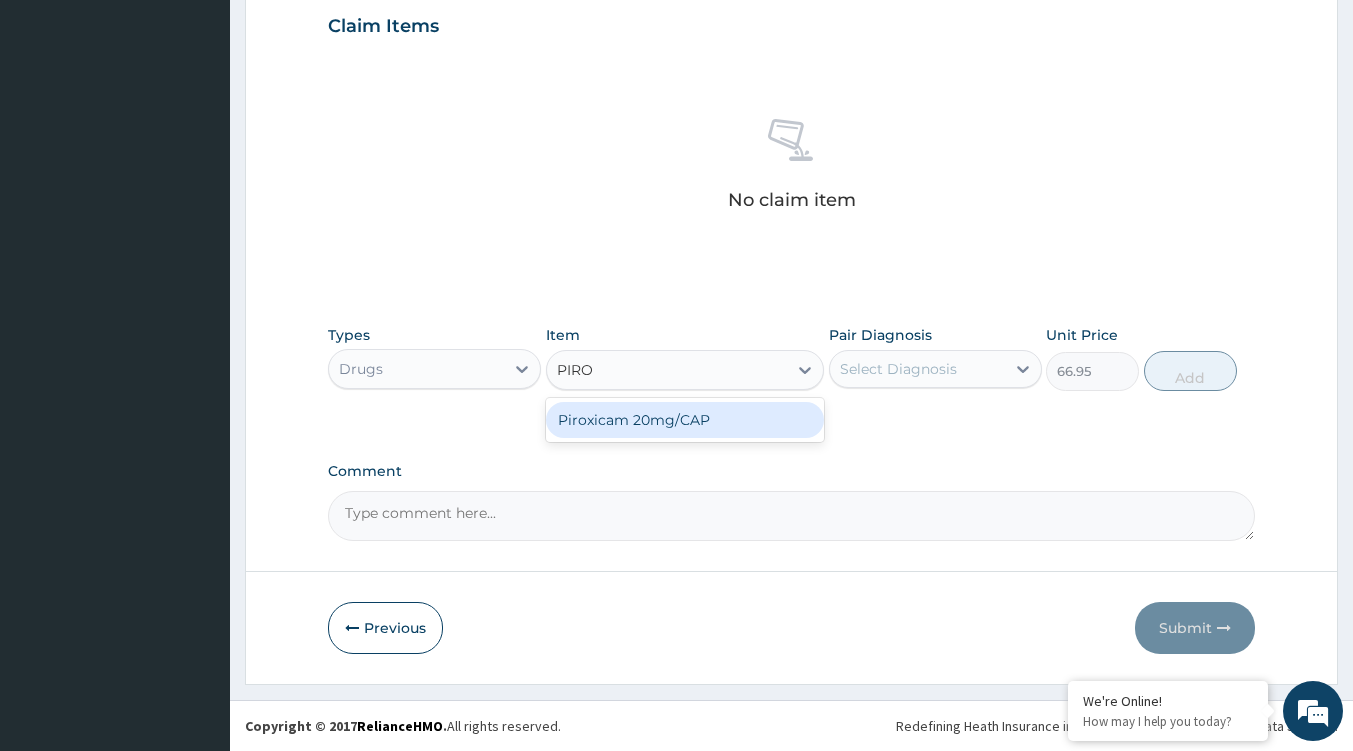 scroll, scrollTop: 0, scrollLeft: 0, axis: both 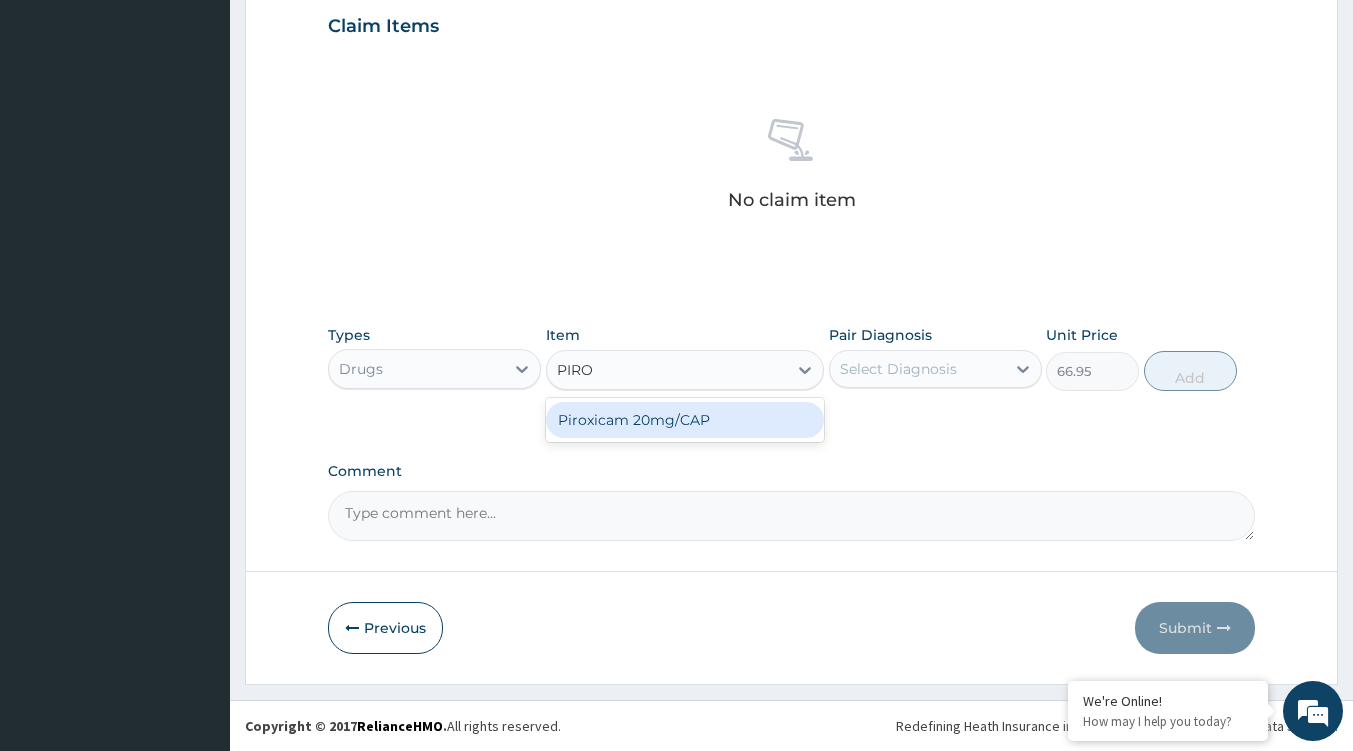 click on "Piroxicam 20mg/CAP" at bounding box center [685, 420] 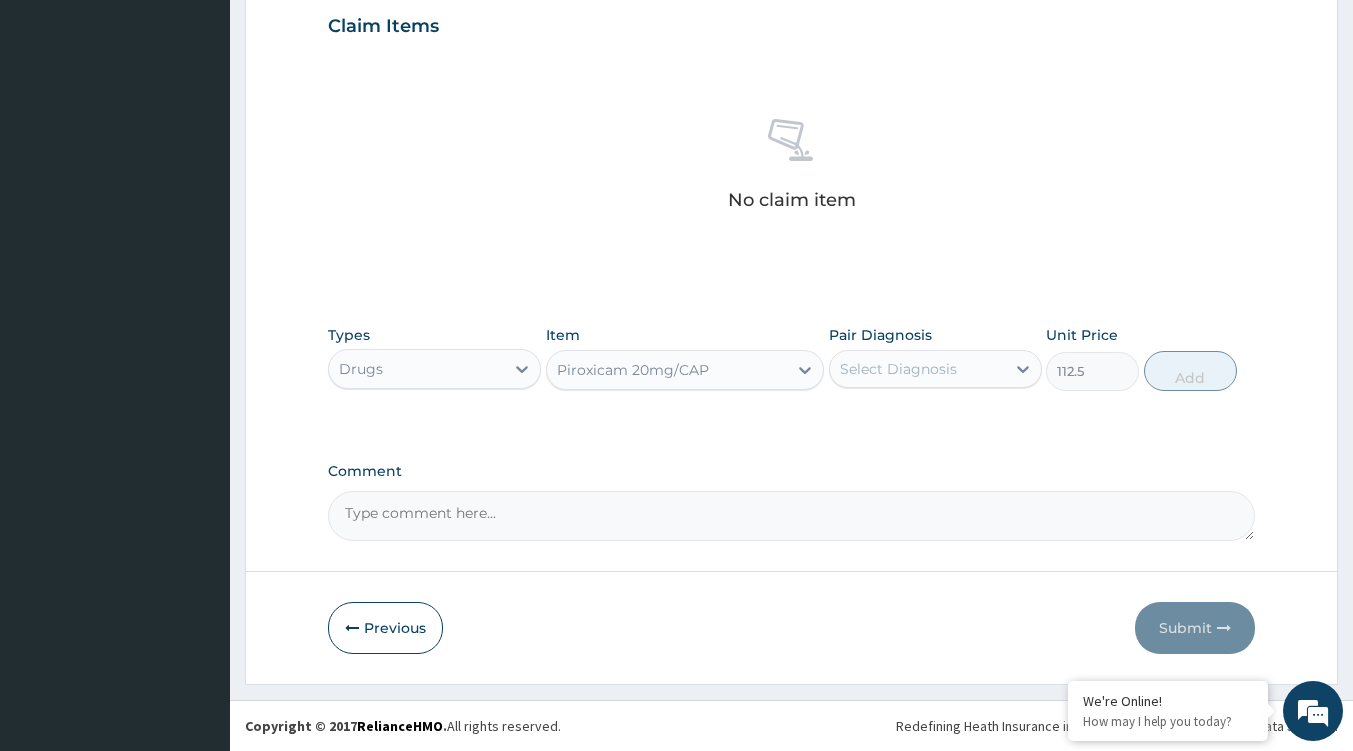 click 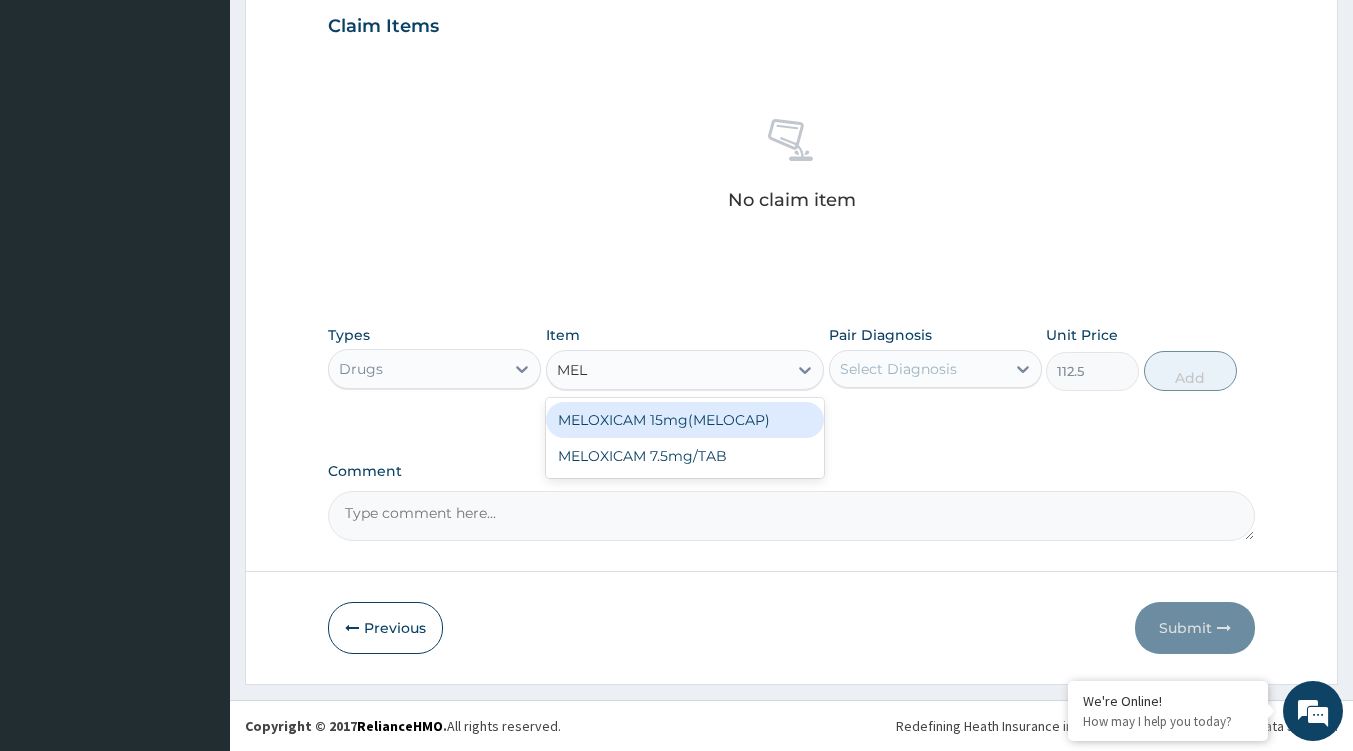 scroll, scrollTop: 0, scrollLeft: 0, axis: both 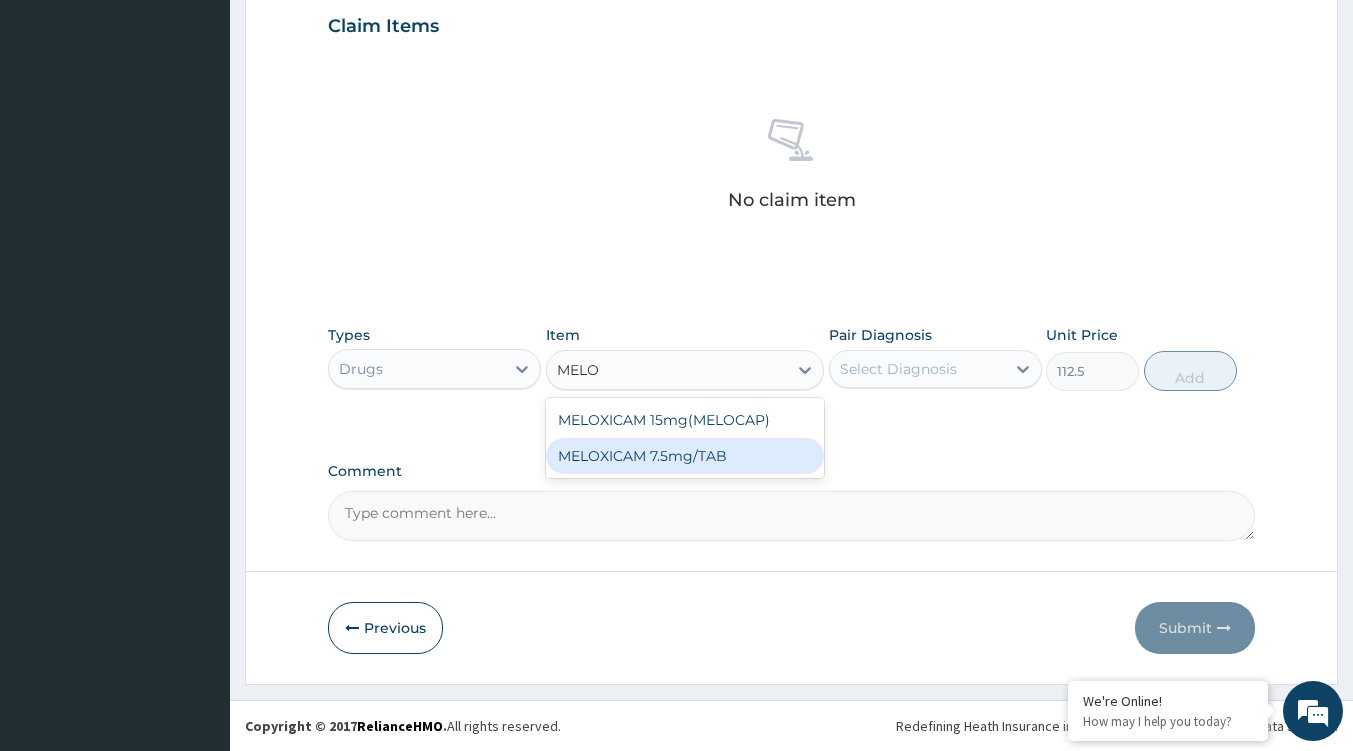 click on "MELOXICAM 7.5mg/TAB" at bounding box center [685, 456] 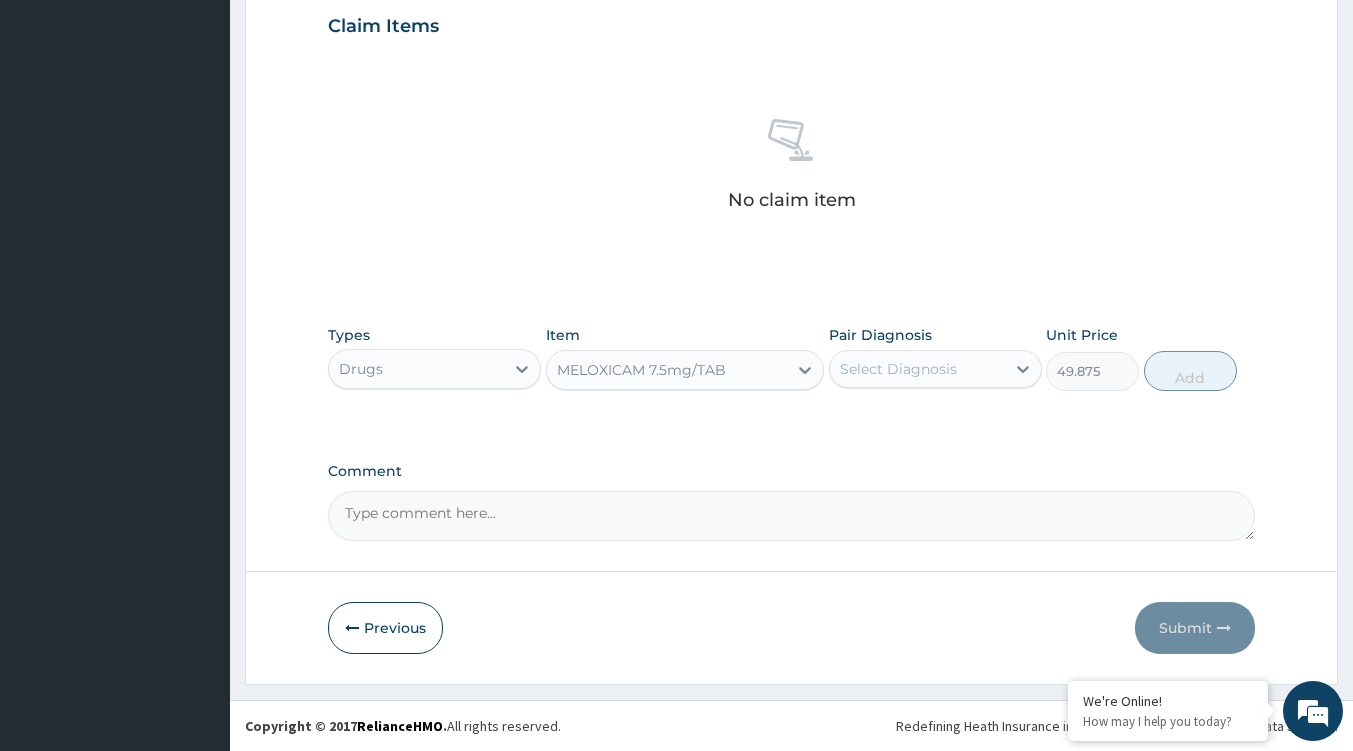 click on "MELOXICAM 7.5mg/TAB" at bounding box center [667, 370] 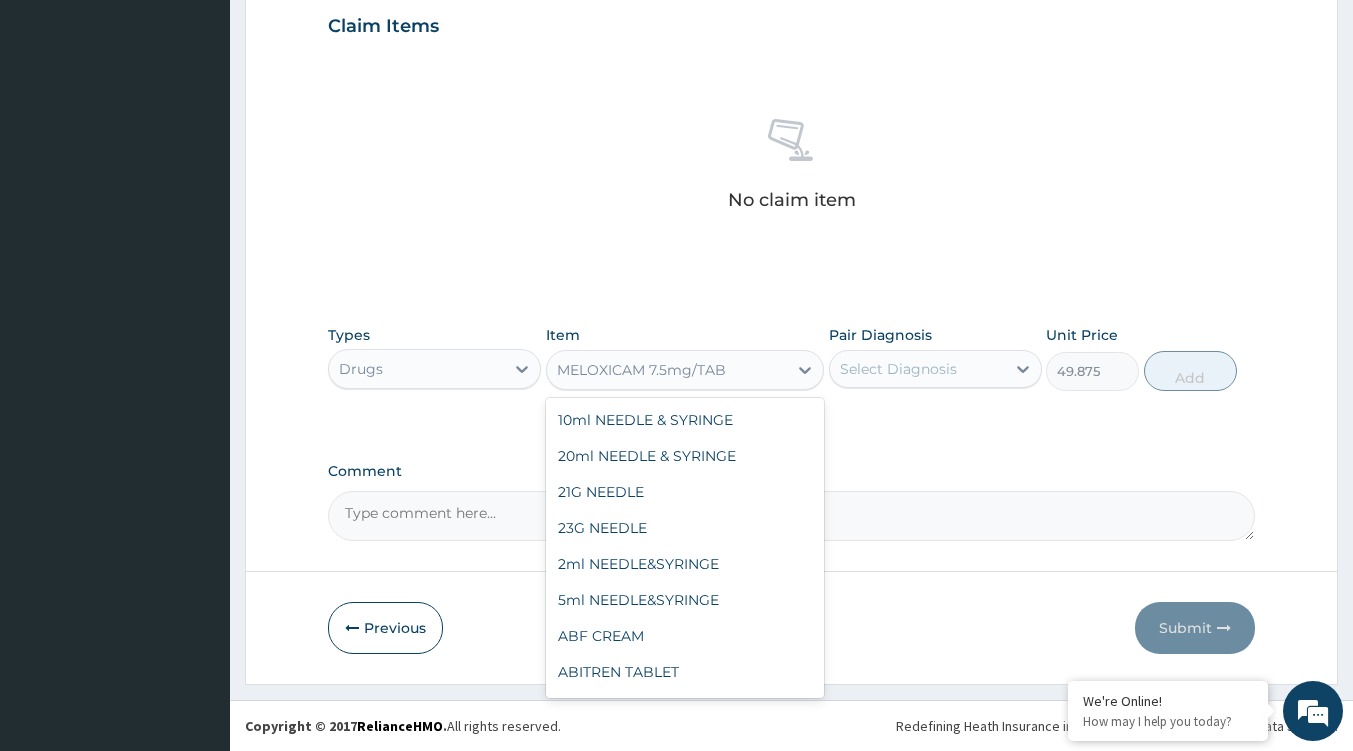 scroll, scrollTop: 30020, scrollLeft: 0, axis: vertical 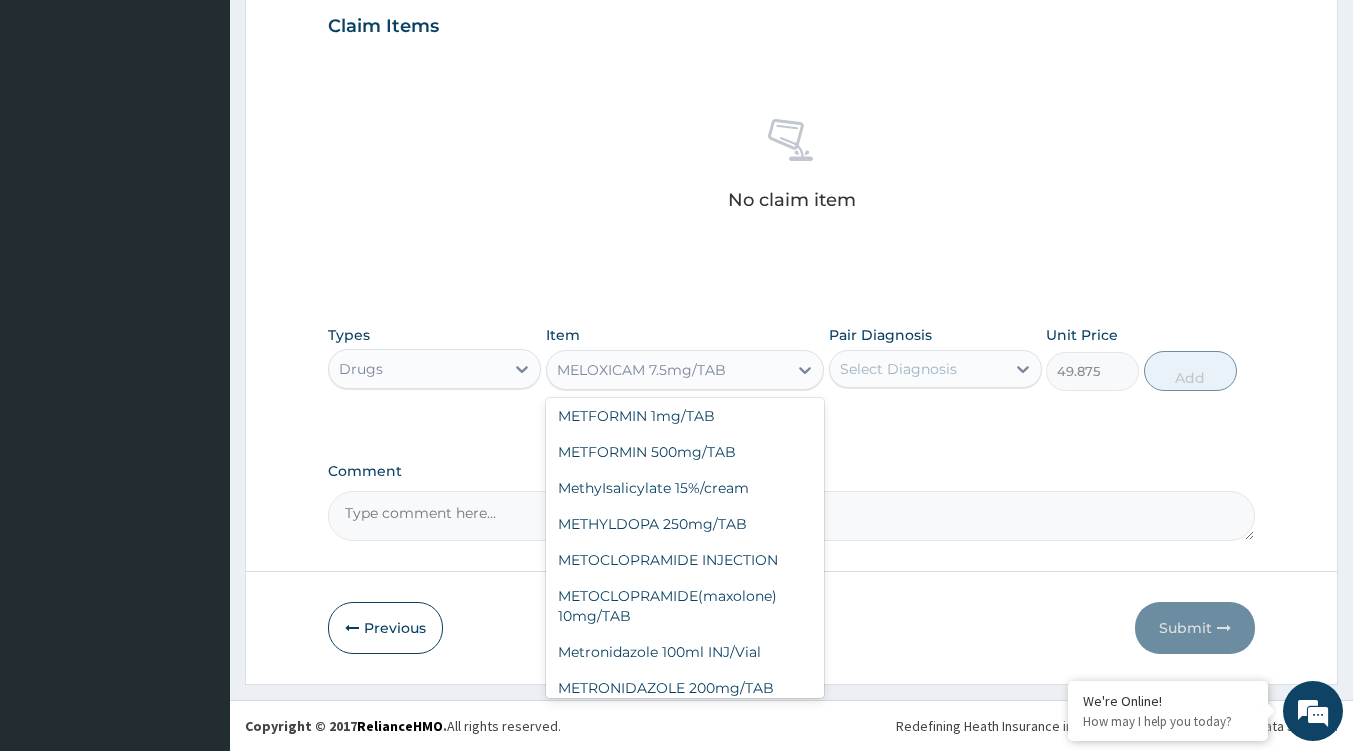 click on "MELOXICAM 15mg(MELOCAP)" at bounding box center (685, 272) 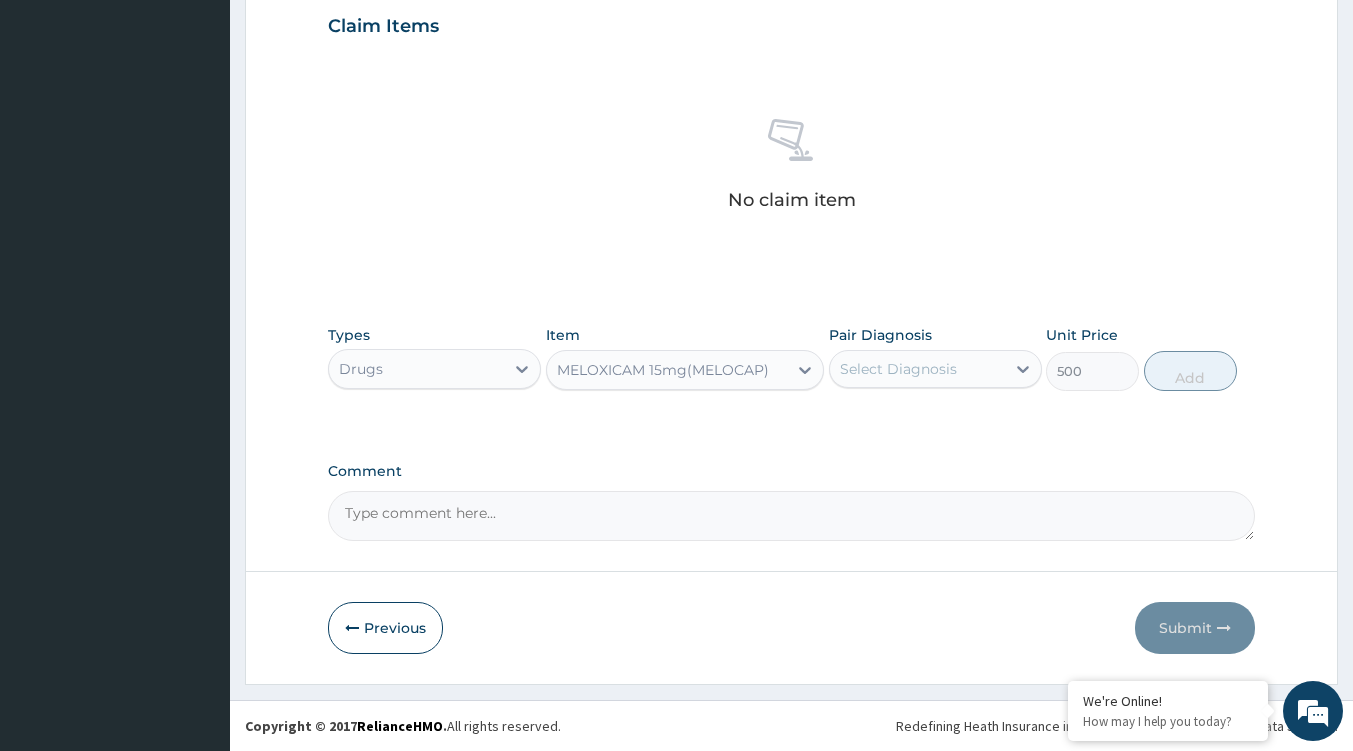 click on "MELOXICAM 15mg(MELOCAP)" at bounding box center (667, 370) 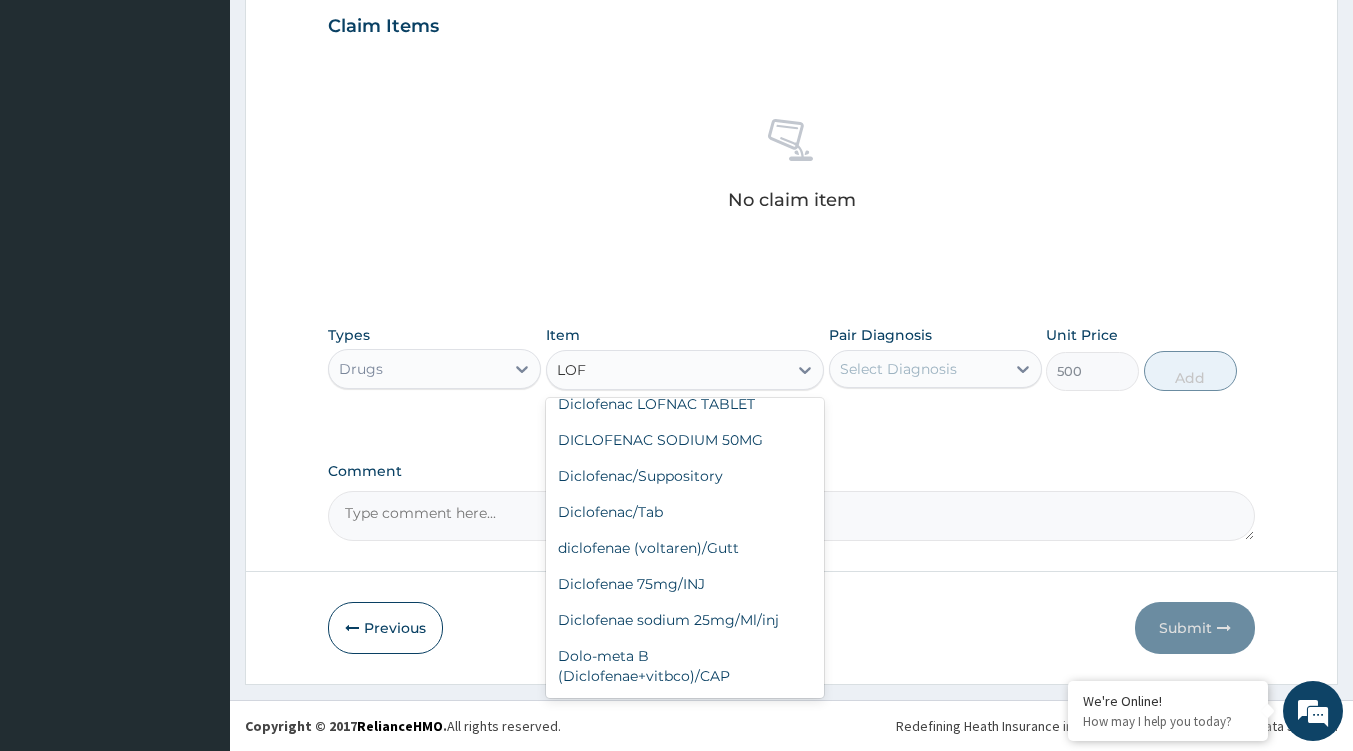 scroll, scrollTop: 432, scrollLeft: 0, axis: vertical 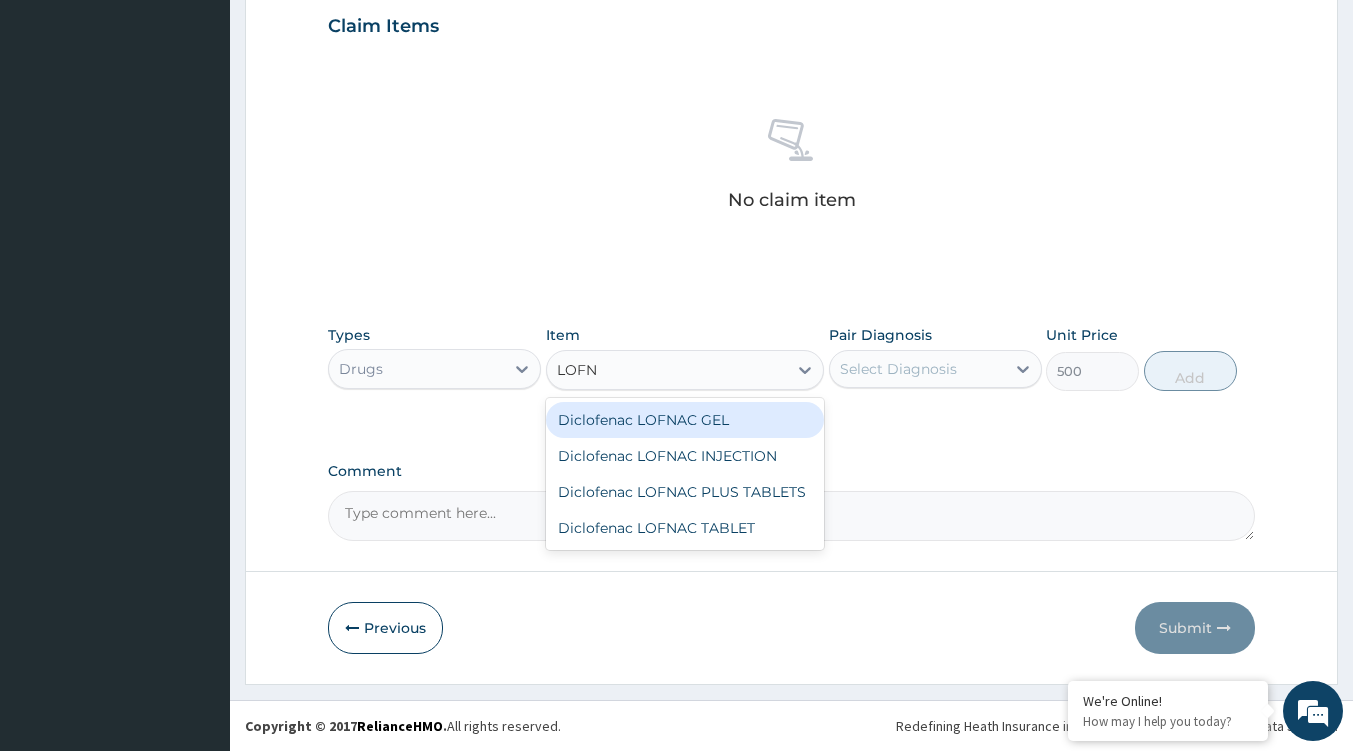 click on "Diclofenac LOFNAC GEL" at bounding box center [685, 420] 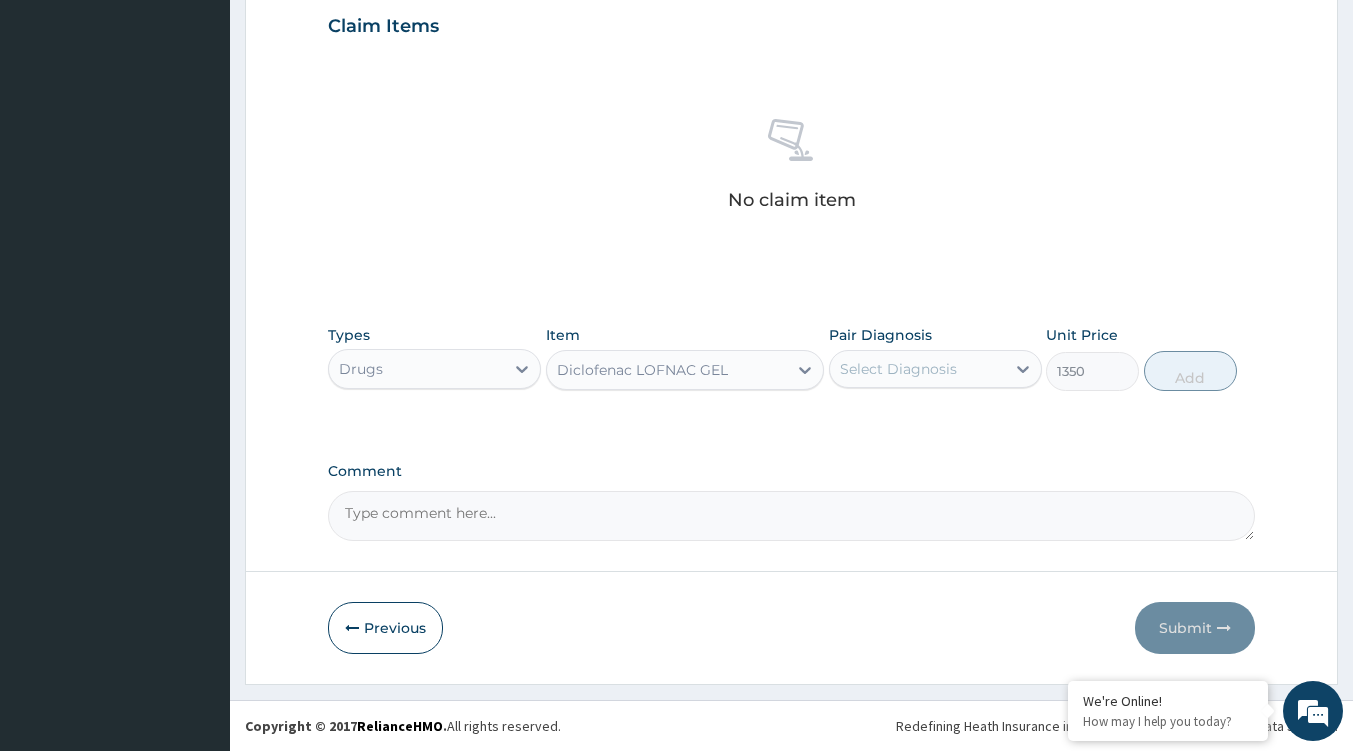click 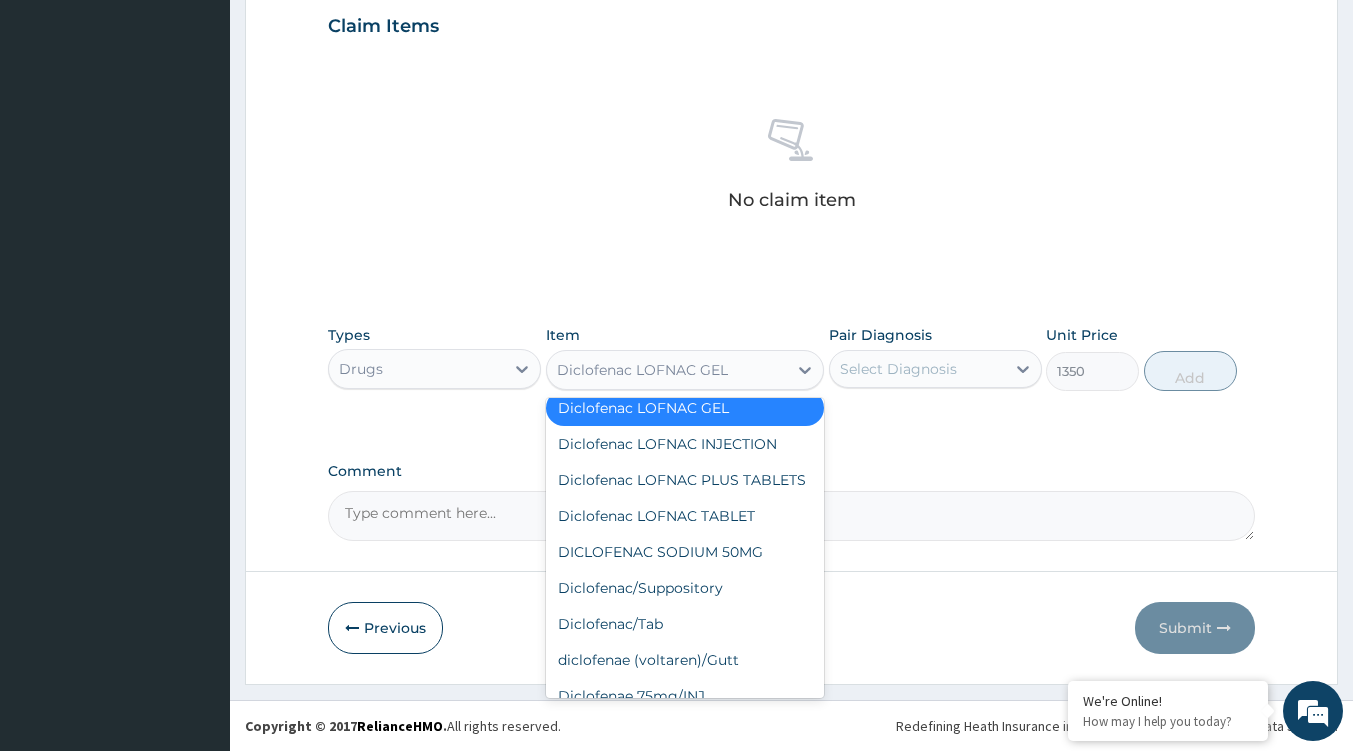 scroll, scrollTop: 20556, scrollLeft: 0, axis: vertical 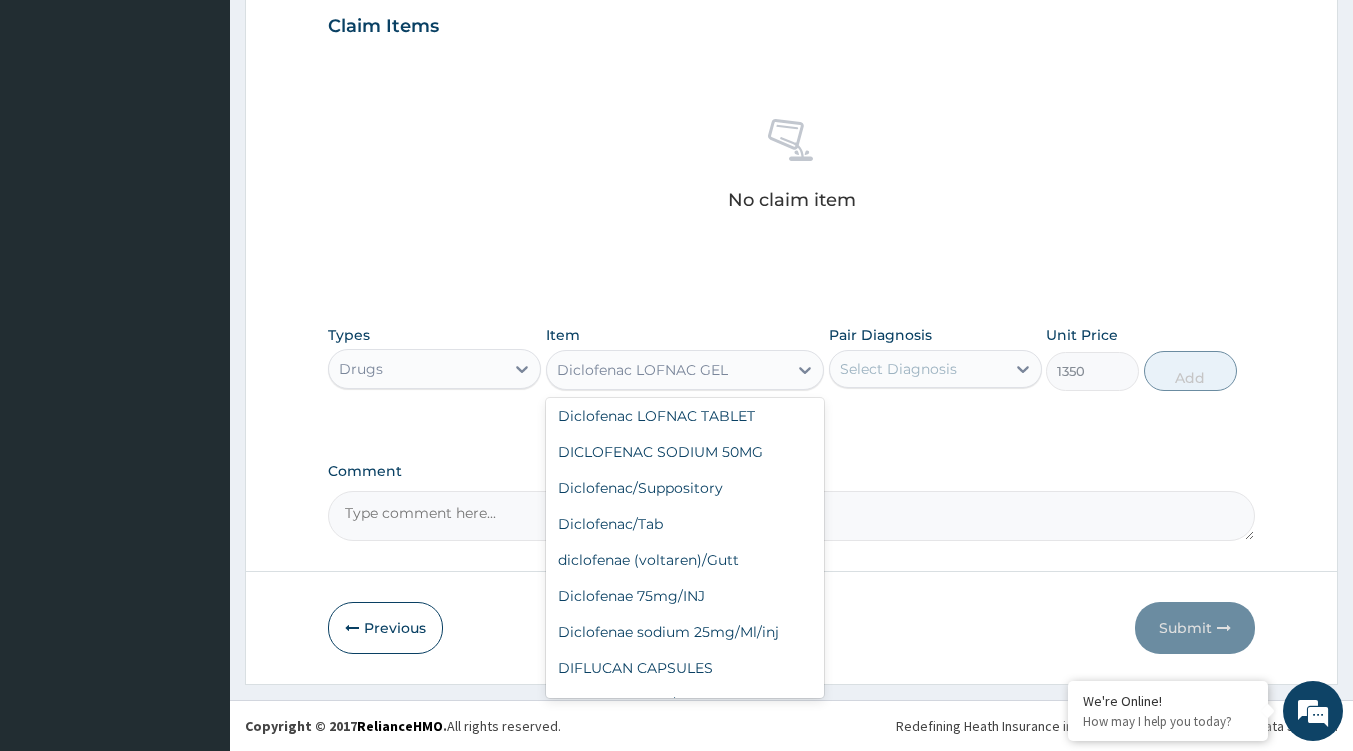 click on "Diclofenac LOFNAC INJECTION" at bounding box center (685, 344) 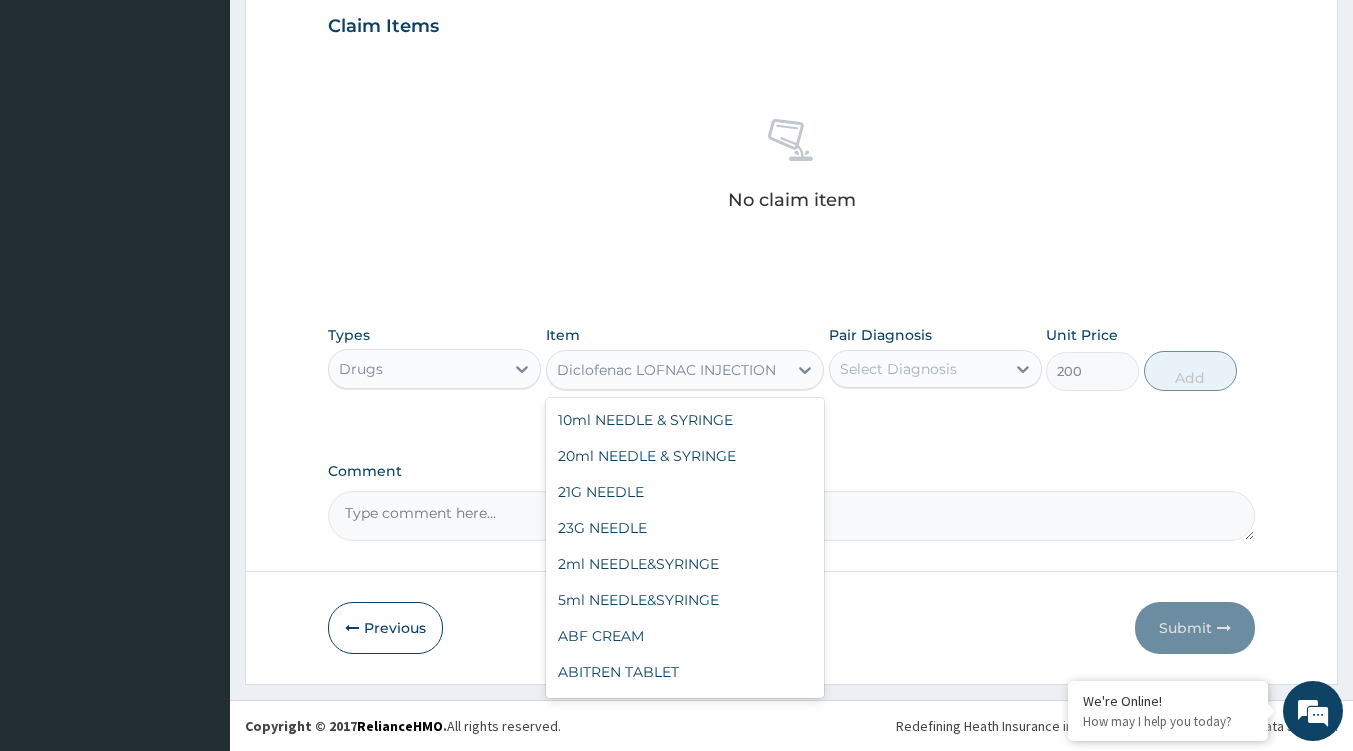 click on "Diclofenac LOFNAC INJECTION" at bounding box center [667, 370] 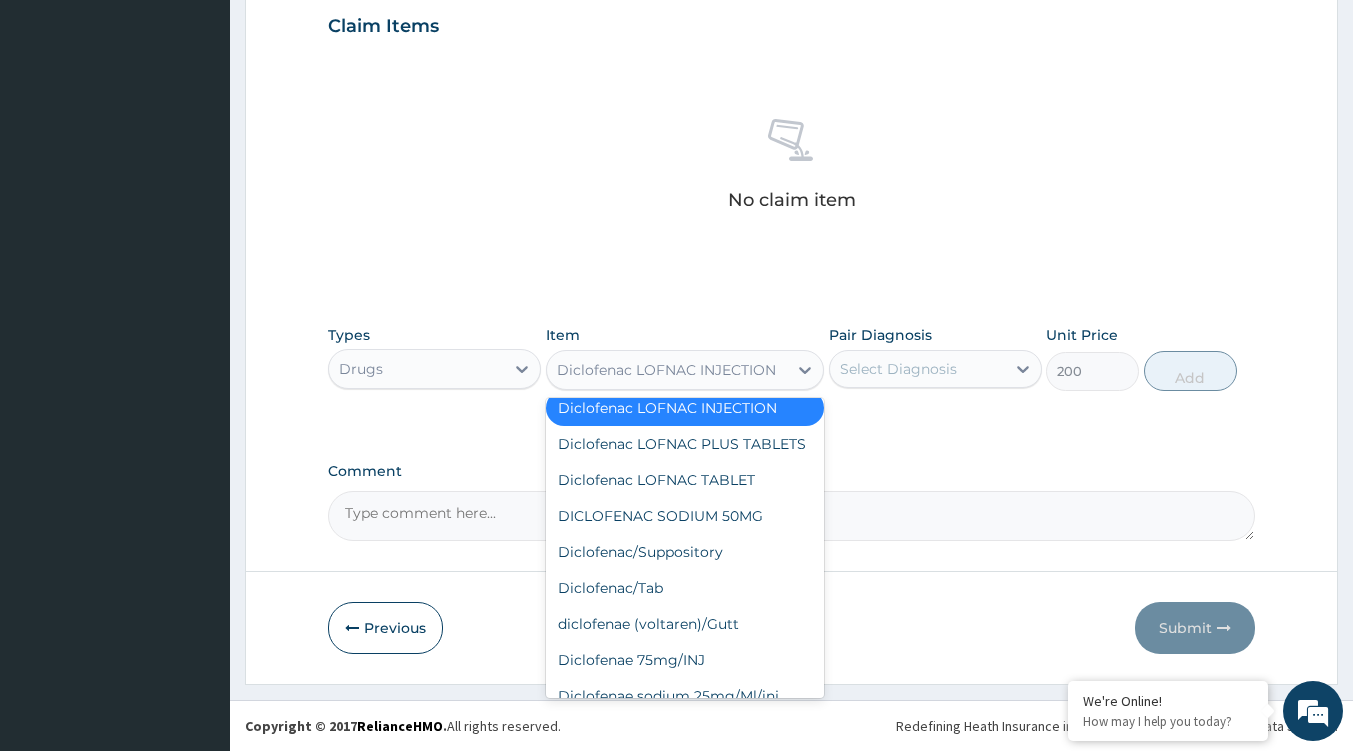 scroll, scrollTop: 20532, scrollLeft: 0, axis: vertical 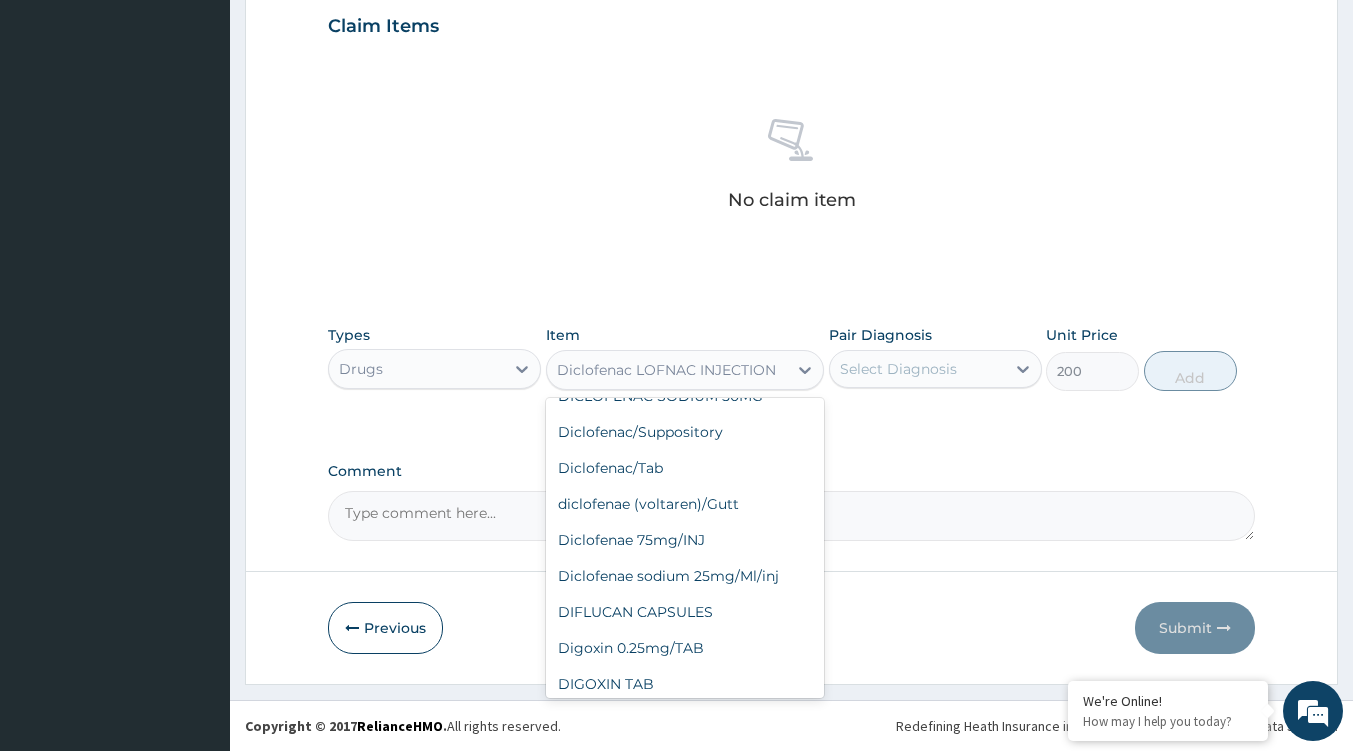 click on "Diclofenac LOFNAC PLUS TABLETS" at bounding box center [685, 324] 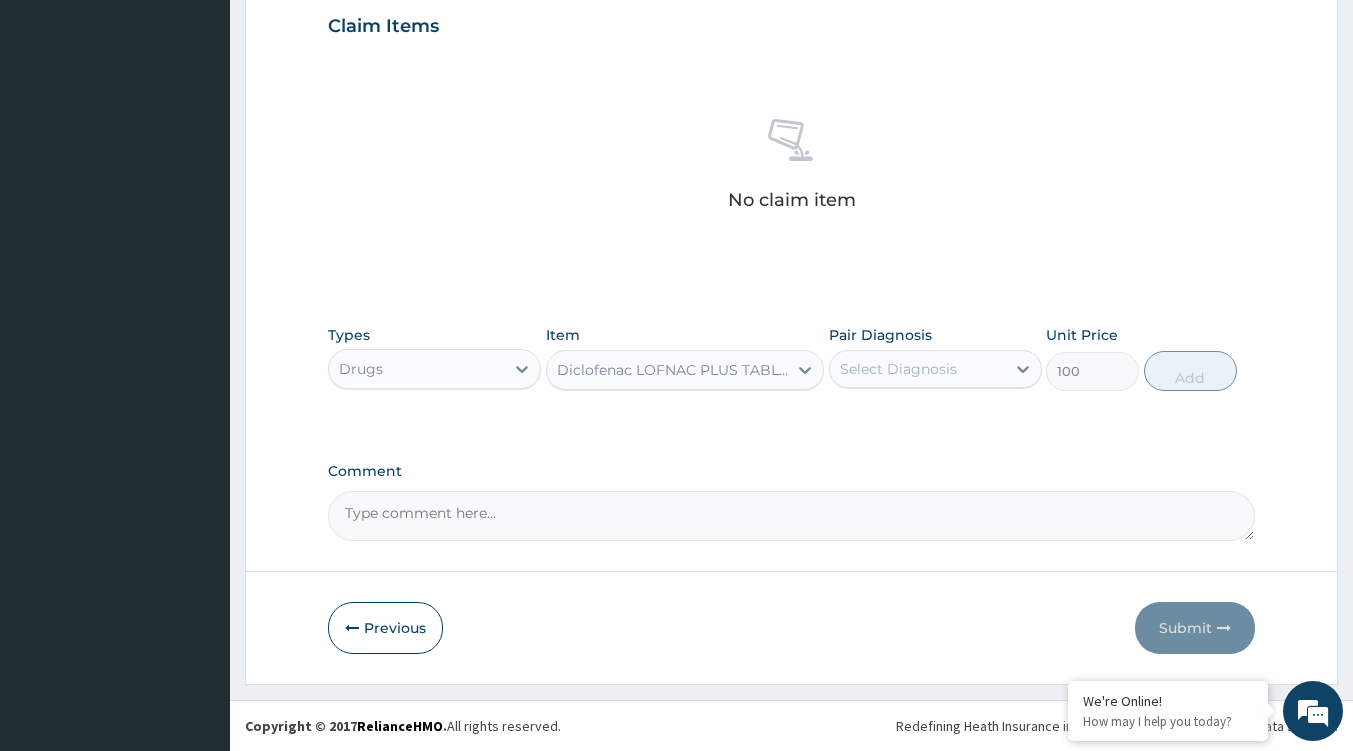 click 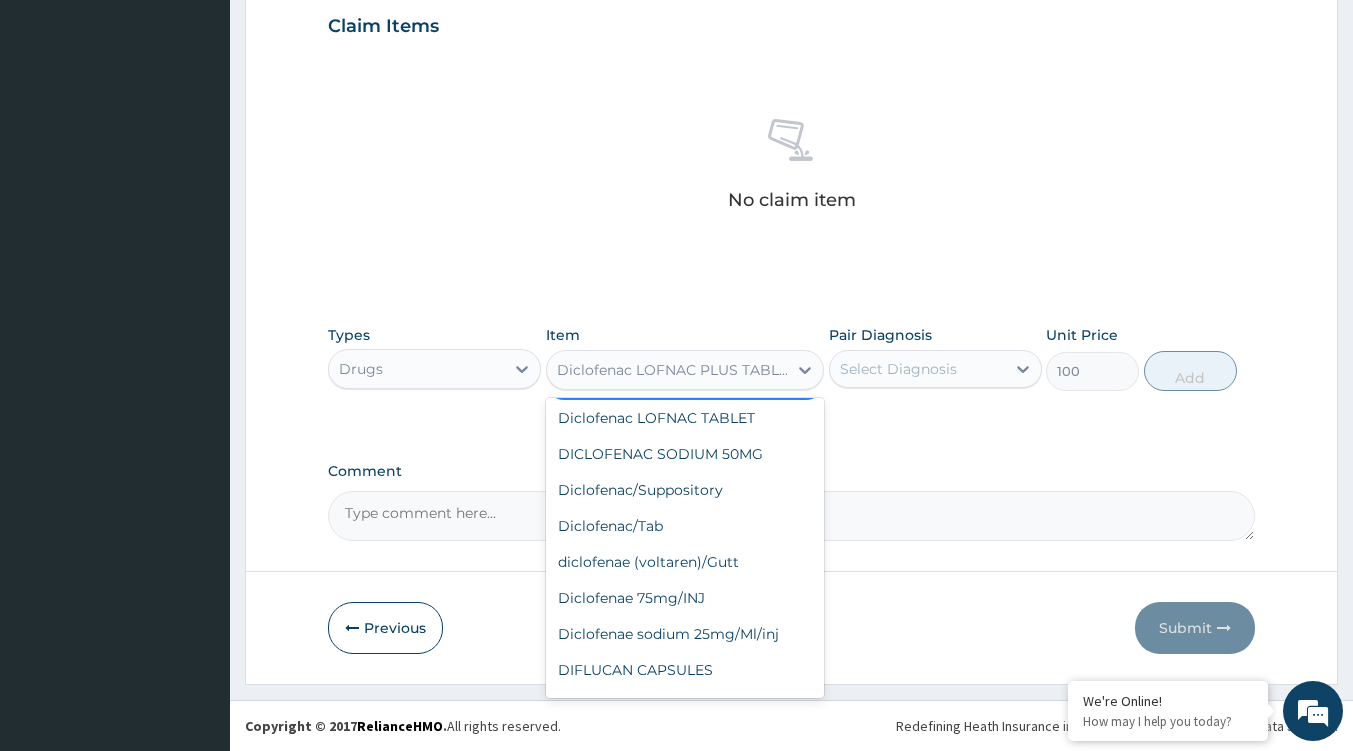 scroll, scrollTop: 20954, scrollLeft: 0, axis: vertical 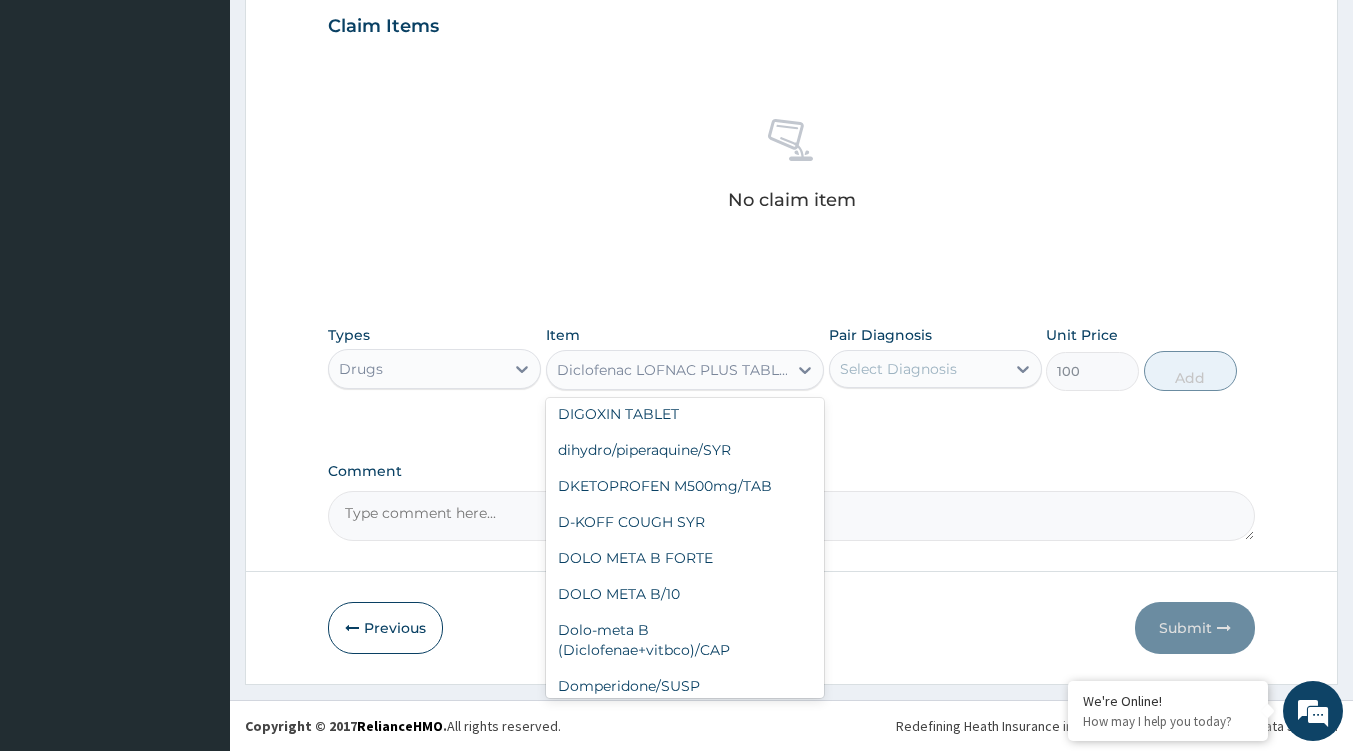 click on "Diclofenae sodium 25mg/Ml/inj" at bounding box center (685, 234) 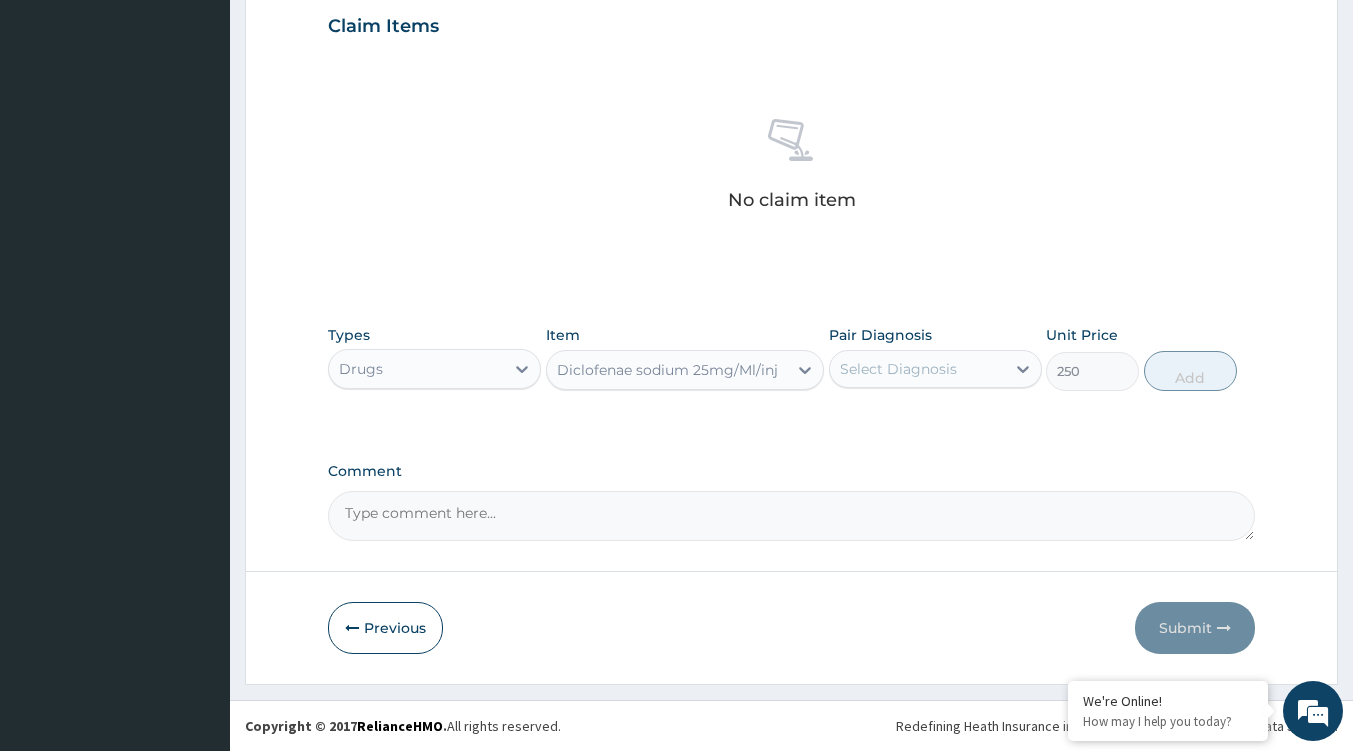 click at bounding box center (805, 370) 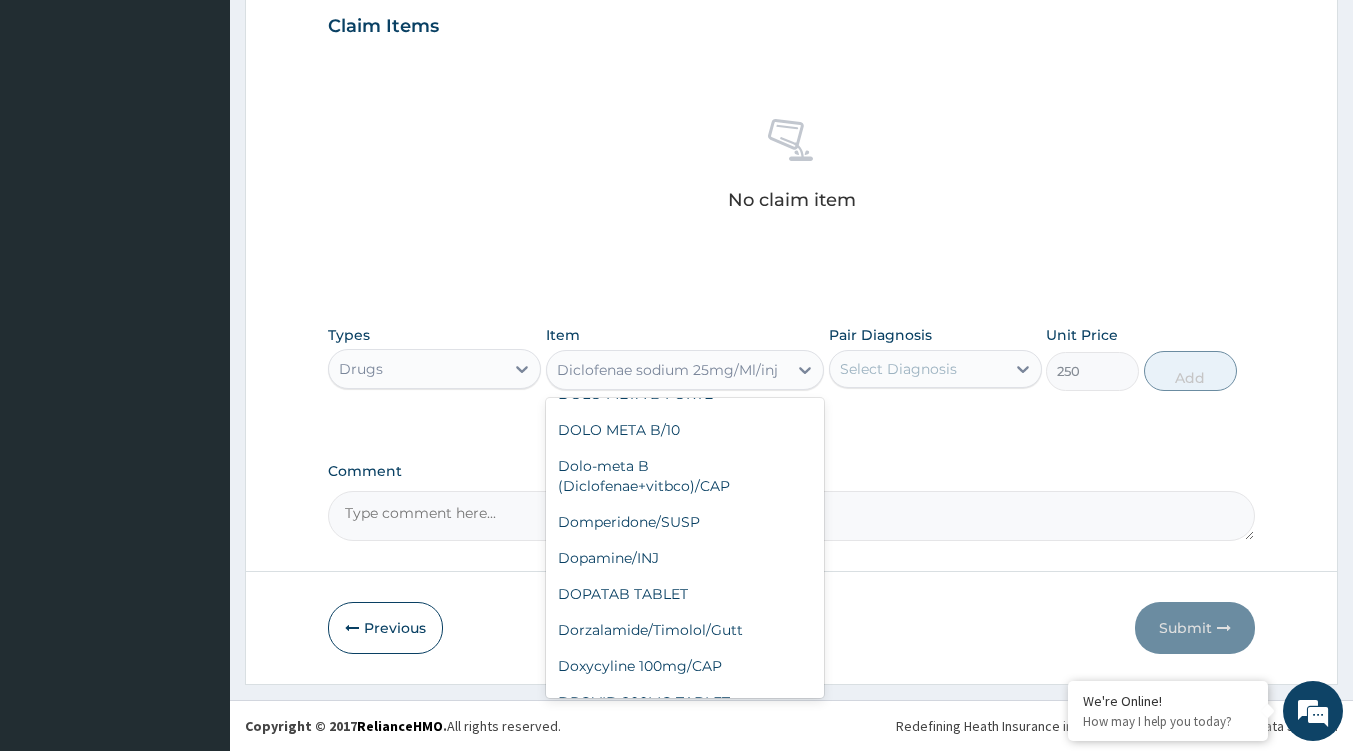 scroll, scrollTop: 21300, scrollLeft: 0, axis: vertical 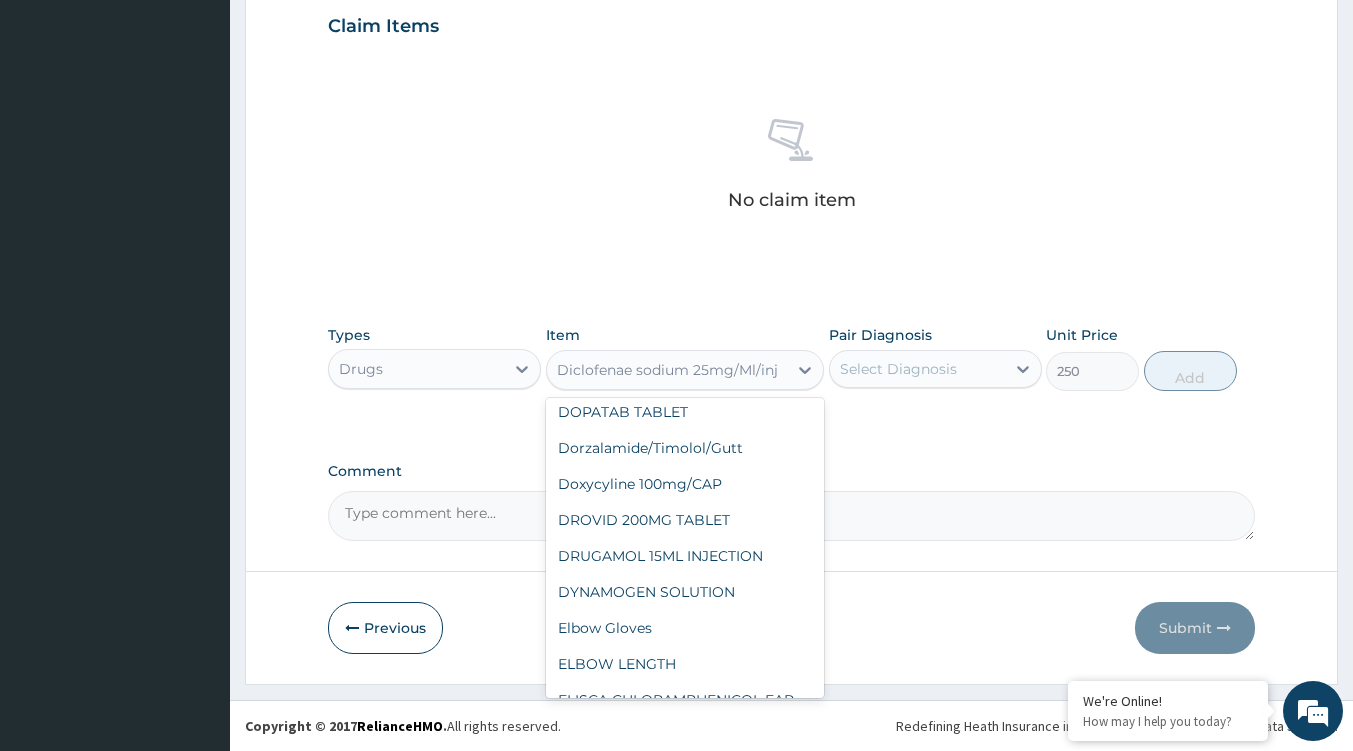 click on "PA Code / Prescription Code Enter Code(Secondary Care Only) Encounter Date DD-MM-YYYY Important Notice Please enter PA codes before entering items that are not attached to a PA code   All diagnoses entered must be linked to a claim item. Diagnosis & Claim Items that are visible but inactive cannot be edited because they were imported from an already approved PA code. Diagnosis Vivax malaria Query NB: All diagnosis must be linked to a claim item Claim Items No claim item Types Drugs Item option Diclofenae sodium 25mg/Ml/inj, selected. option DOLO META B FORTE focused, 578 of 1053. 1053 results available. Use Up and Down to choose options, press Enter to select the currently focused option, press Escape to exit the menu, press Tab to select the option and exit the menu. Diclofenae sodium 25mg/Ml/inj 10ml NEEDLE & SYRINGE 20ml NEEDLE & SYRINGE 21G NEEDLE 23G NEEDLE 2ml NEEDLE&SYRINGE 5ml NEEDLE&SYRINGE ABF CREAM ABITREN TABLET Aceclofenae 200mg SR/TAB Acelofenae+pem/TAB ACEM 500MG ACEPOL 60ML SUSP ACTIFED SYRUP" at bounding box center (791, 20) 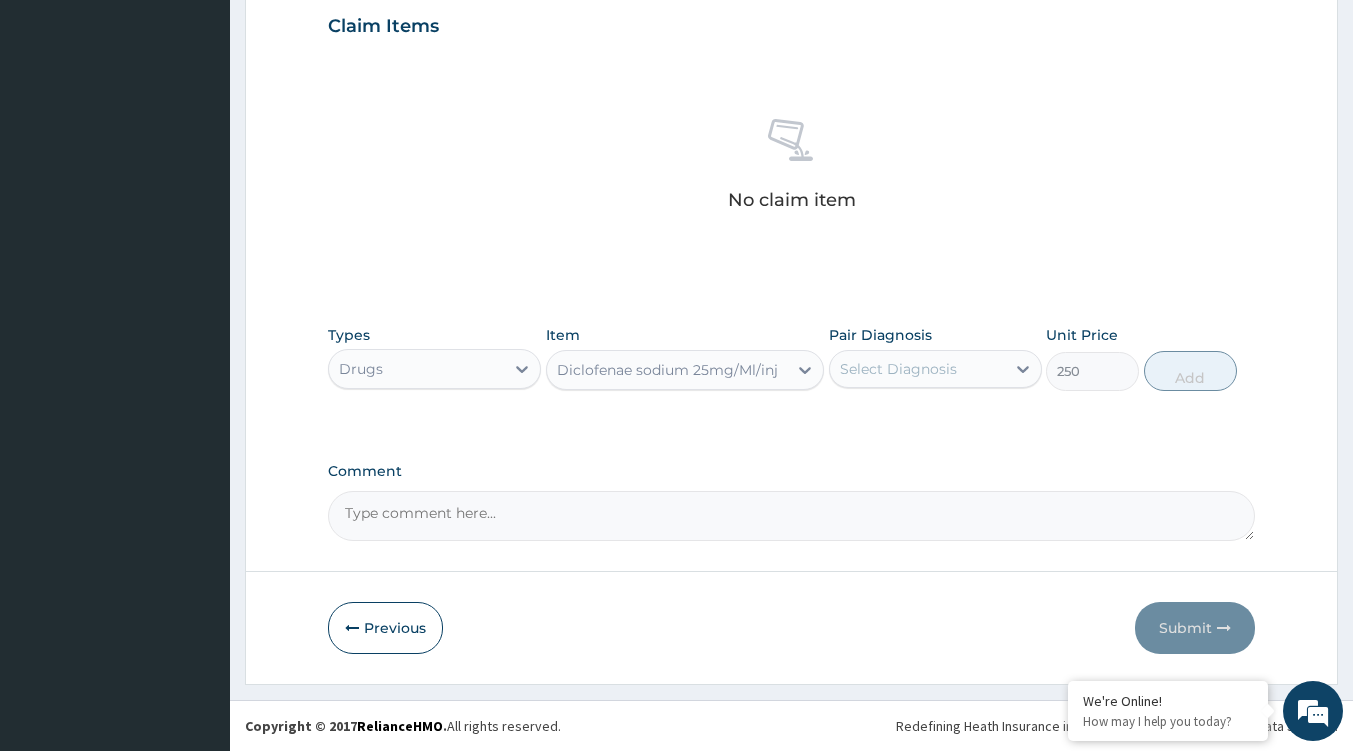 click on "Diclofenae sodium 25mg/Ml/inj" at bounding box center [667, 370] 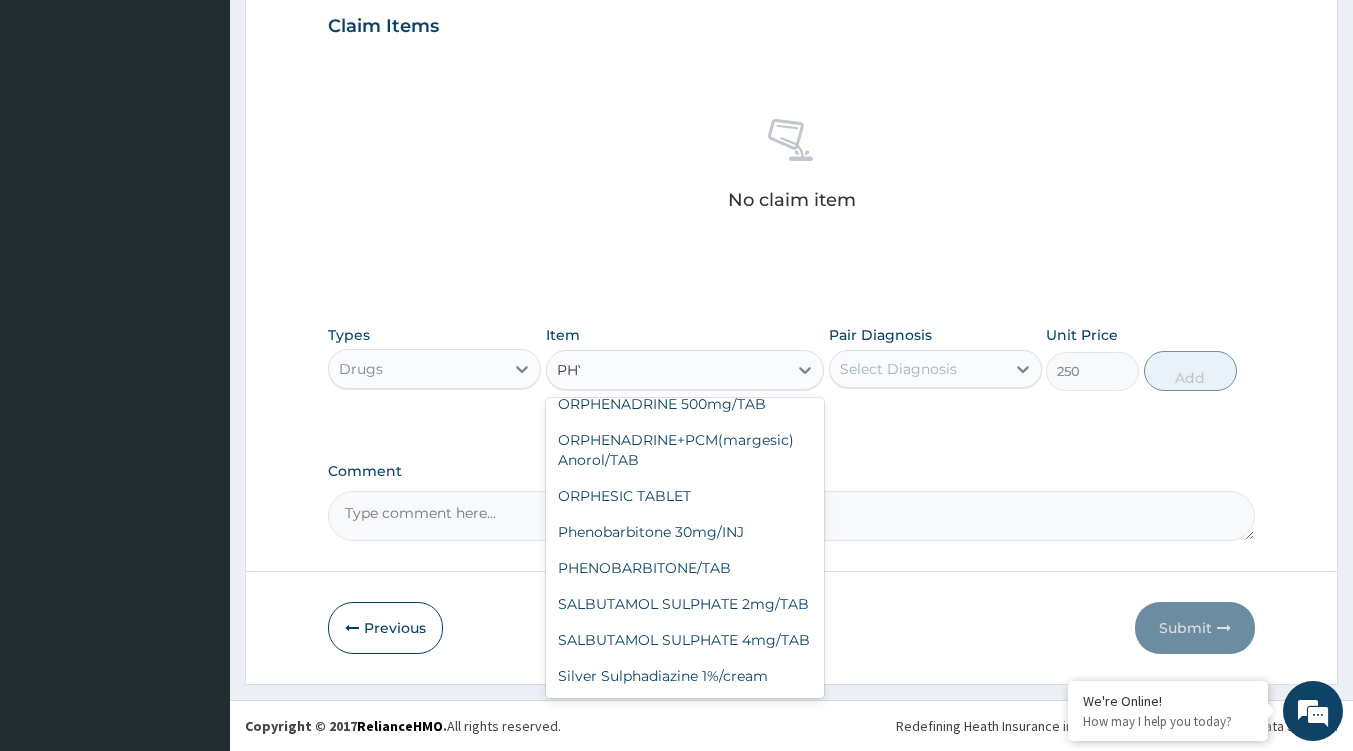 scroll, scrollTop: 0, scrollLeft: 0, axis: both 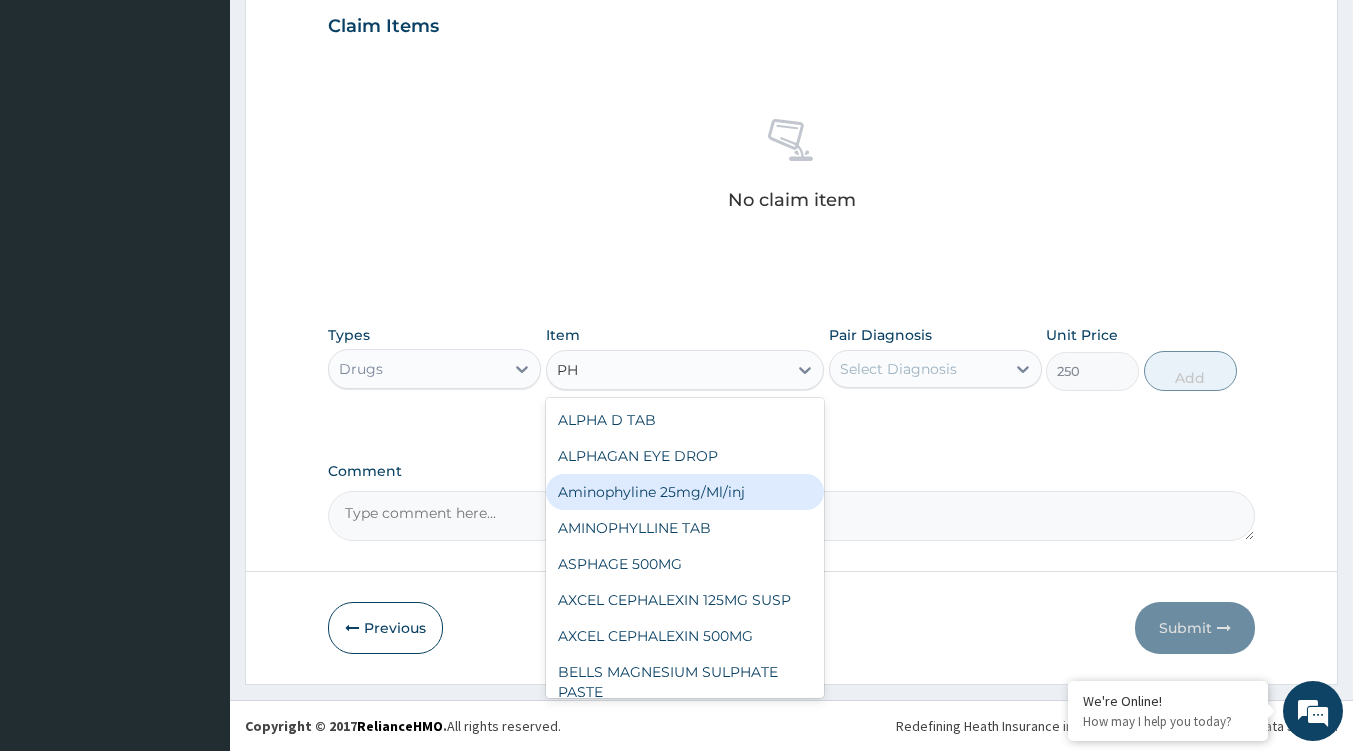 type on "P" 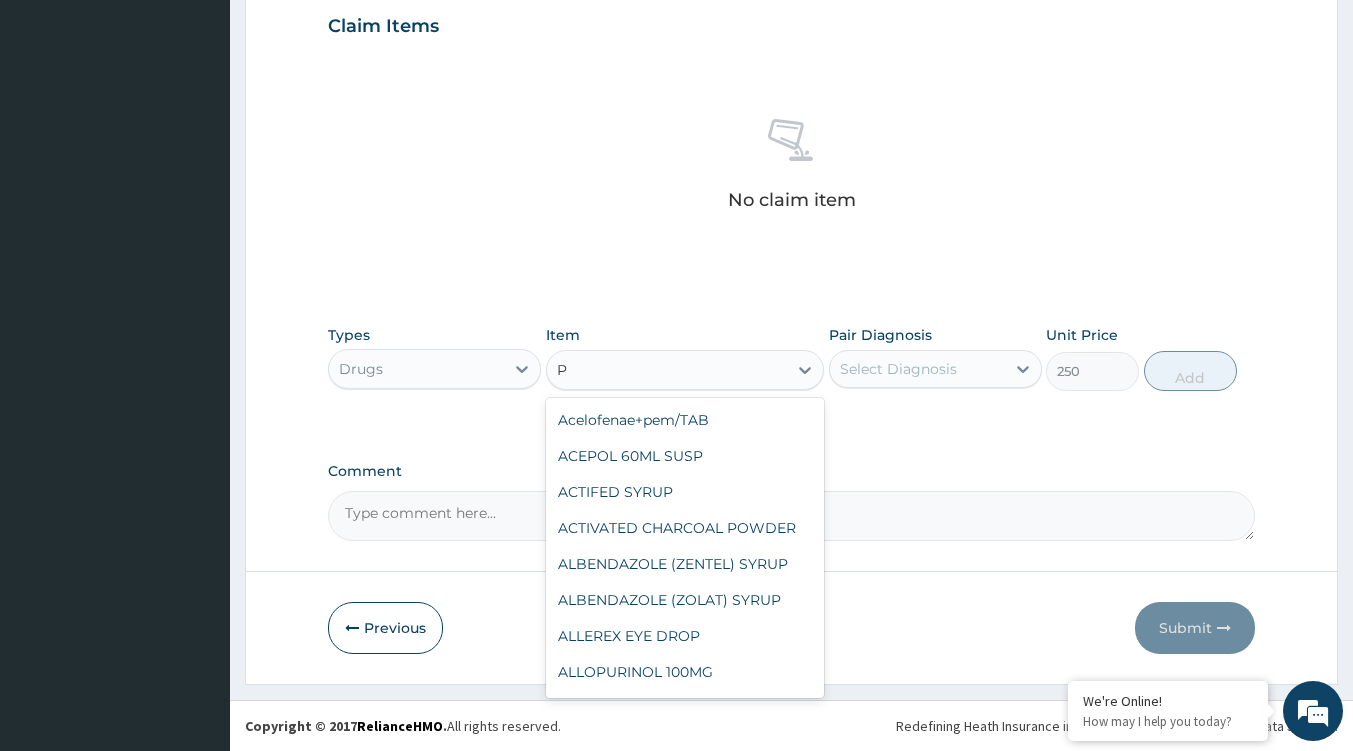type 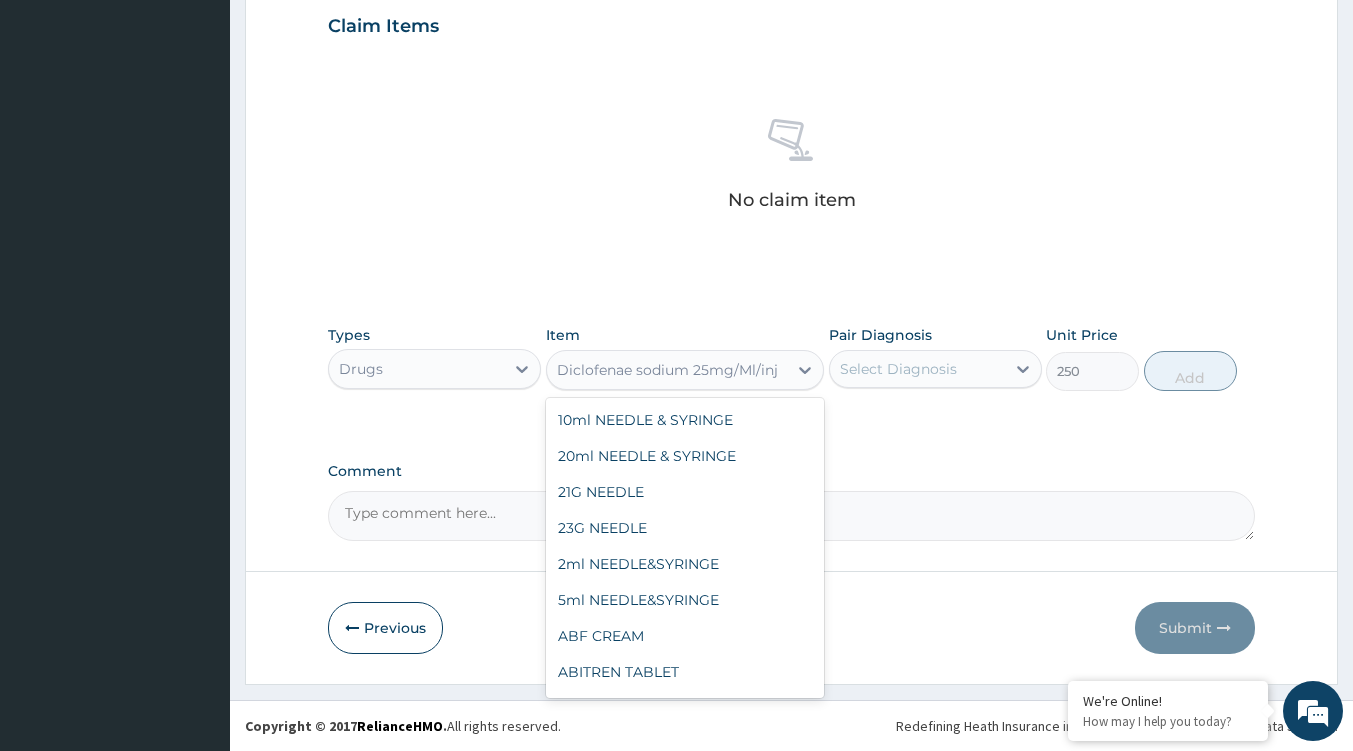 click on "Drugs" at bounding box center [416, 369] 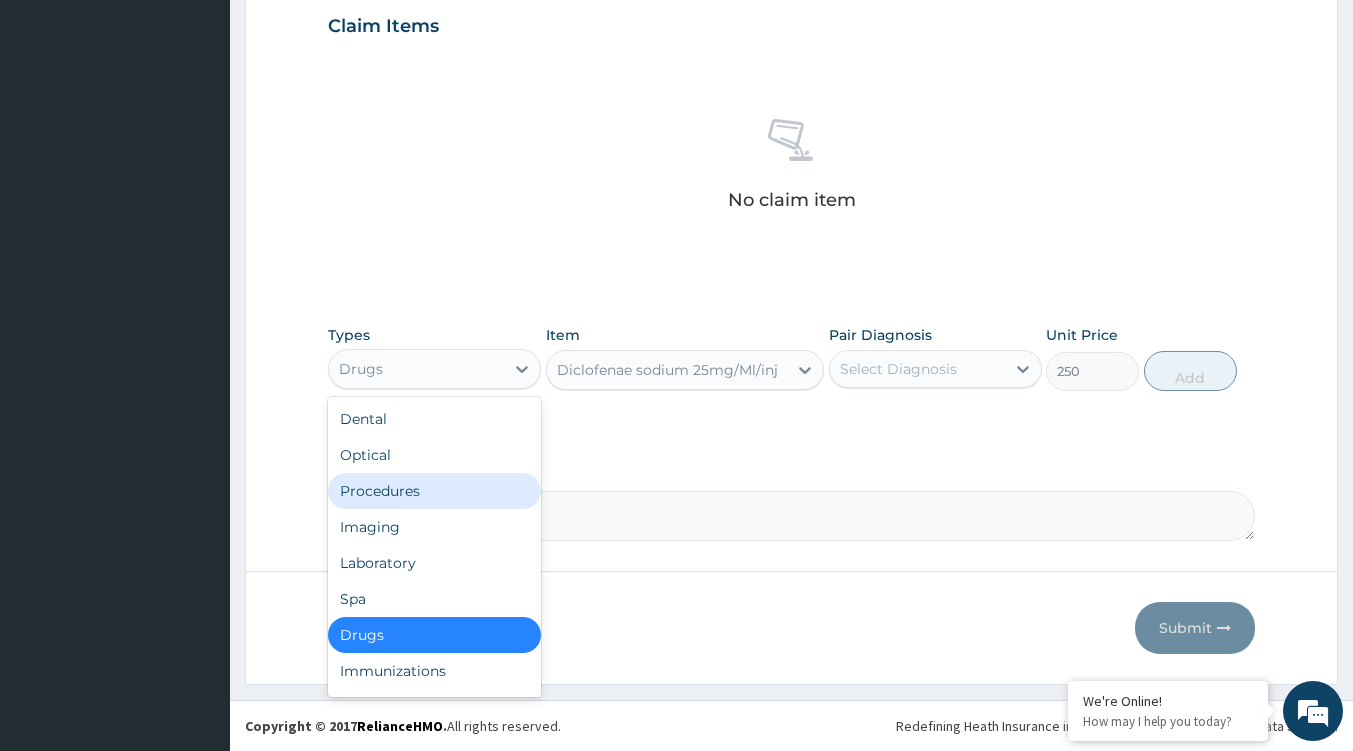 click on "Procedures" at bounding box center (434, 491) 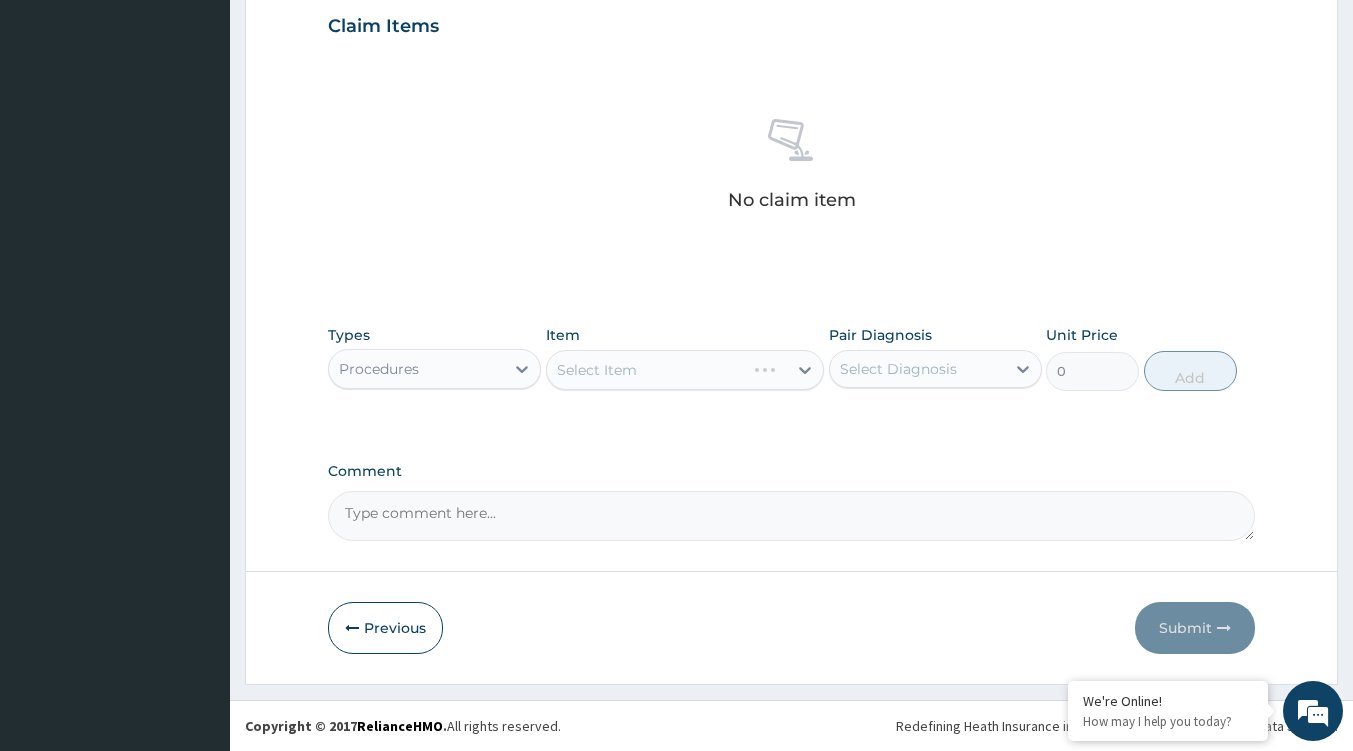 click on "Select Item" at bounding box center [685, 370] 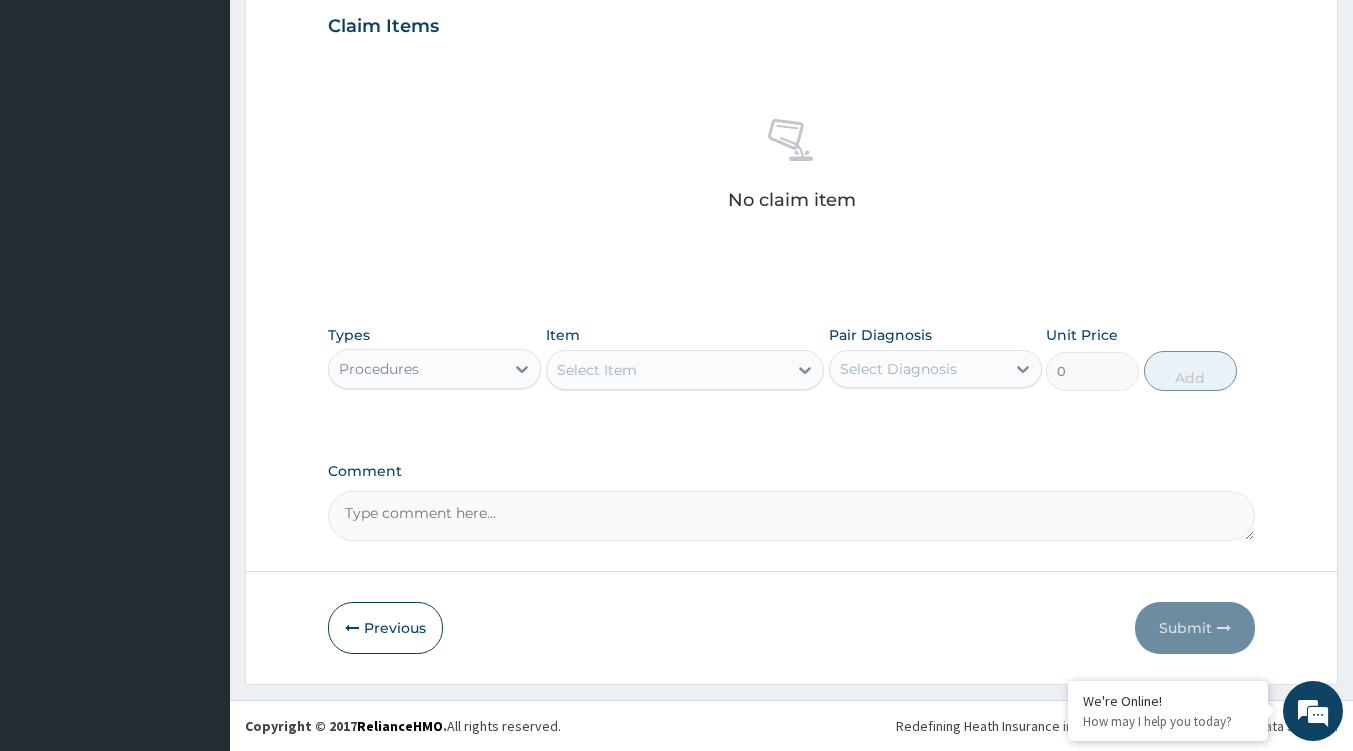 click 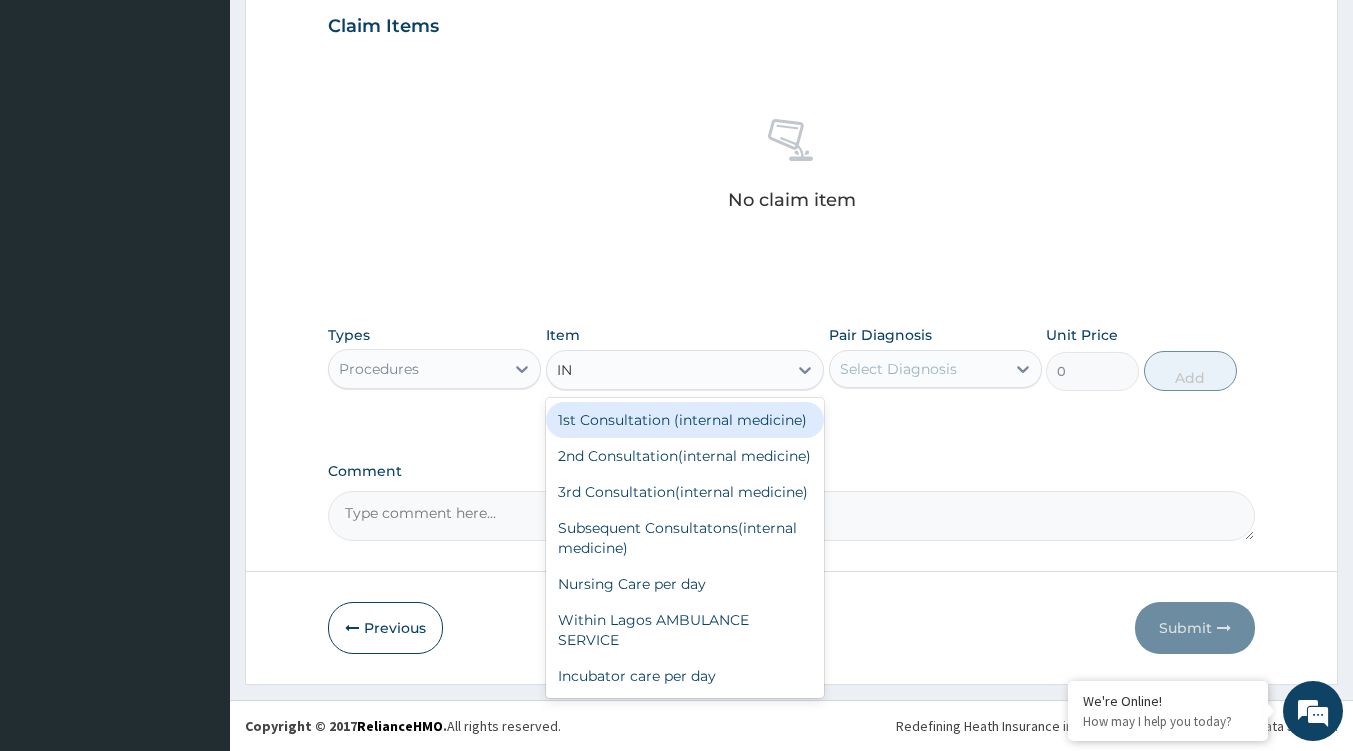 type on "I" 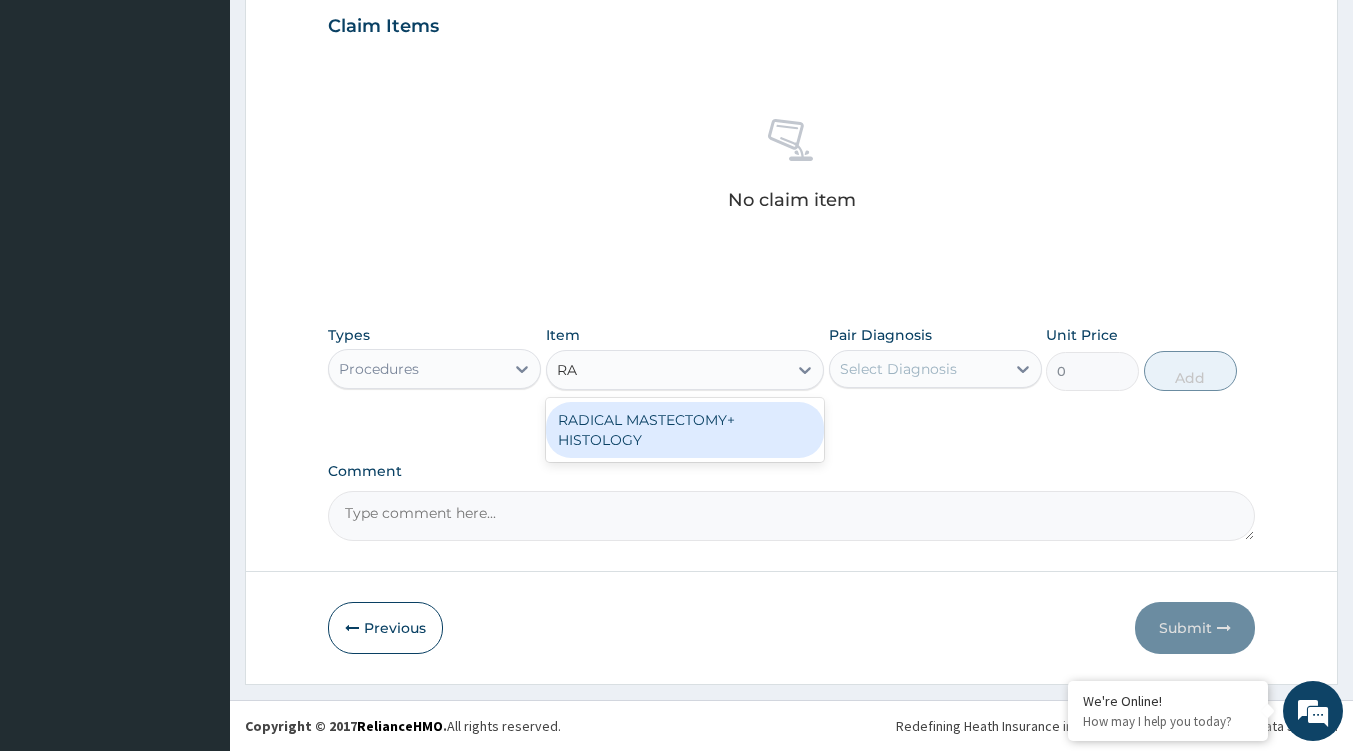type on "R" 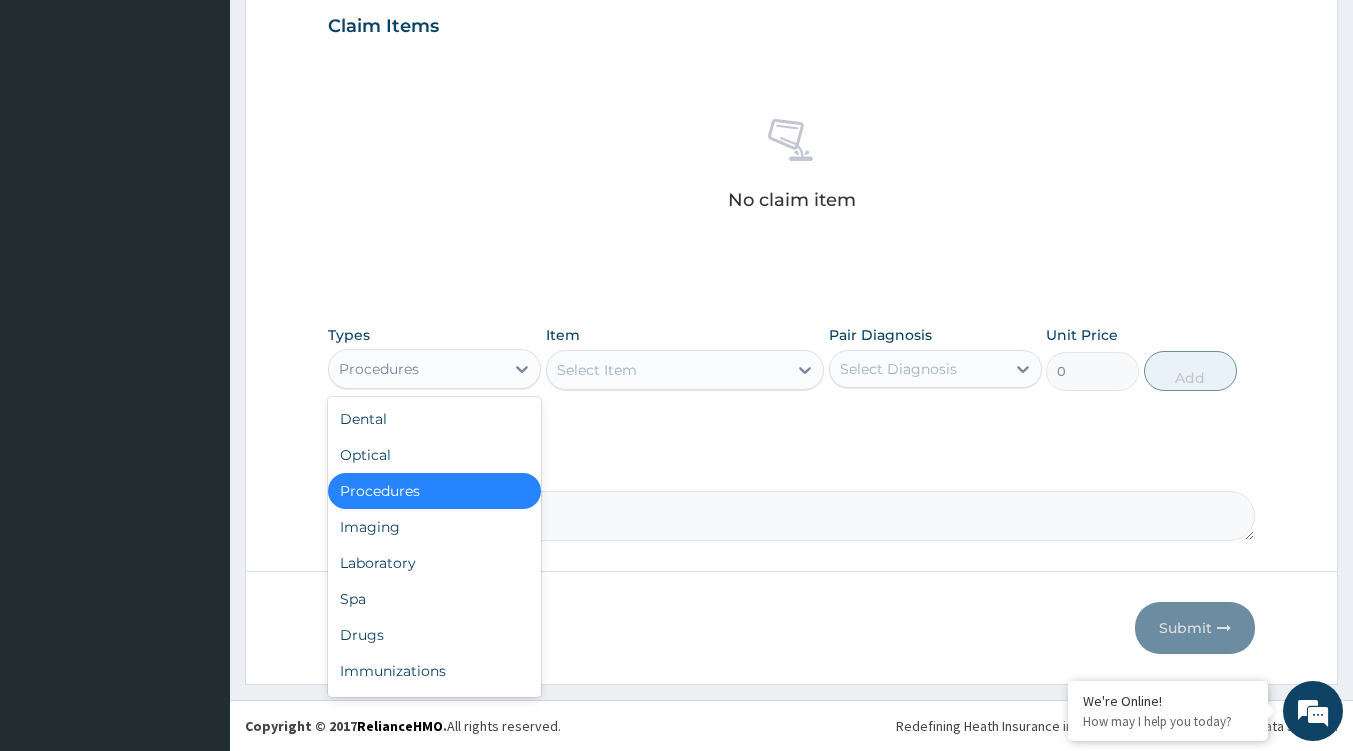 click on "Procedures" at bounding box center (416, 369) 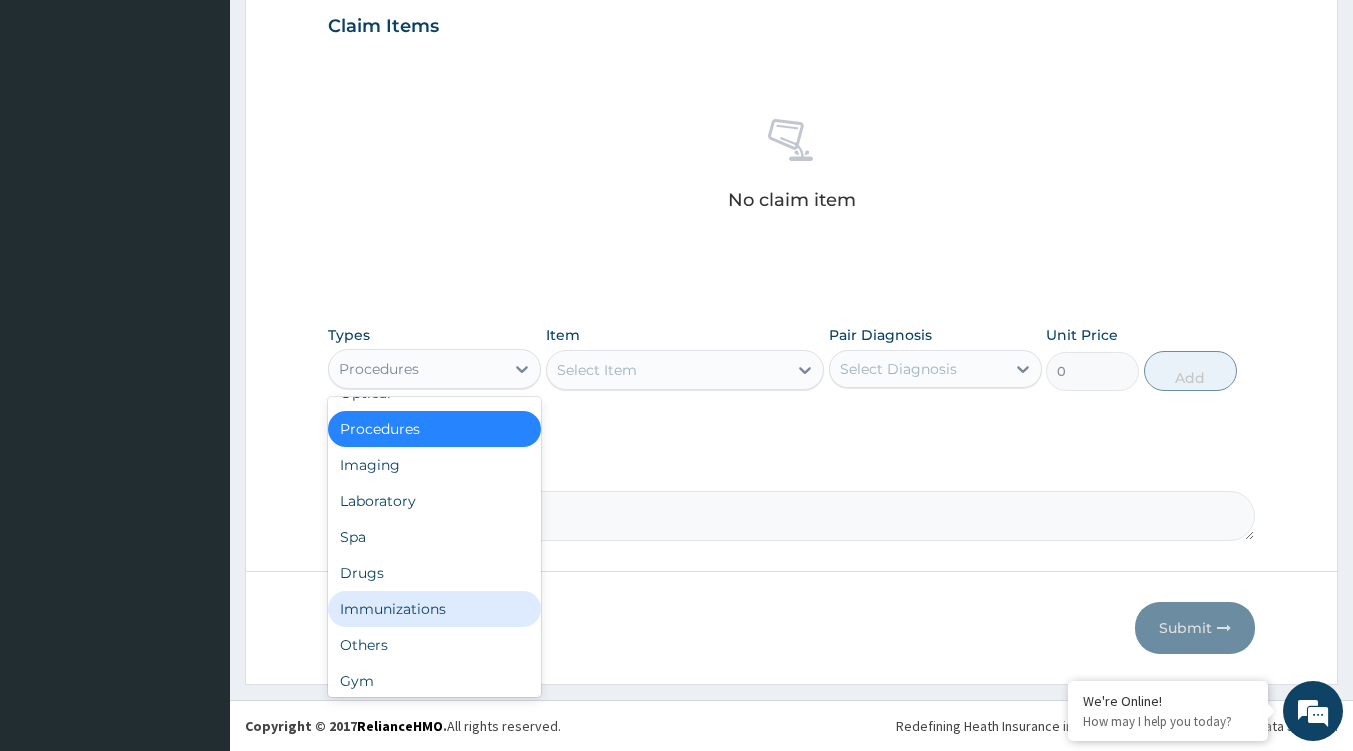 scroll, scrollTop: 68, scrollLeft: 0, axis: vertical 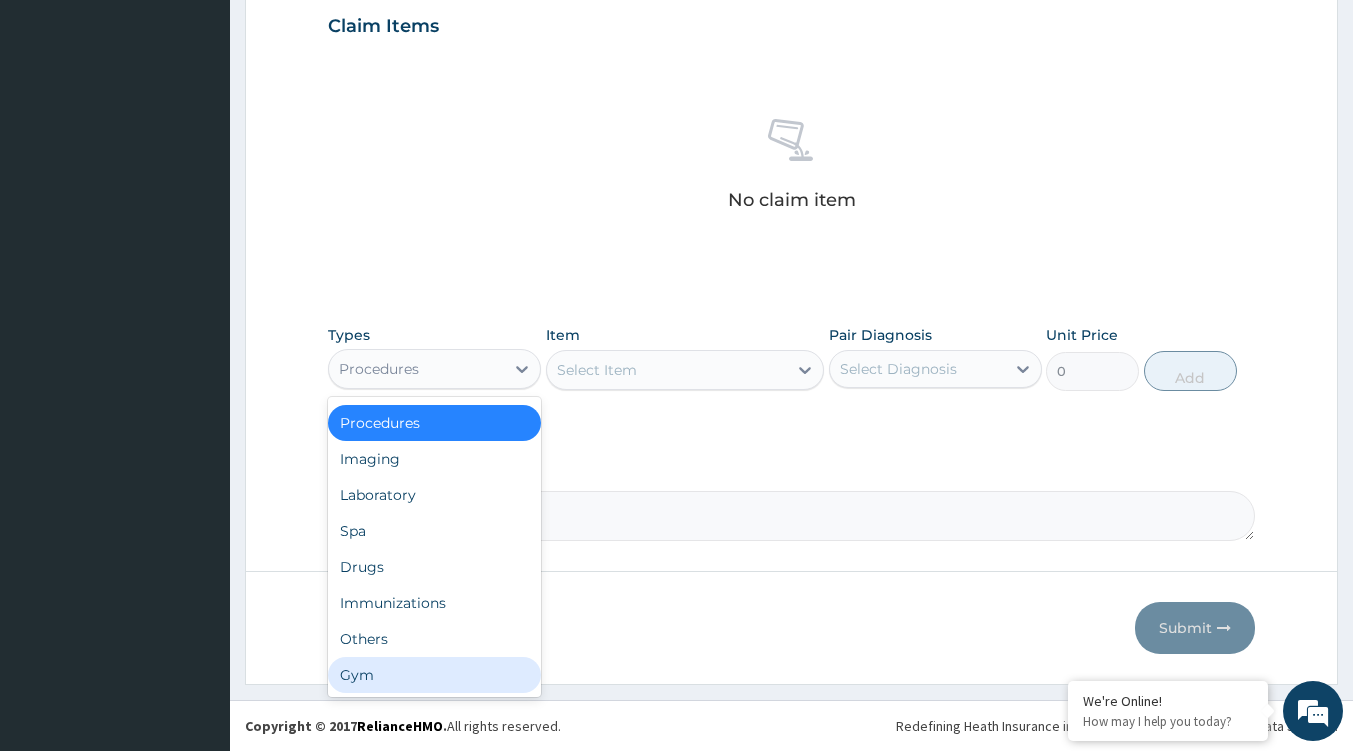 click on "Gym" at bounding box center [434, 675] 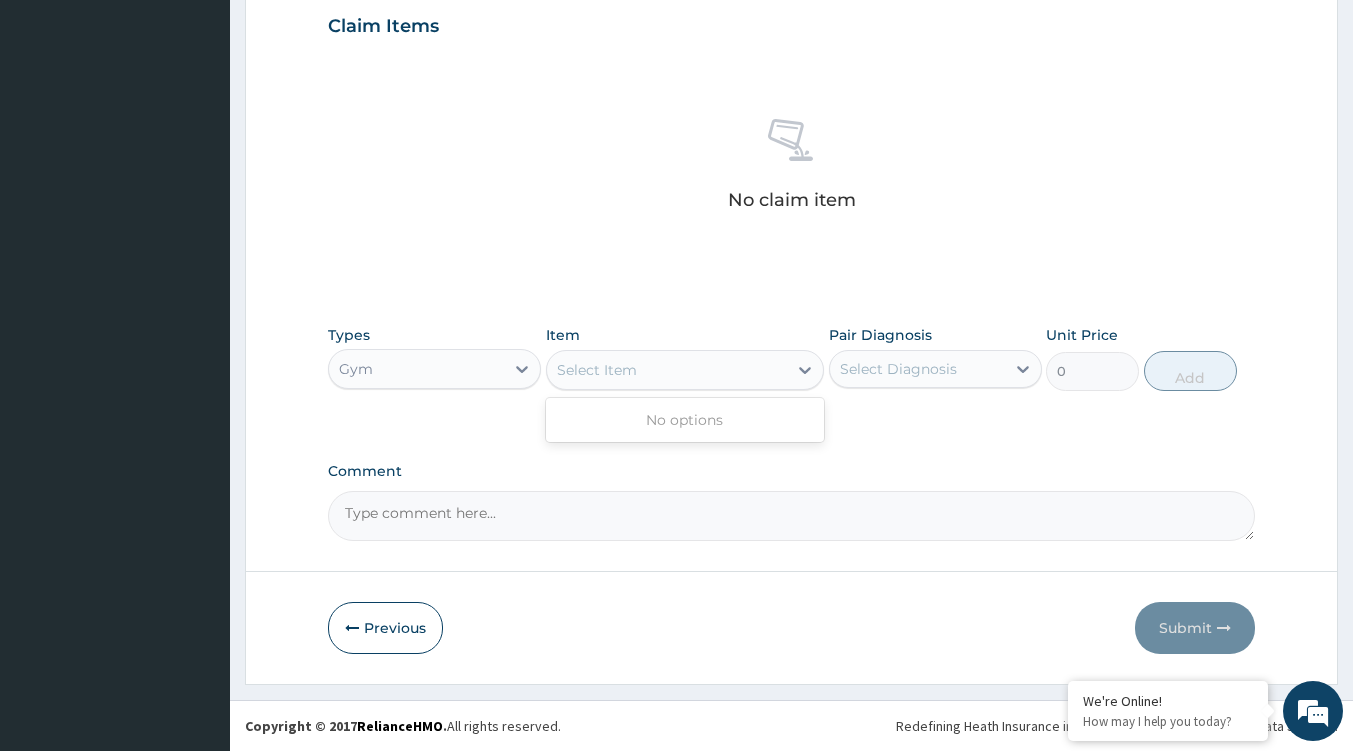 click on "Select Item" at bounding box center [667, 370] 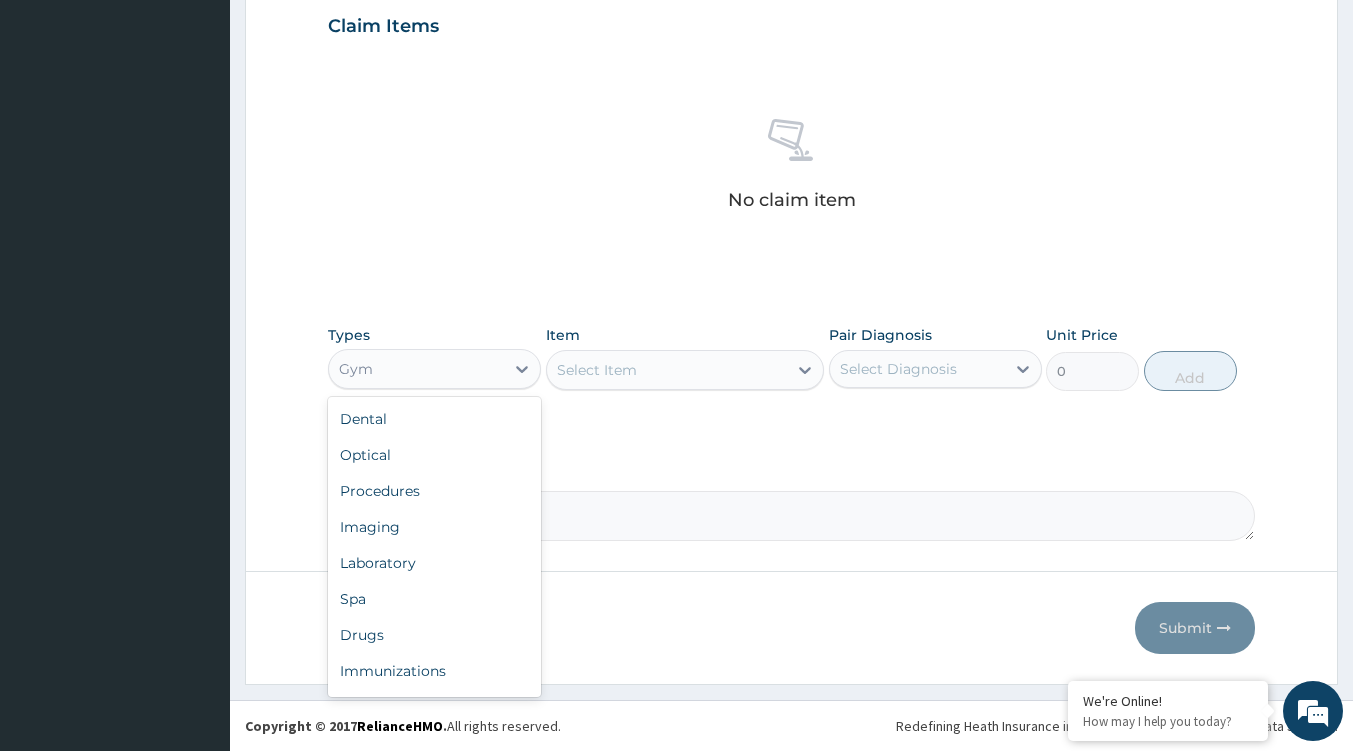 click on "Gym" at bounding box center [416, 369] 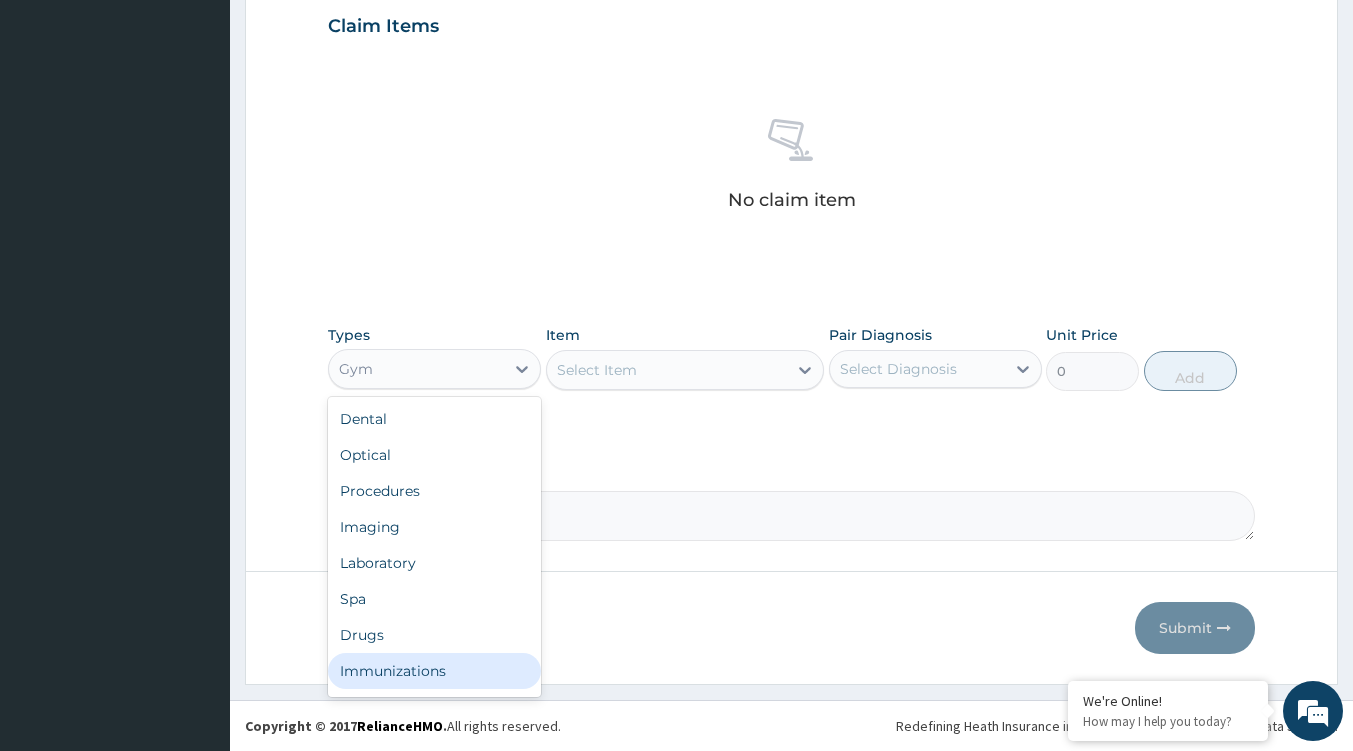 scroll, scrollTop: 68, scrollLeft: 0, axis: vertical 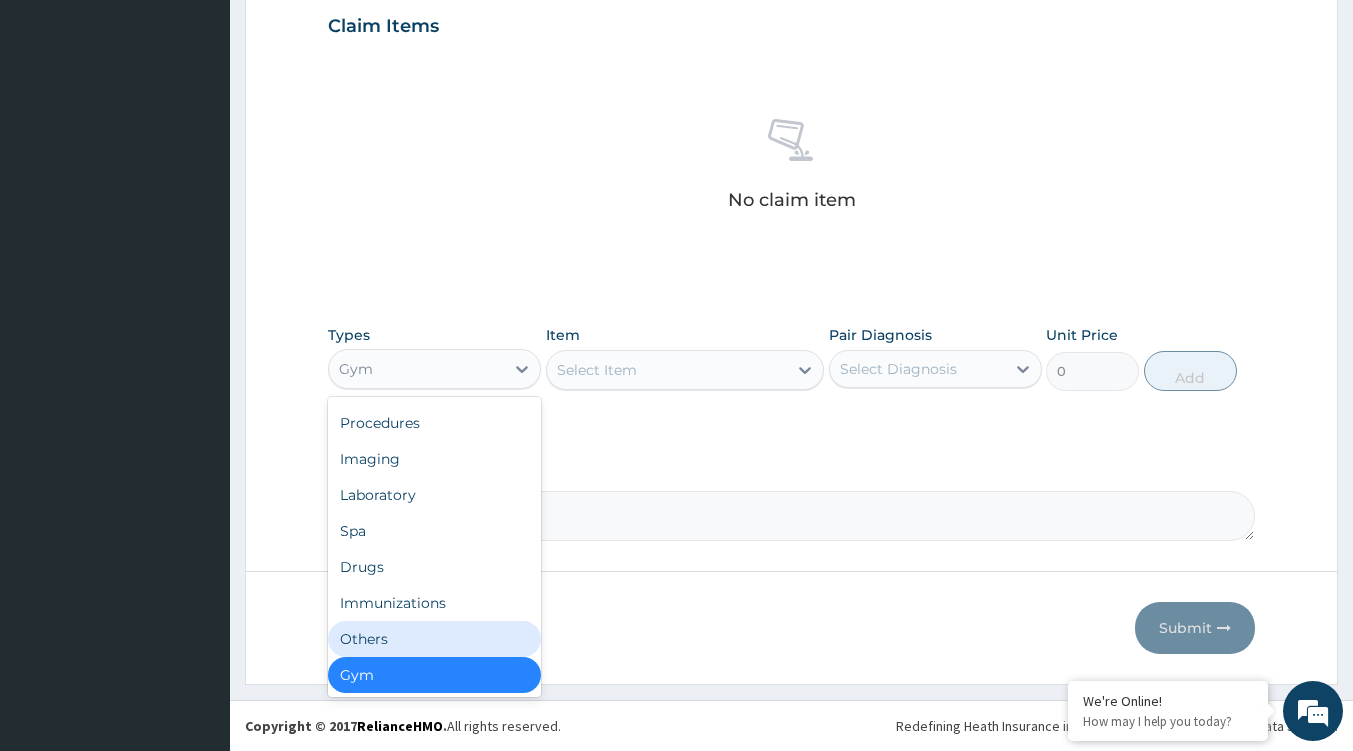 click on "Others" at bounding box center [434, 639] 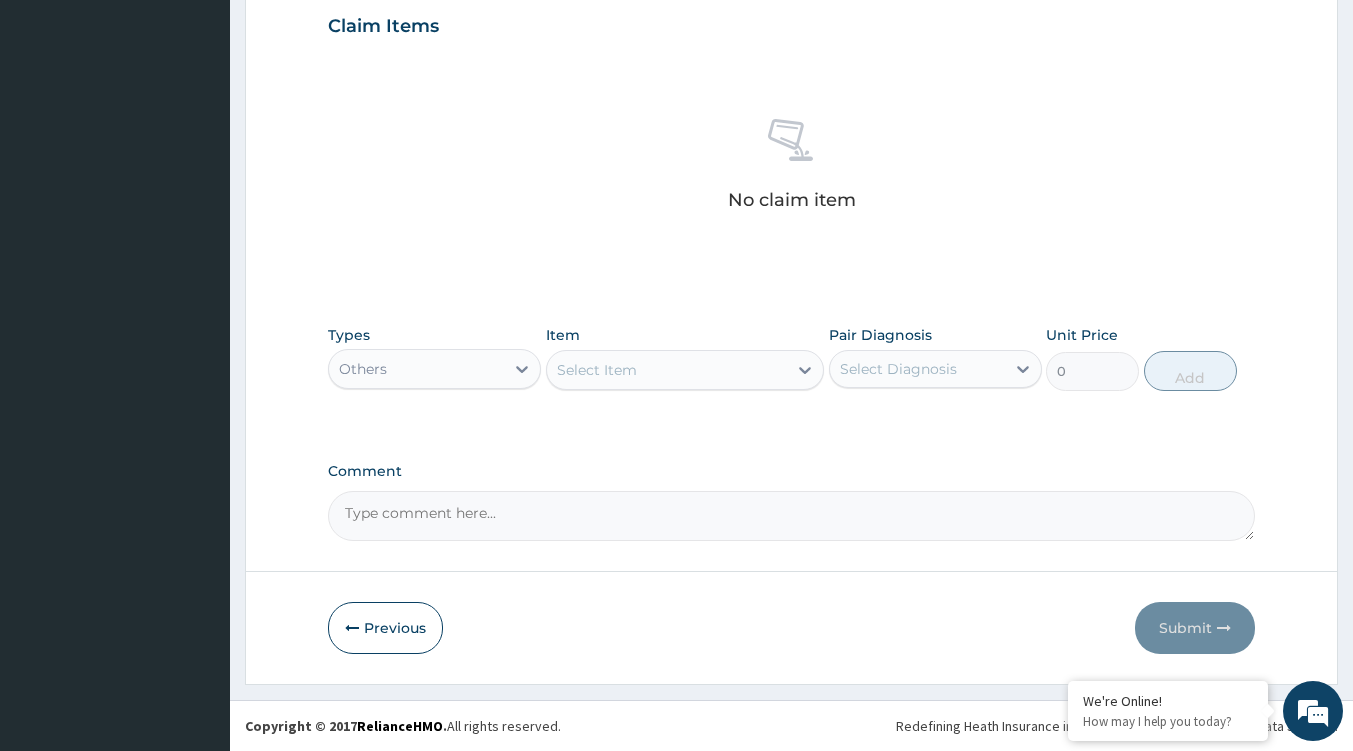 click at bounding box center [805, 370] 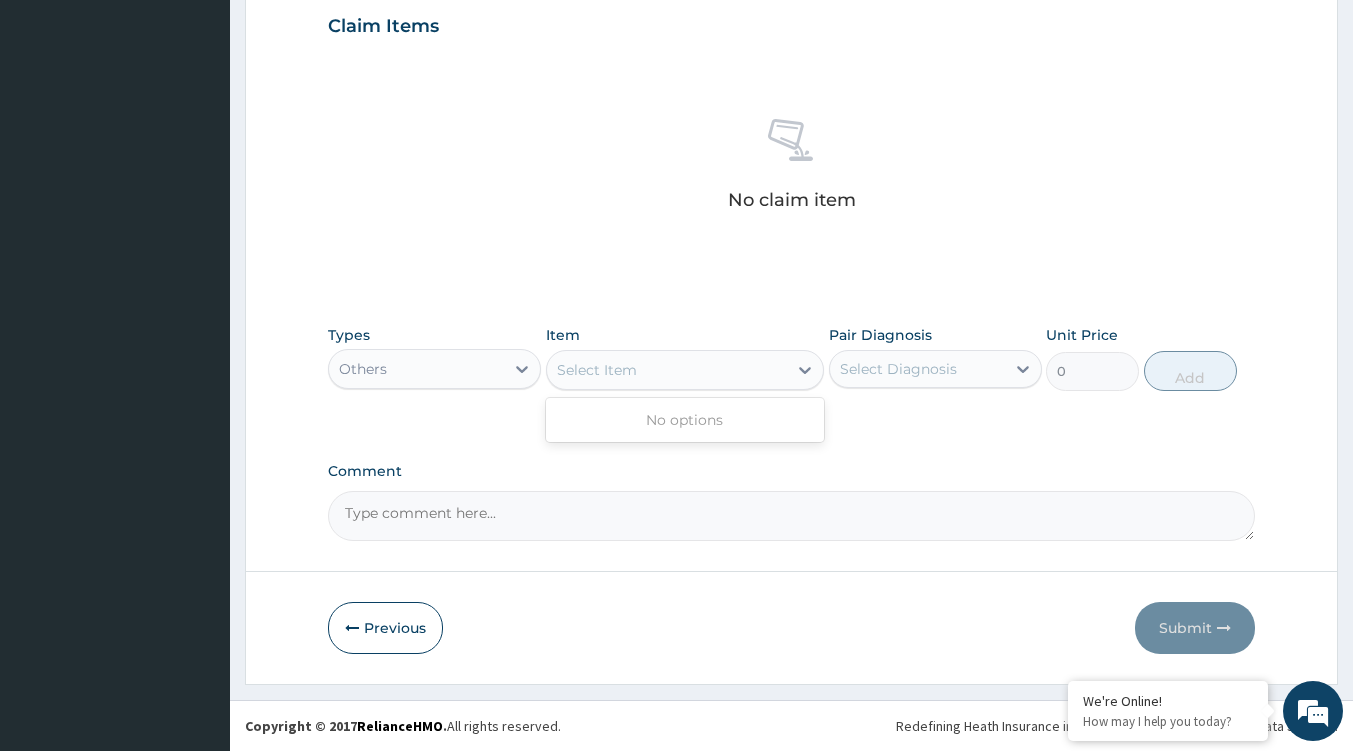 click 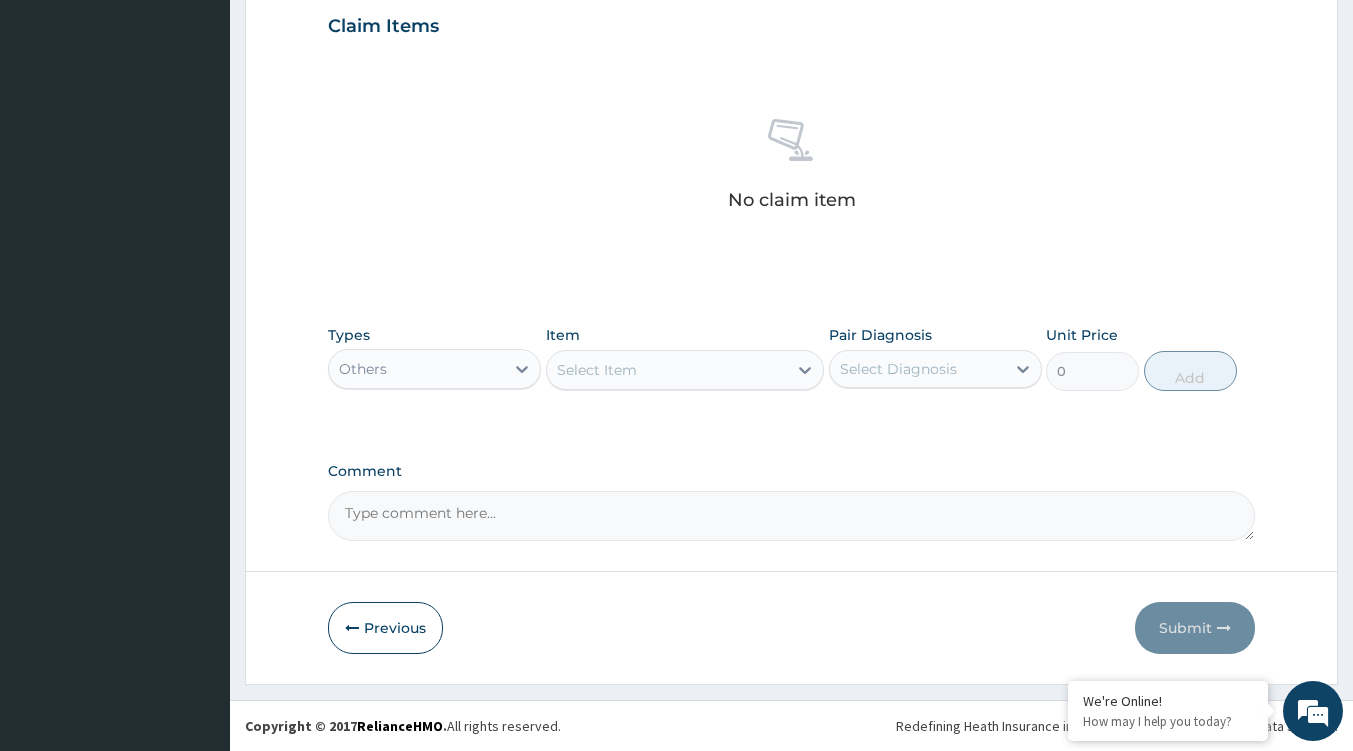 click on "Others" at bounding box center (416, 369) 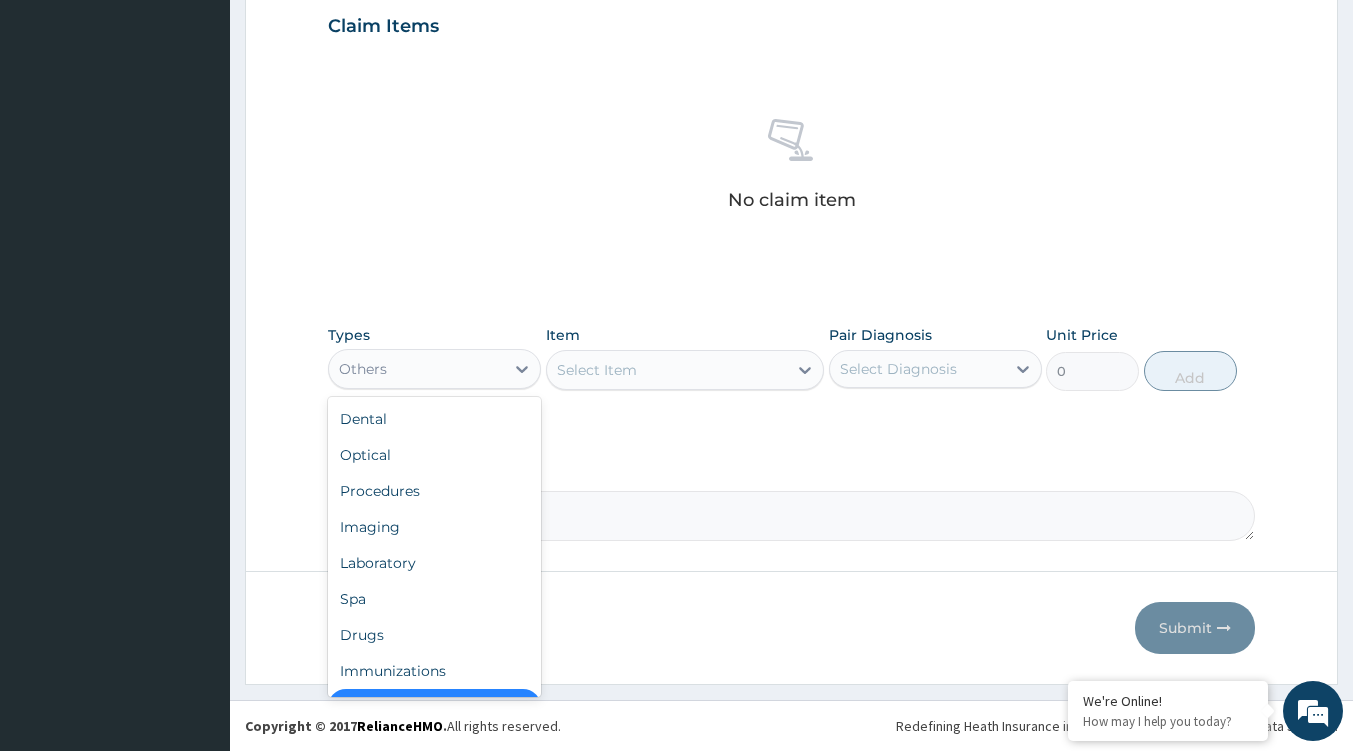 scroll, scrollTop: 40, scrollLeft: 0, axis: vertical 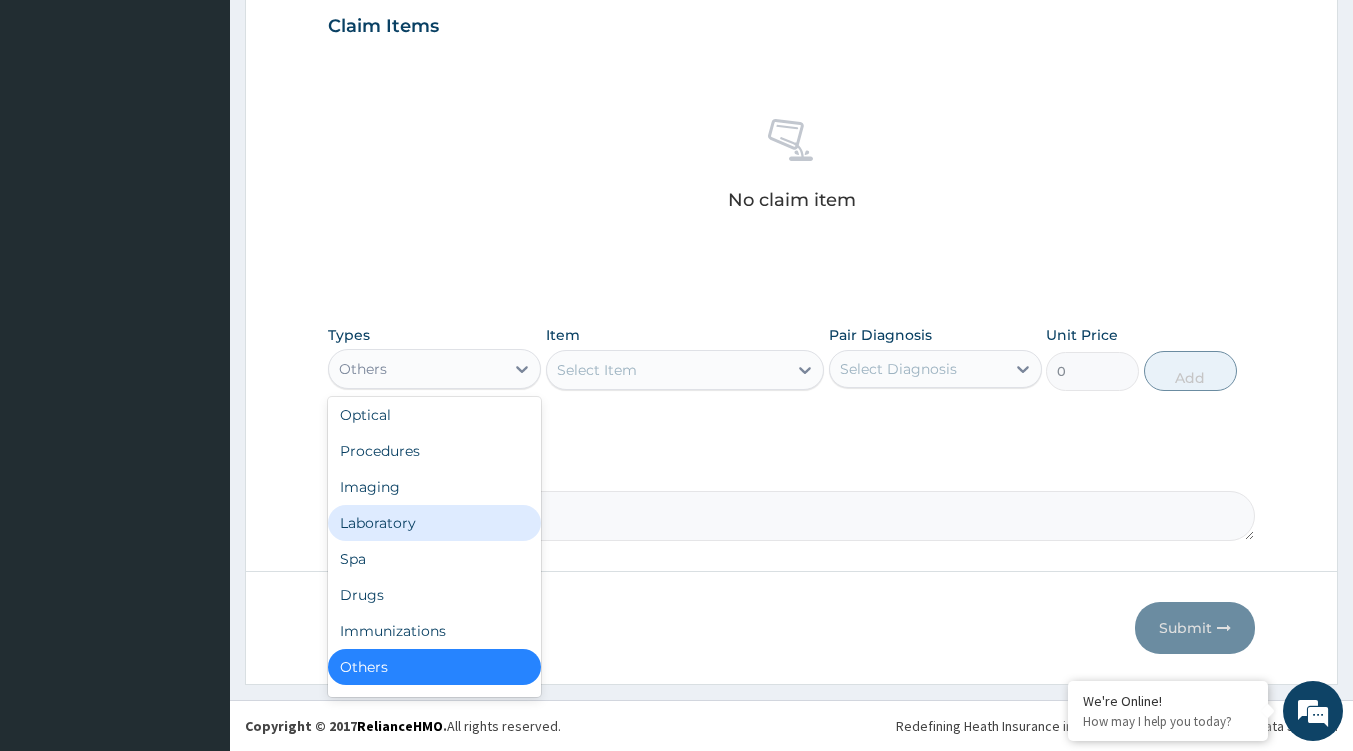 click on "Laboratory" at bounding box center [434, 523] 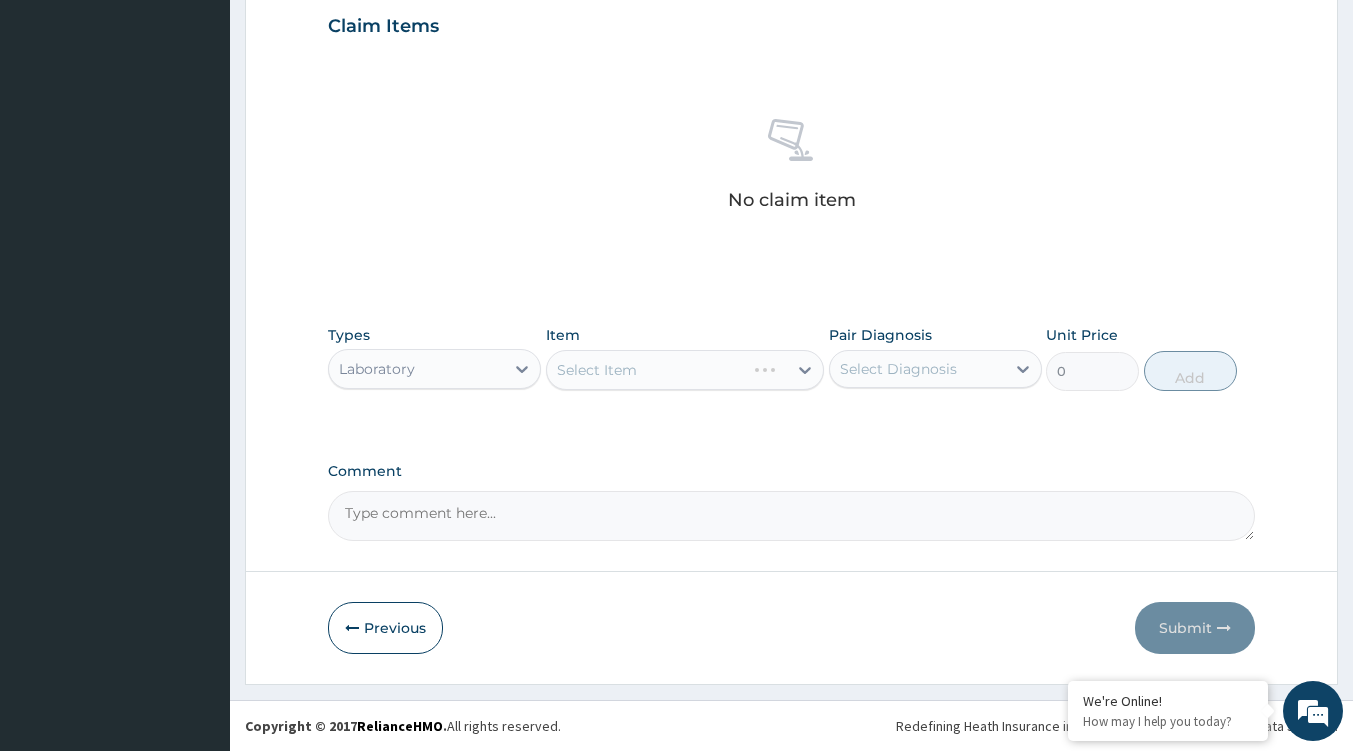 click on "Select Item" at bounding box center (685, 370) 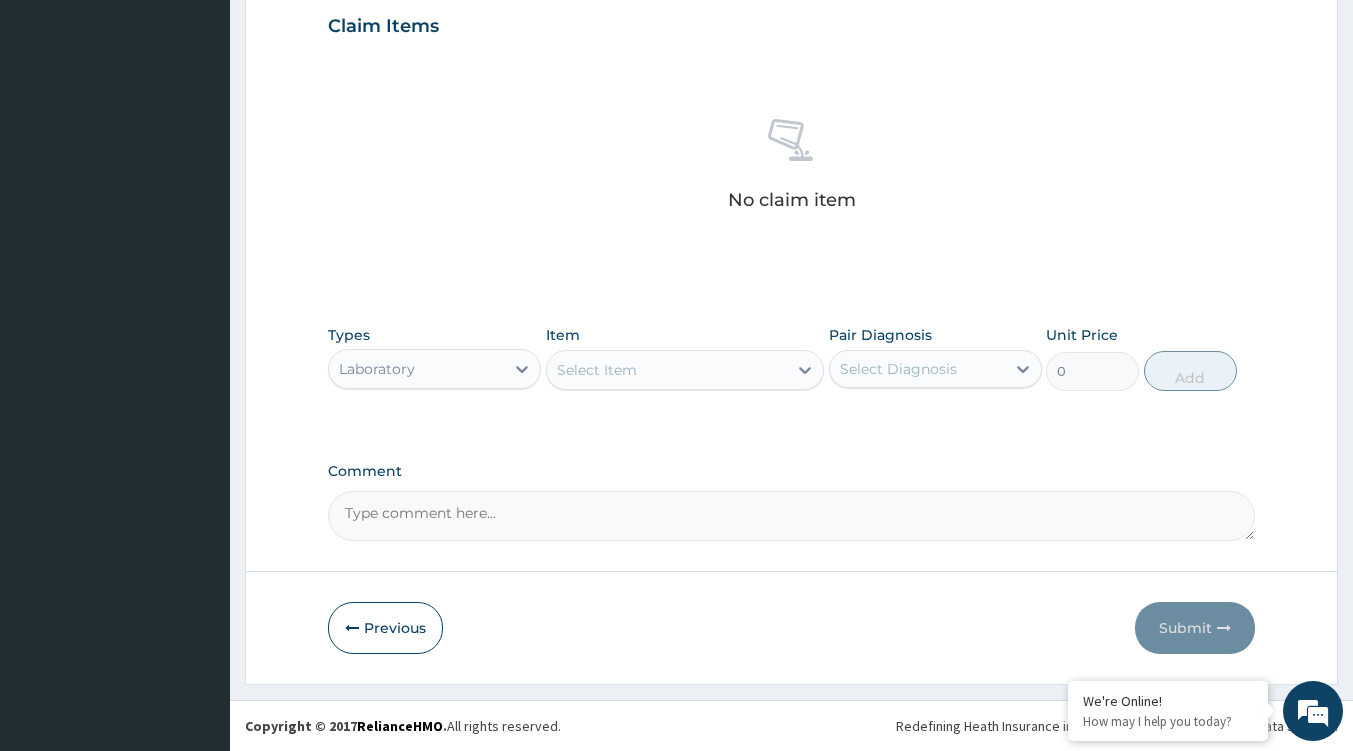 click 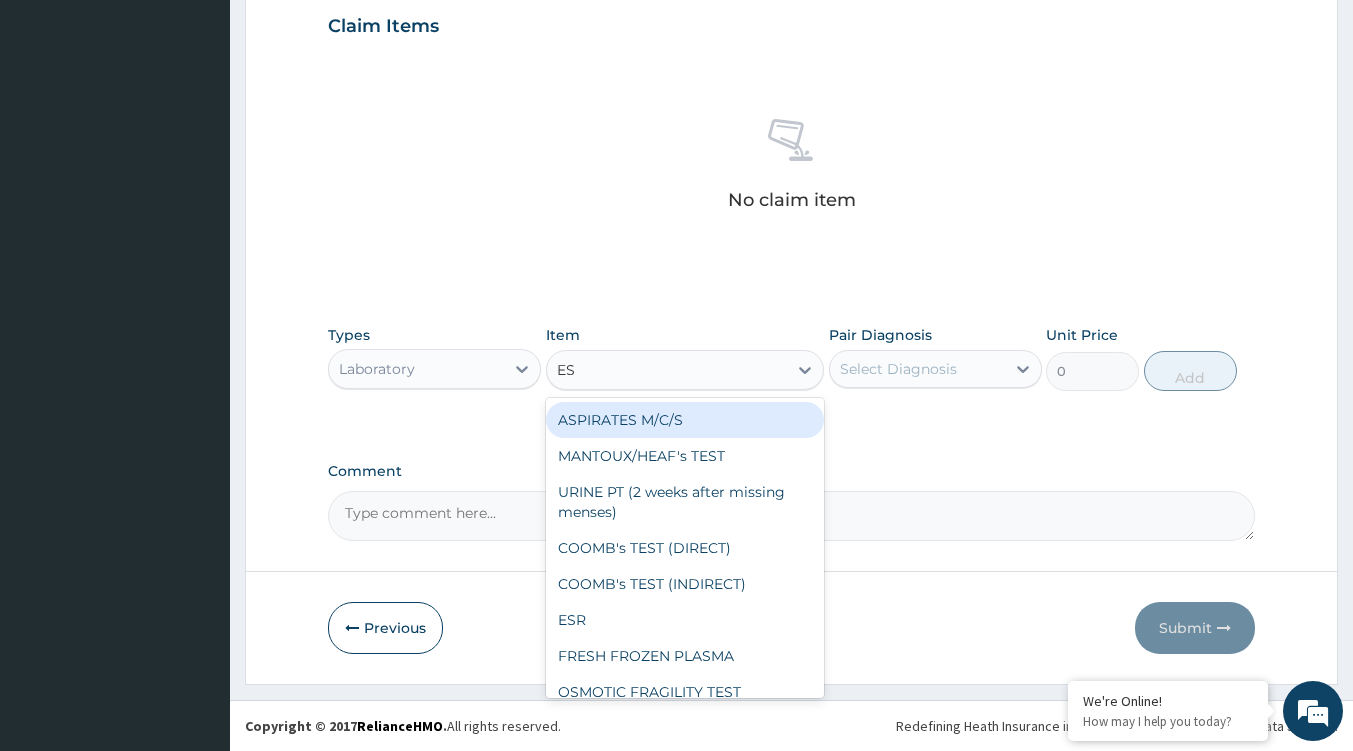 type on "ESR" 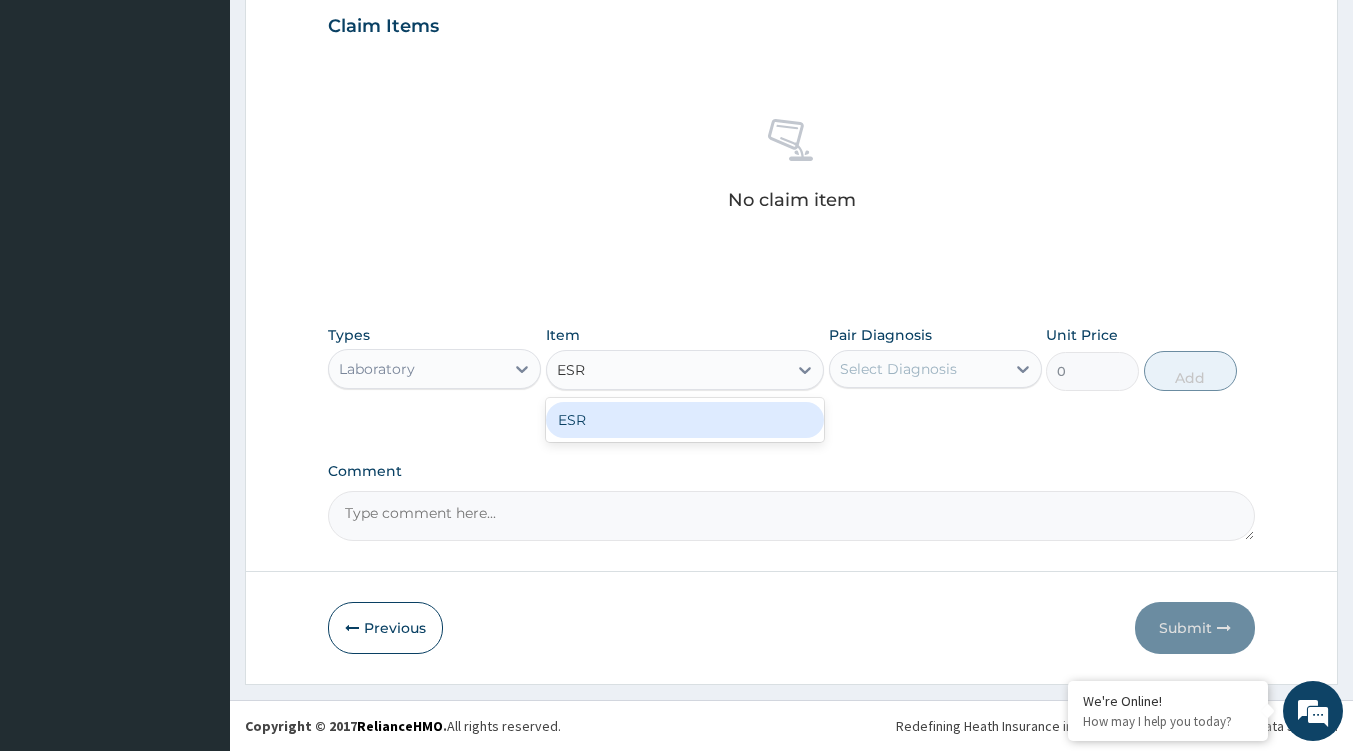 click on "ESR" at bounding box center (685, 420) 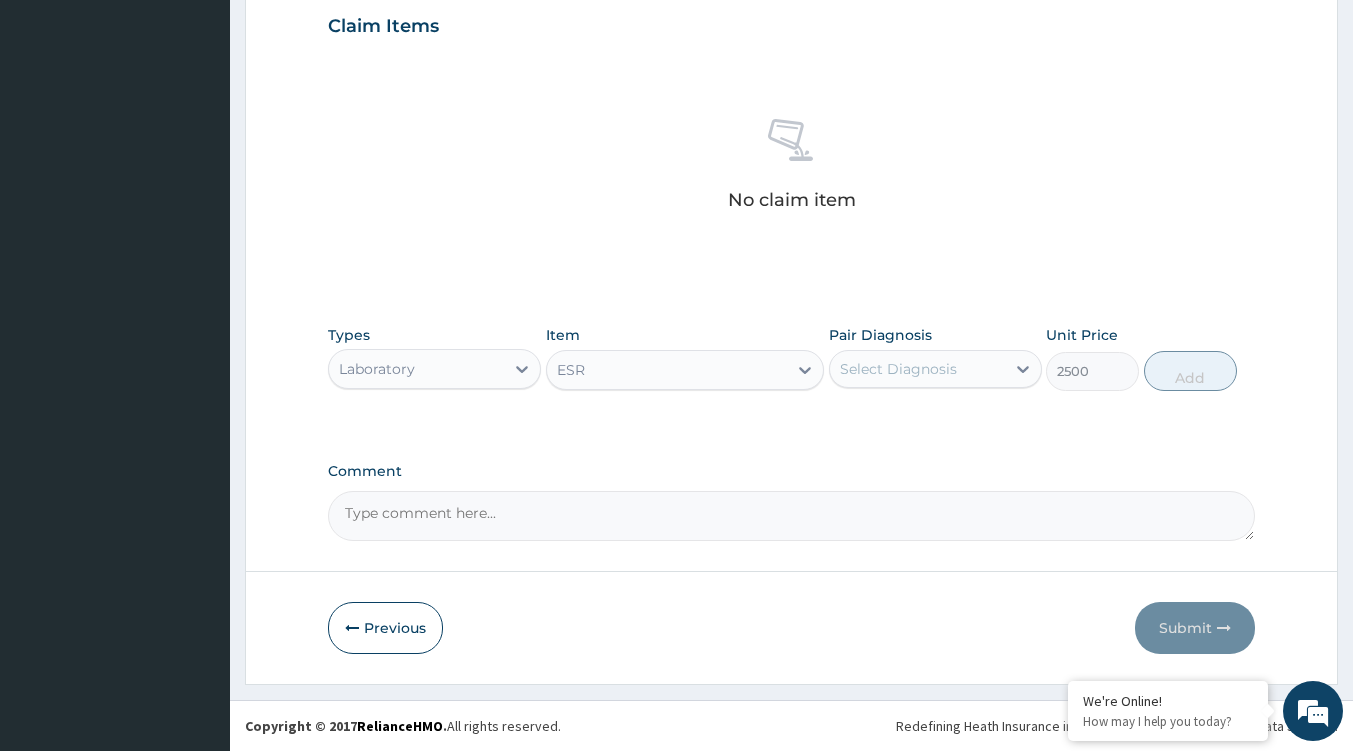 click at bounding box center [522, 369] 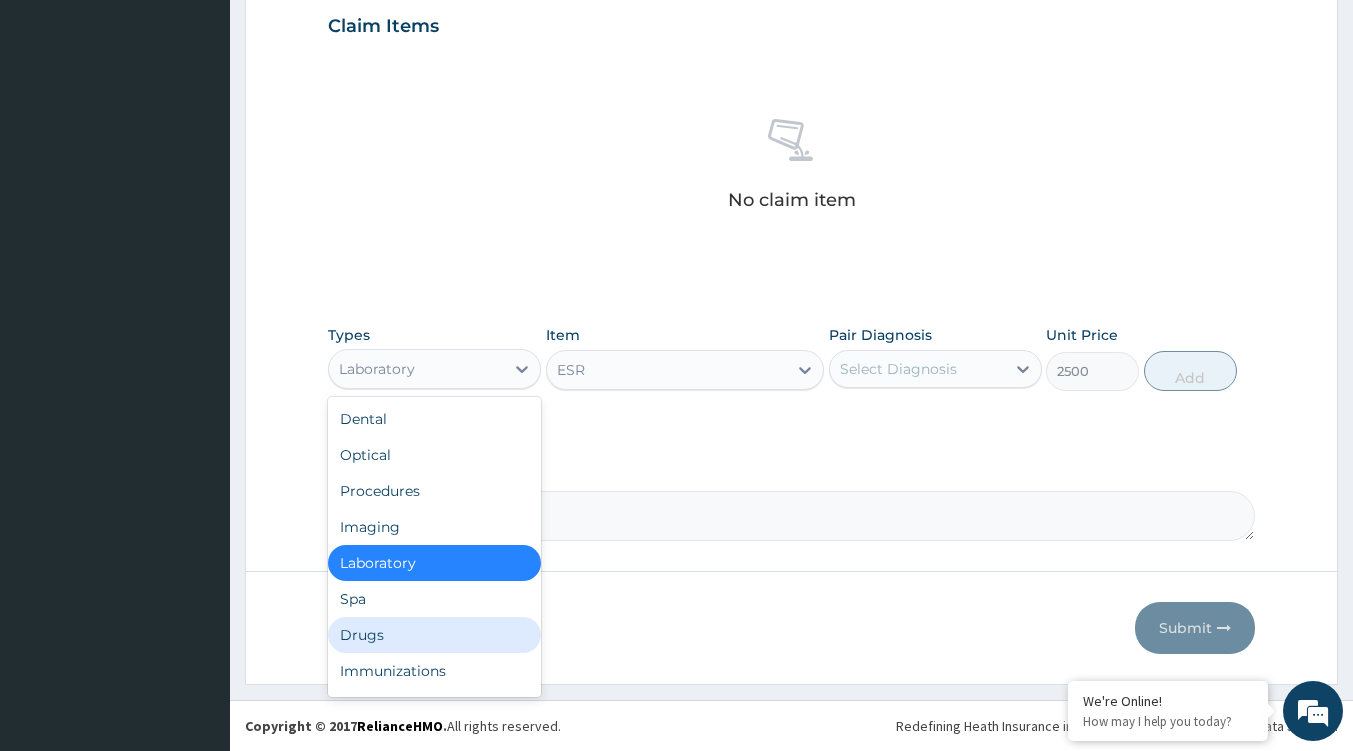 click on "Drugs" at bounding box center [434, 635] 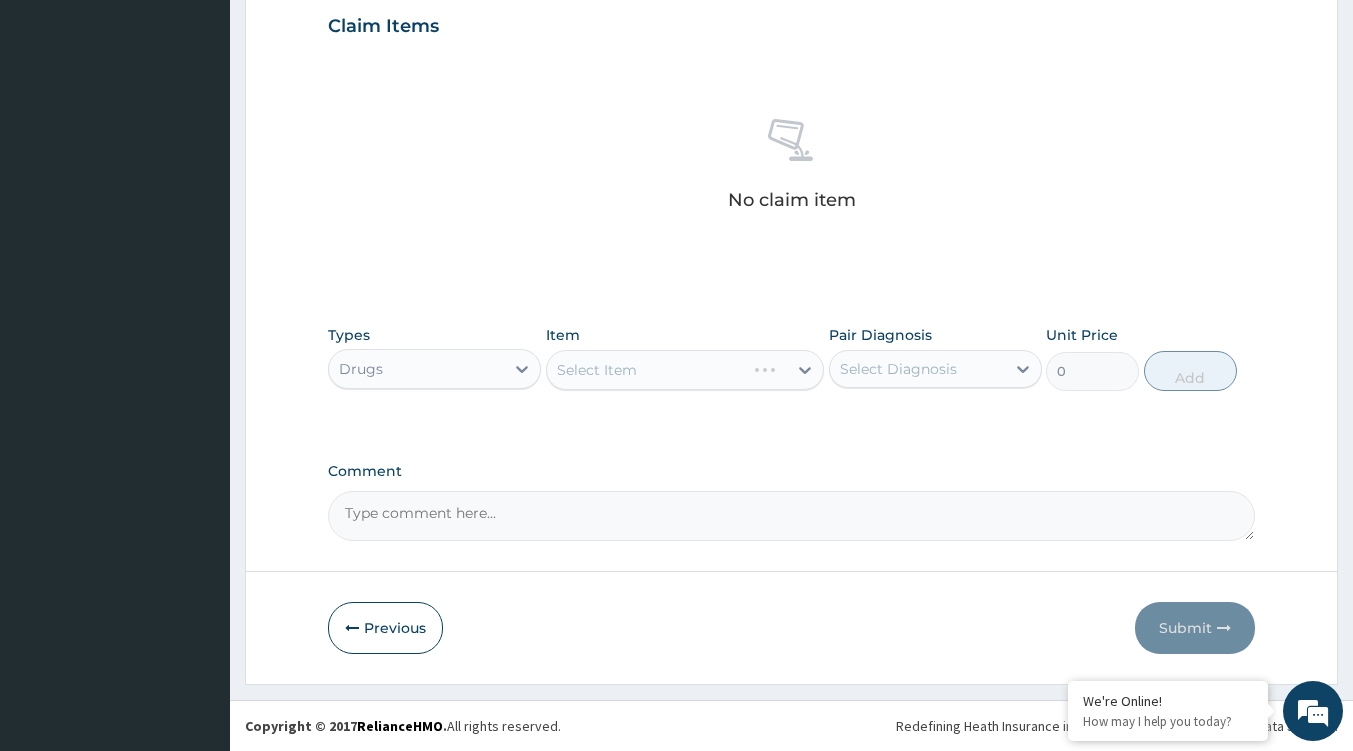 click on "Select Item" at bounding box center [685, 370] 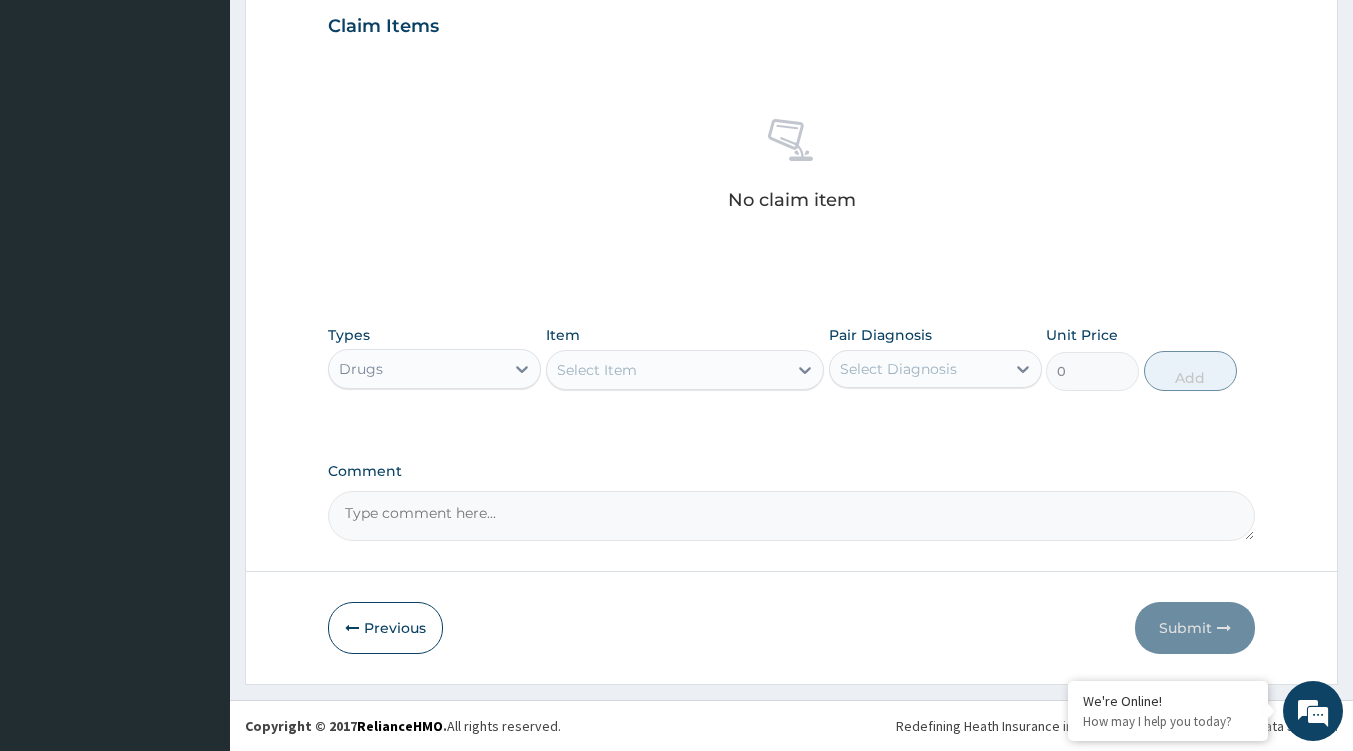 click 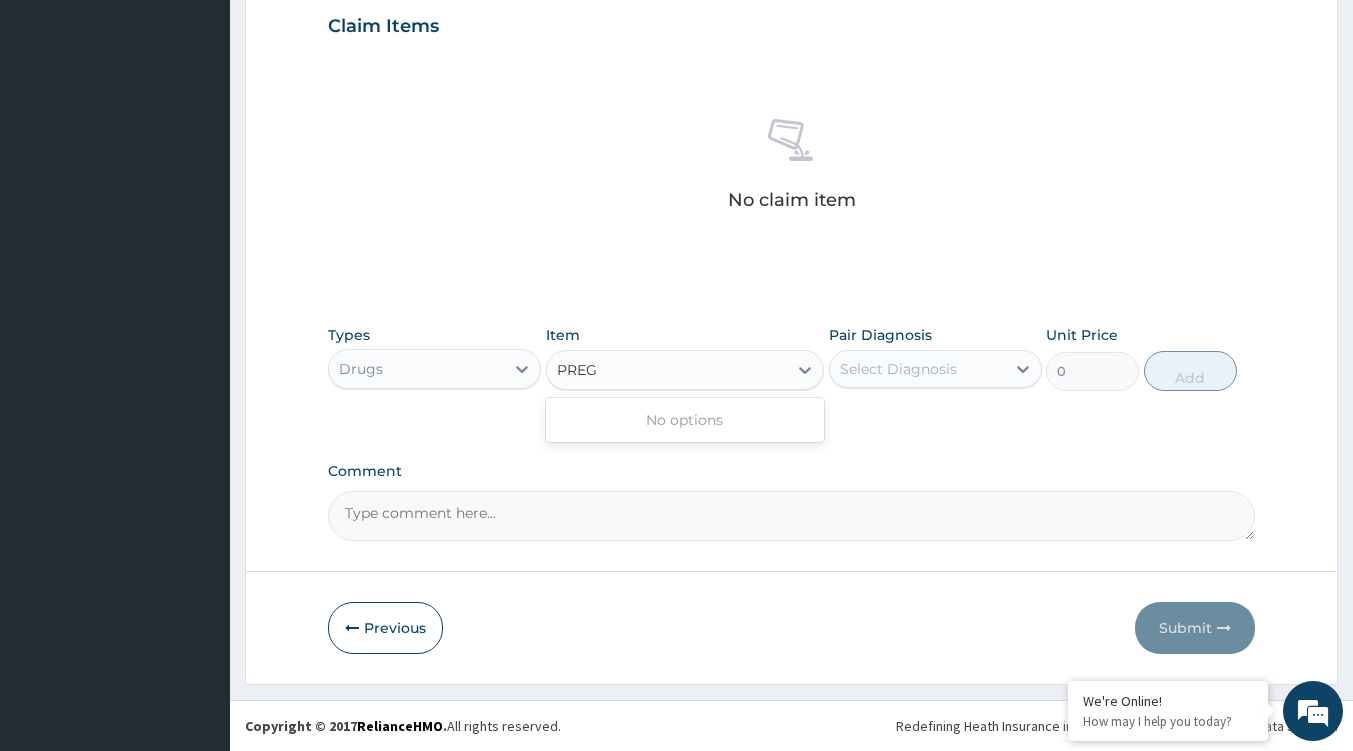 type on "PRE" 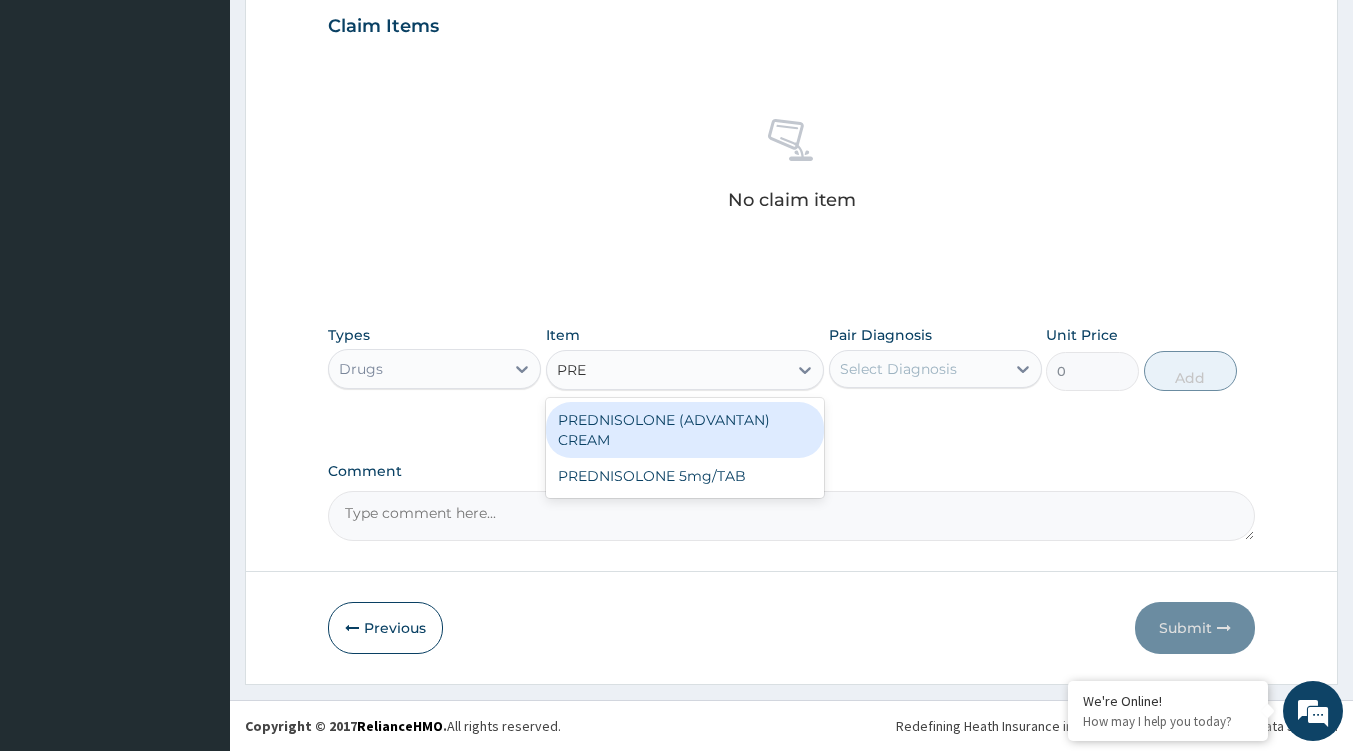 click on "PREDNISOLONE (ADVANTAN) CREAM" at bounding box center (685, 430) 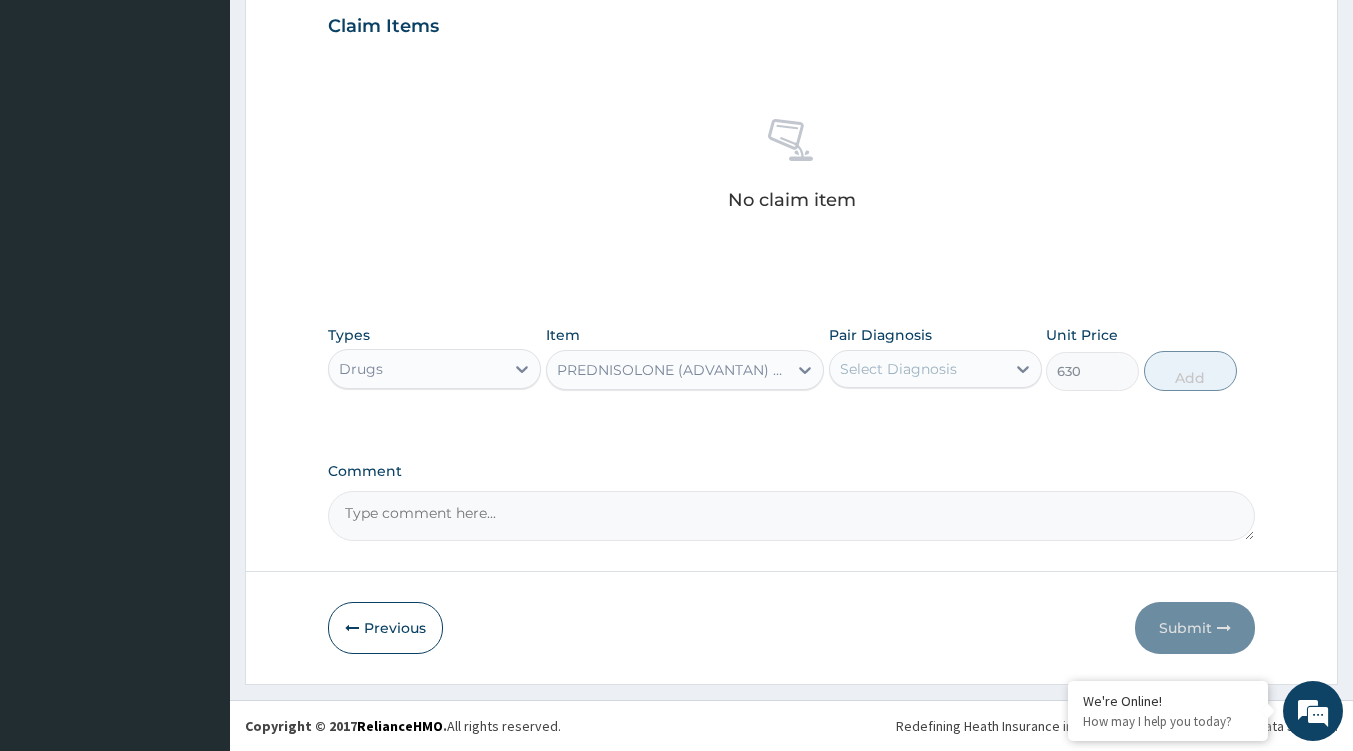 click at bounding box center [805, 370] 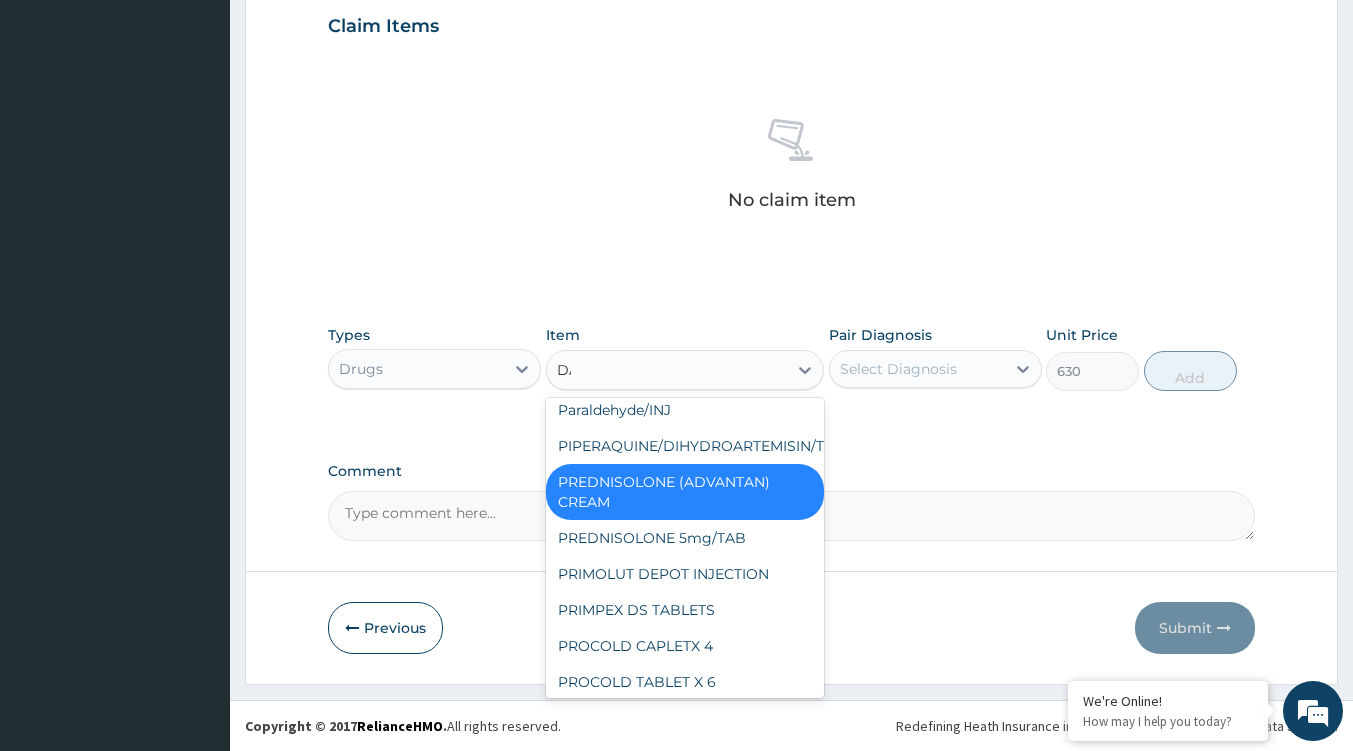 scroll, scrollTop: 1316, scrollLeft: 0, axis: vertical 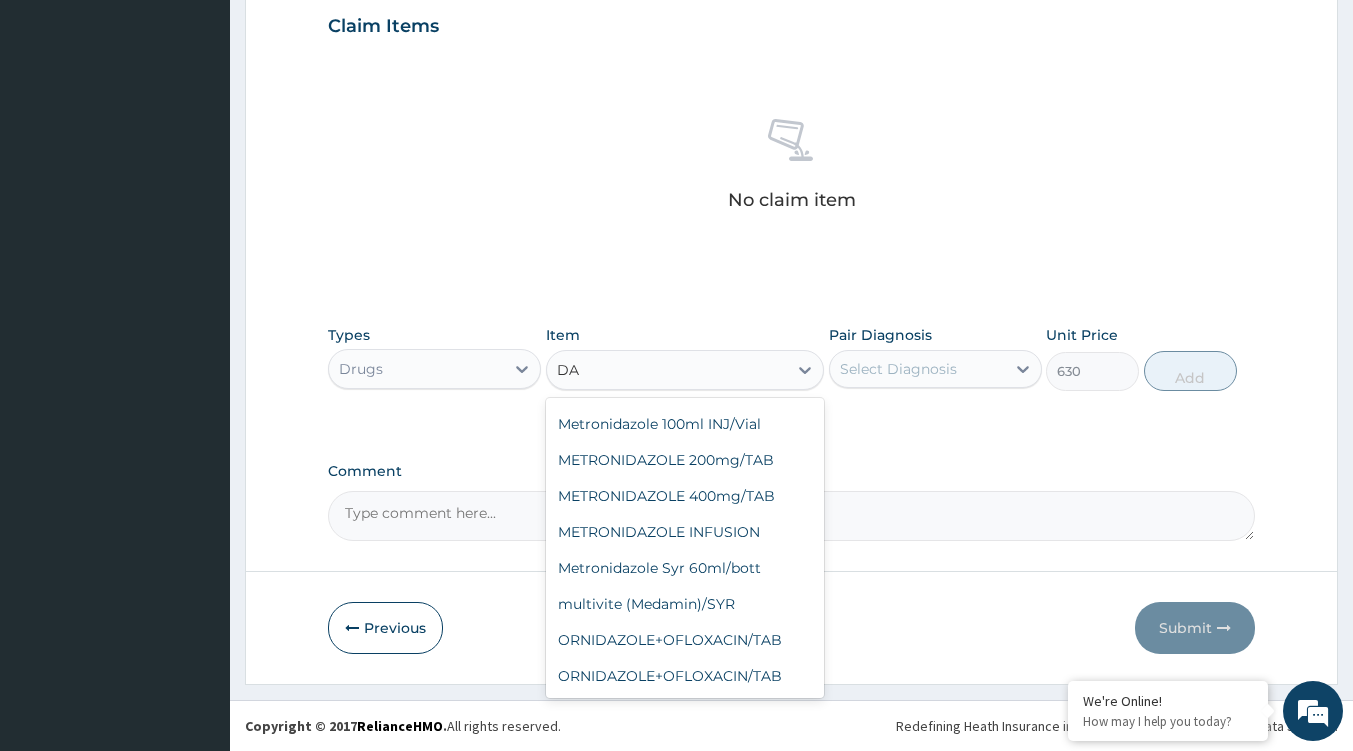 type on "D" 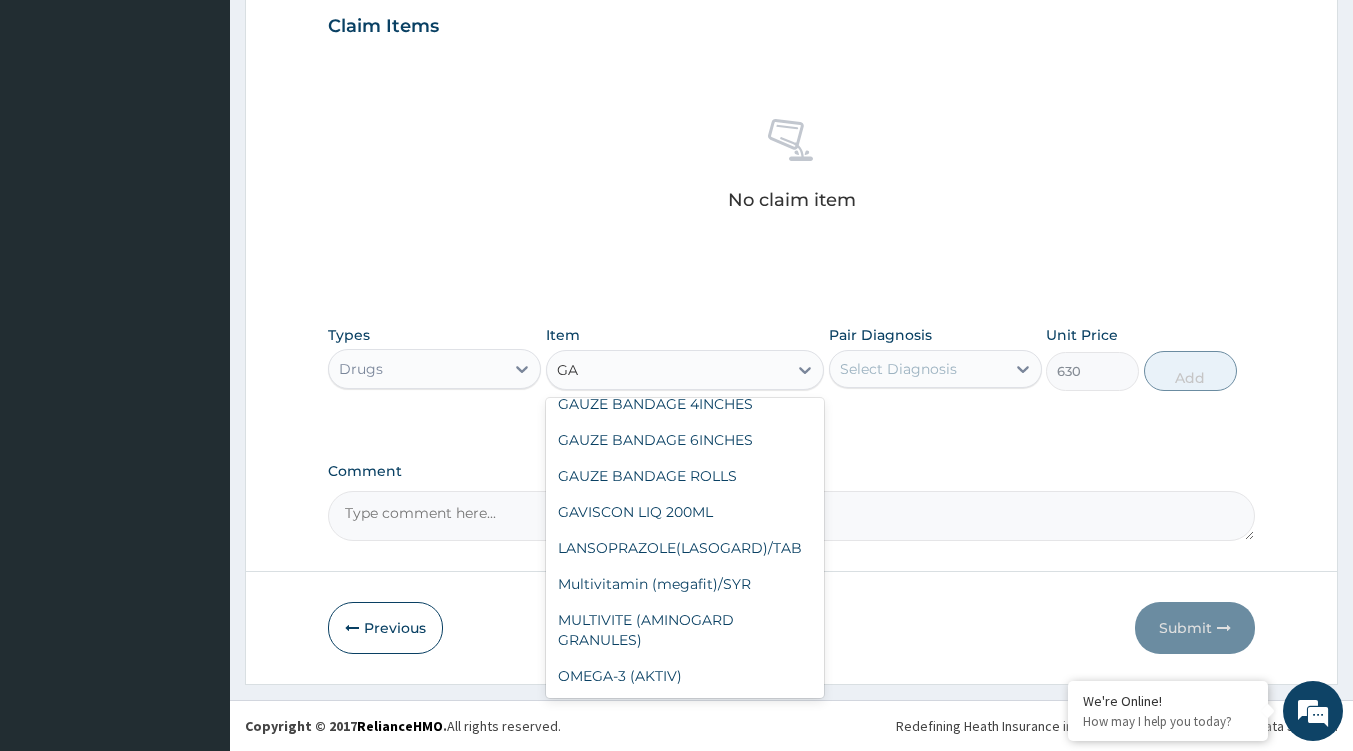 scroll, scrollTop: 268, scrollLeft: 0, axis: vertical 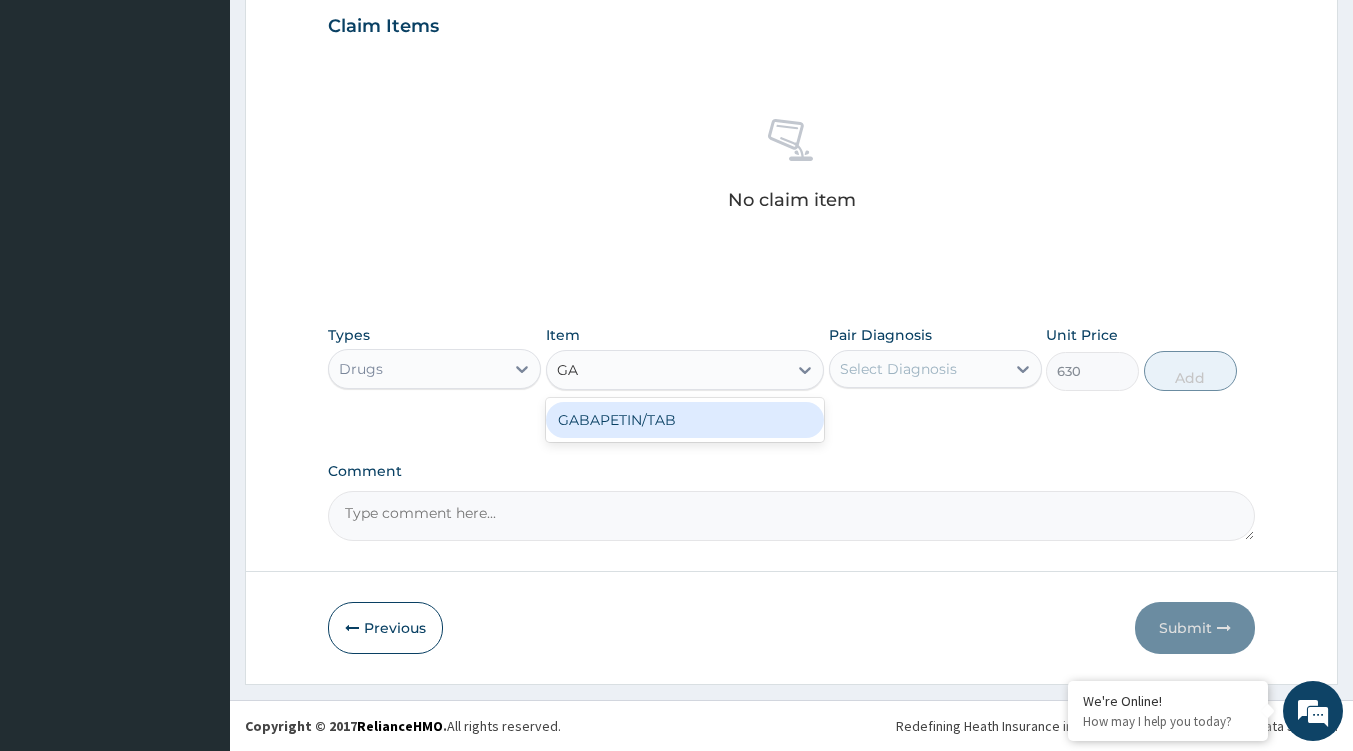type on "GAB" 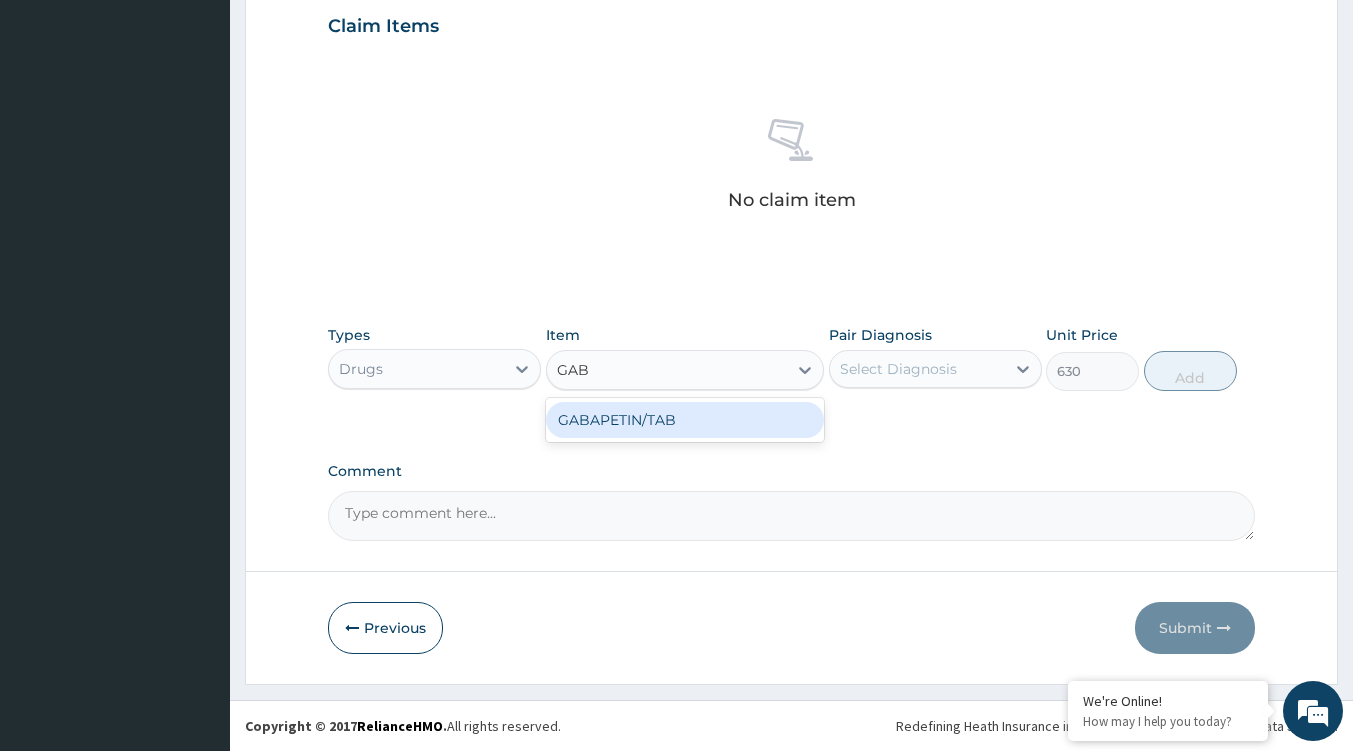 scroll, scrollTop: 0, scrollLeft: 0, axis: both 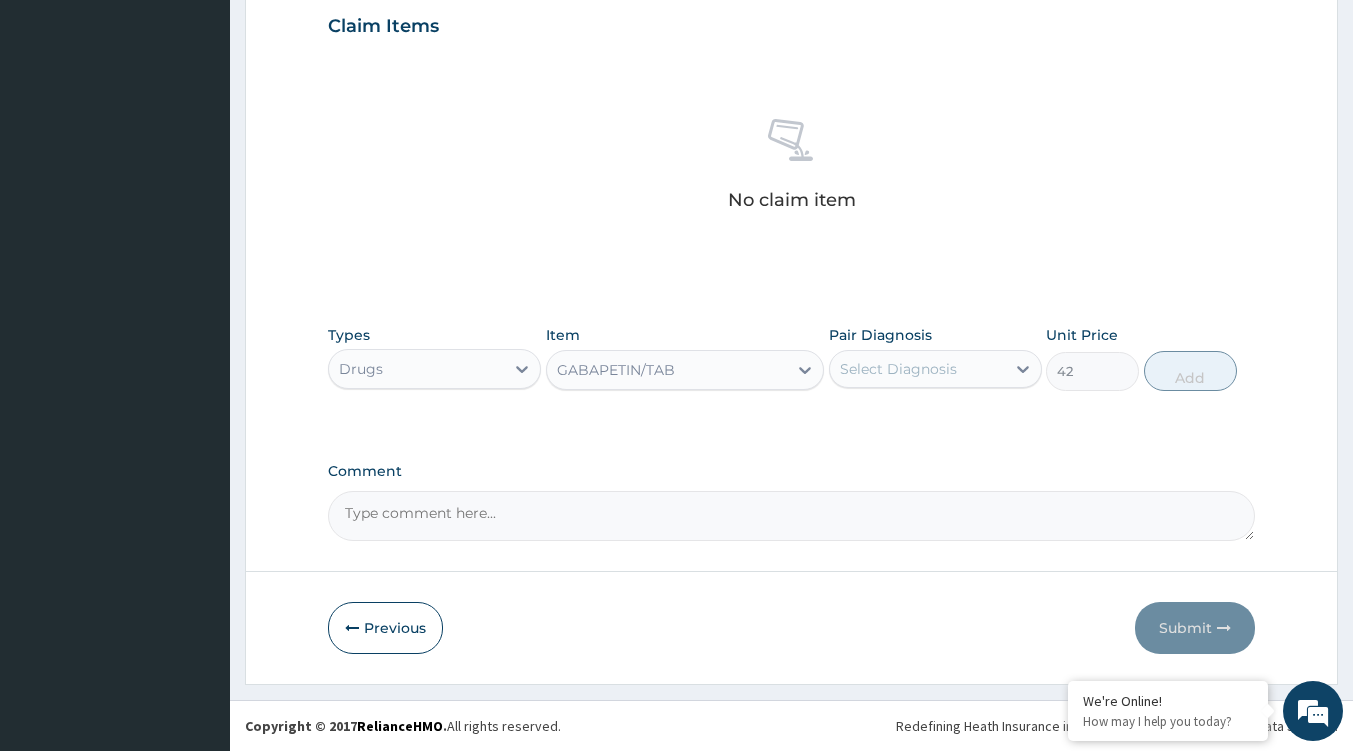 click 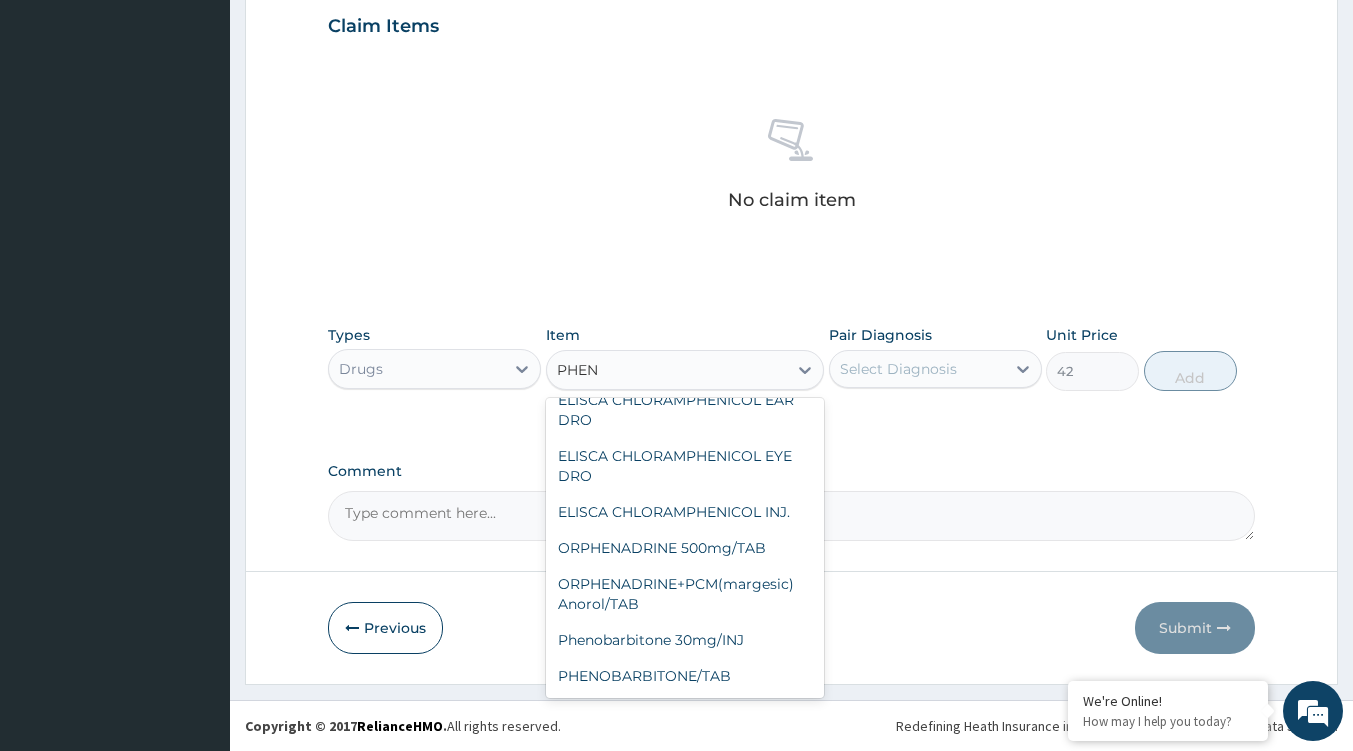 scroll, scrollTop: 384, scrollLeft: 0, axis: vertical 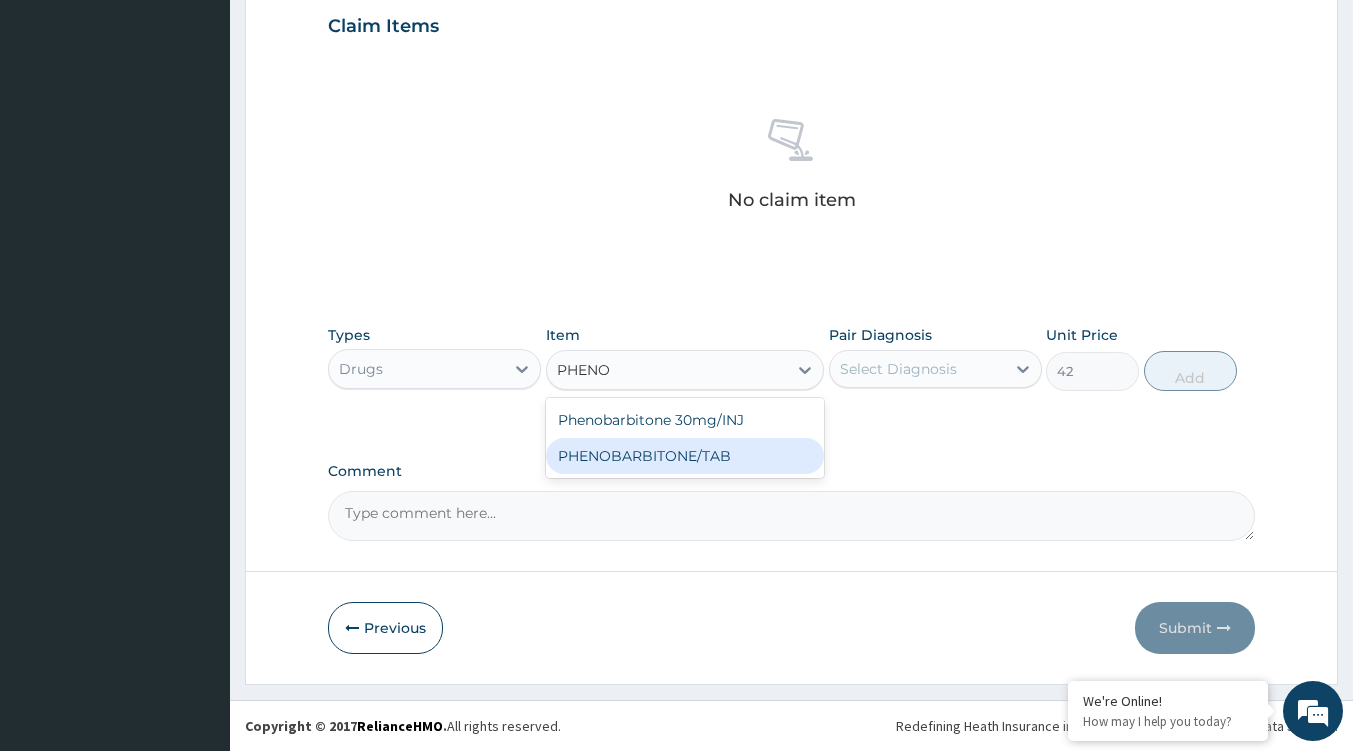 click on "PHENOBARBITONE/TAB" at bounding box center [685, 456] 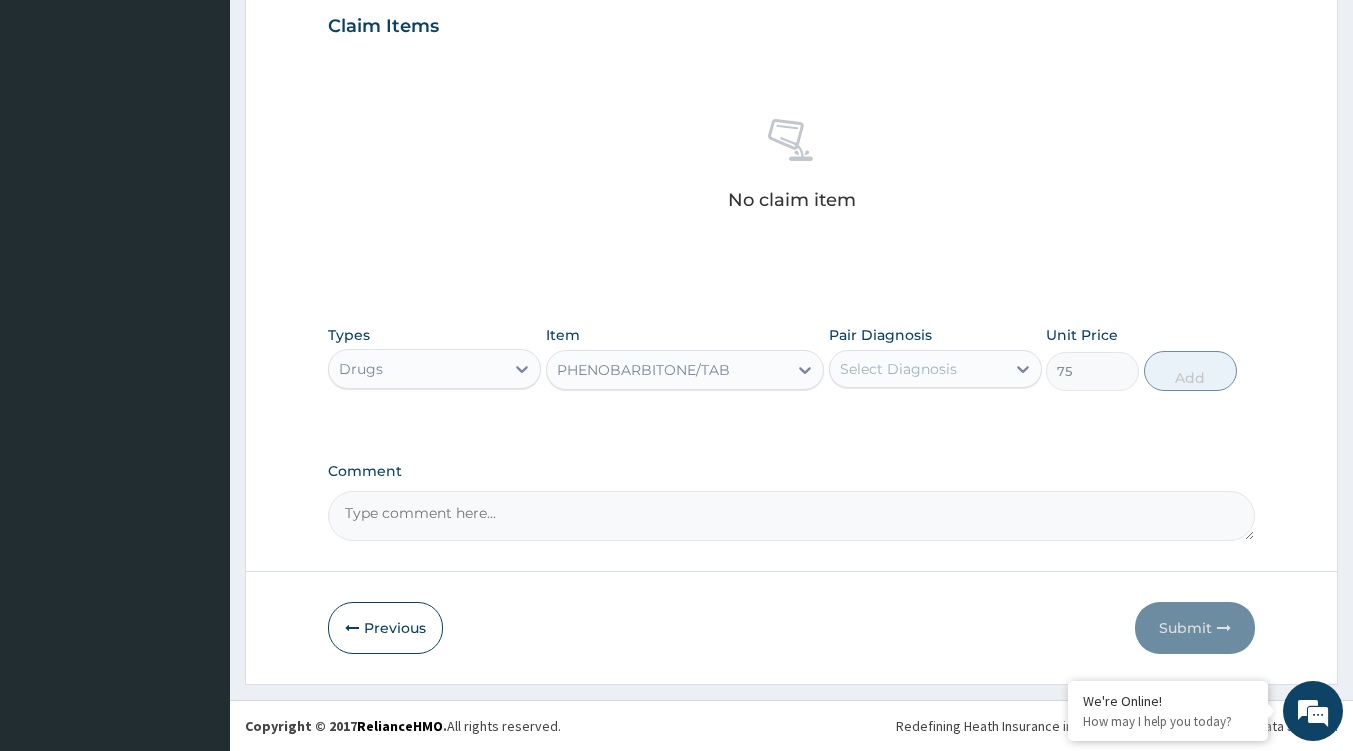 click on "PHENOBARBITONE/TAB" at bounding box center [667, 370] 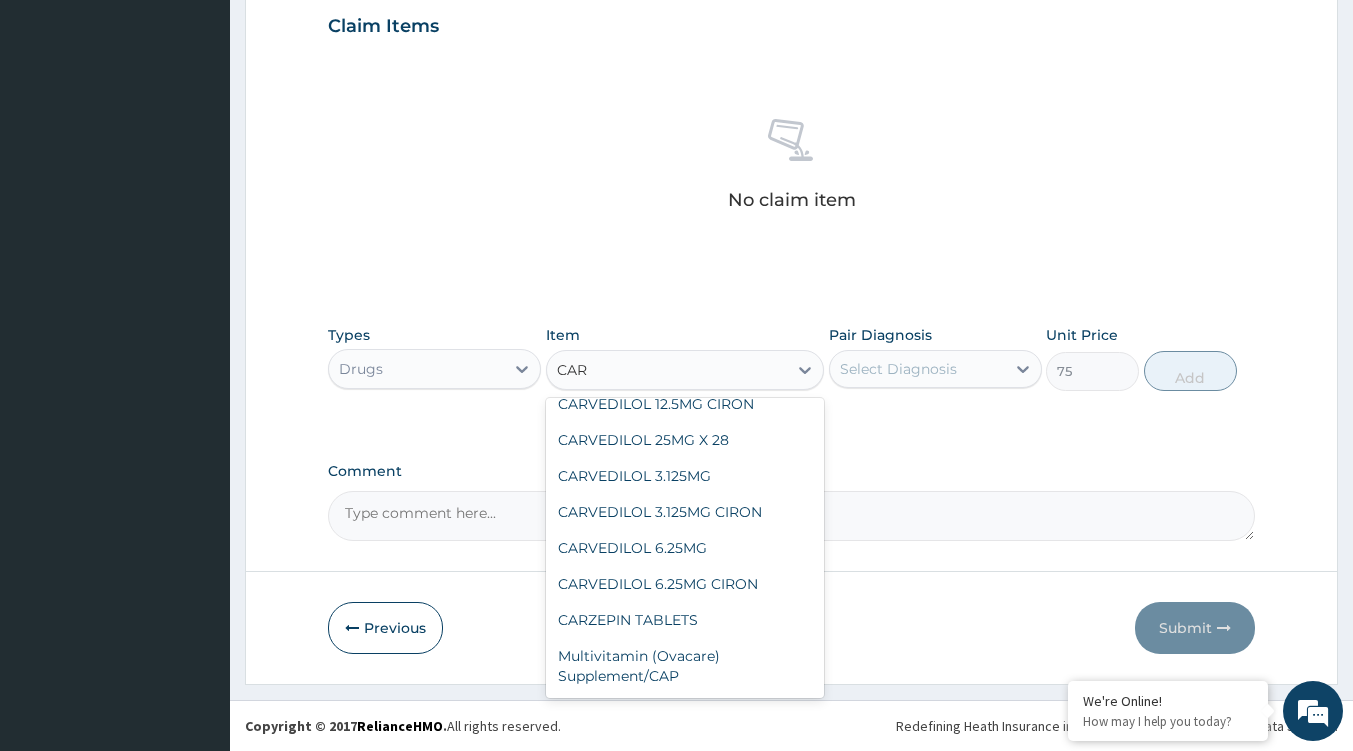 scroll, scrollTop: 628, scrollLeft: 0, axis: vertical 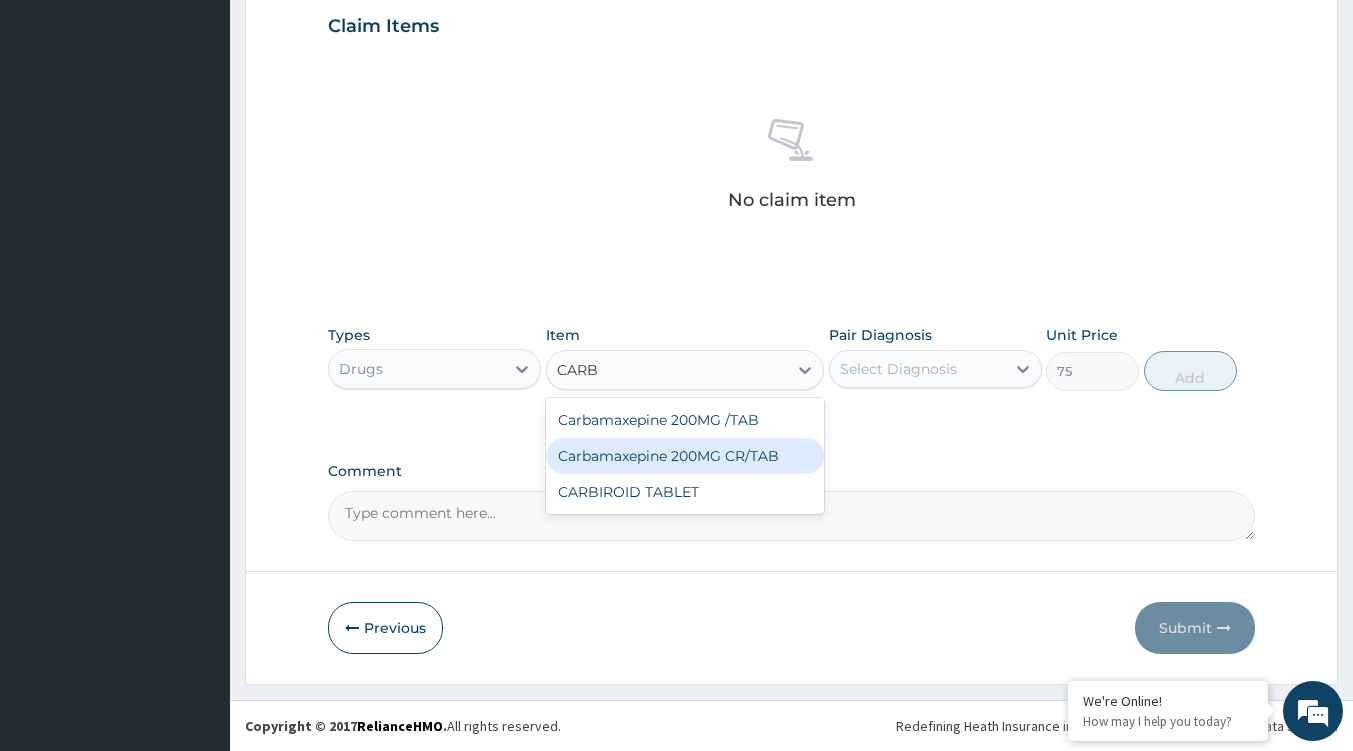 click on "Carbamaxepine 200MG CR/TAB" at bounding box center [685, 456] 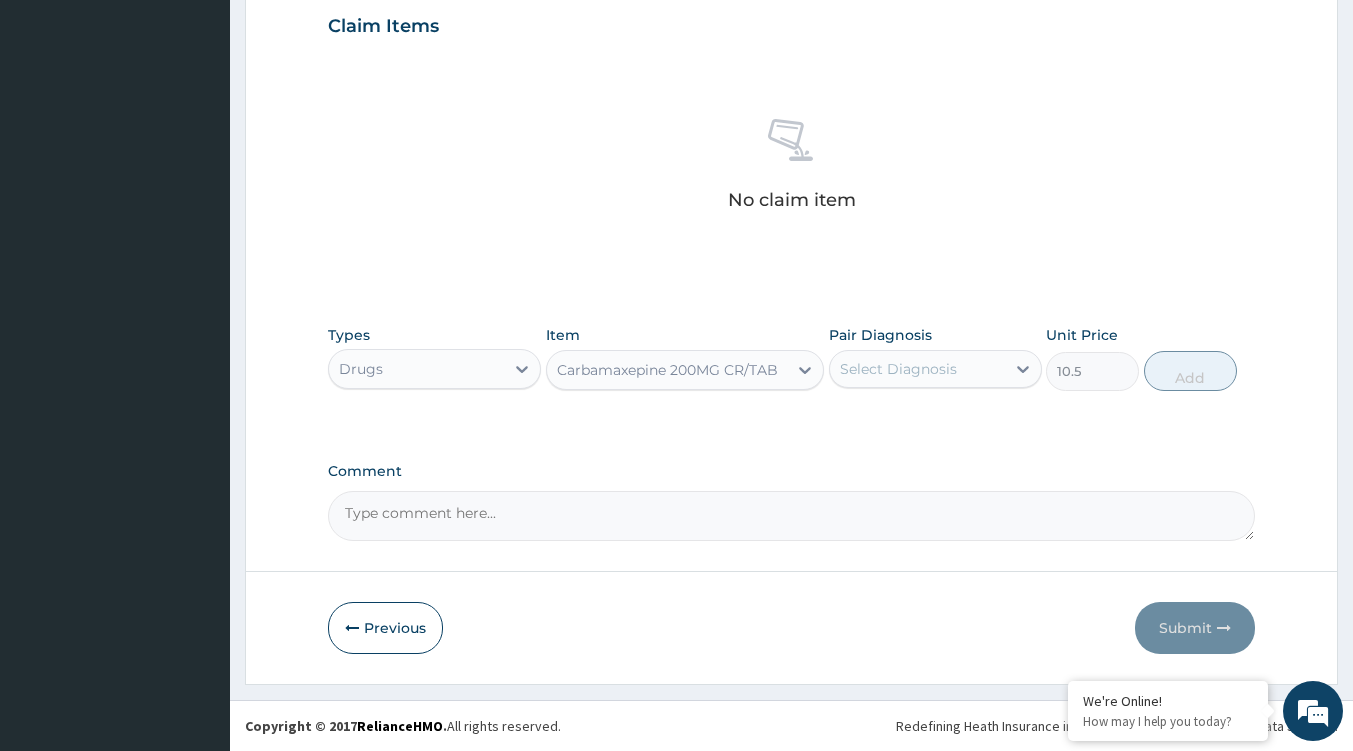 click on "Carbamaxepine 200MG CR/TAB" at bounding box center [667, 370] 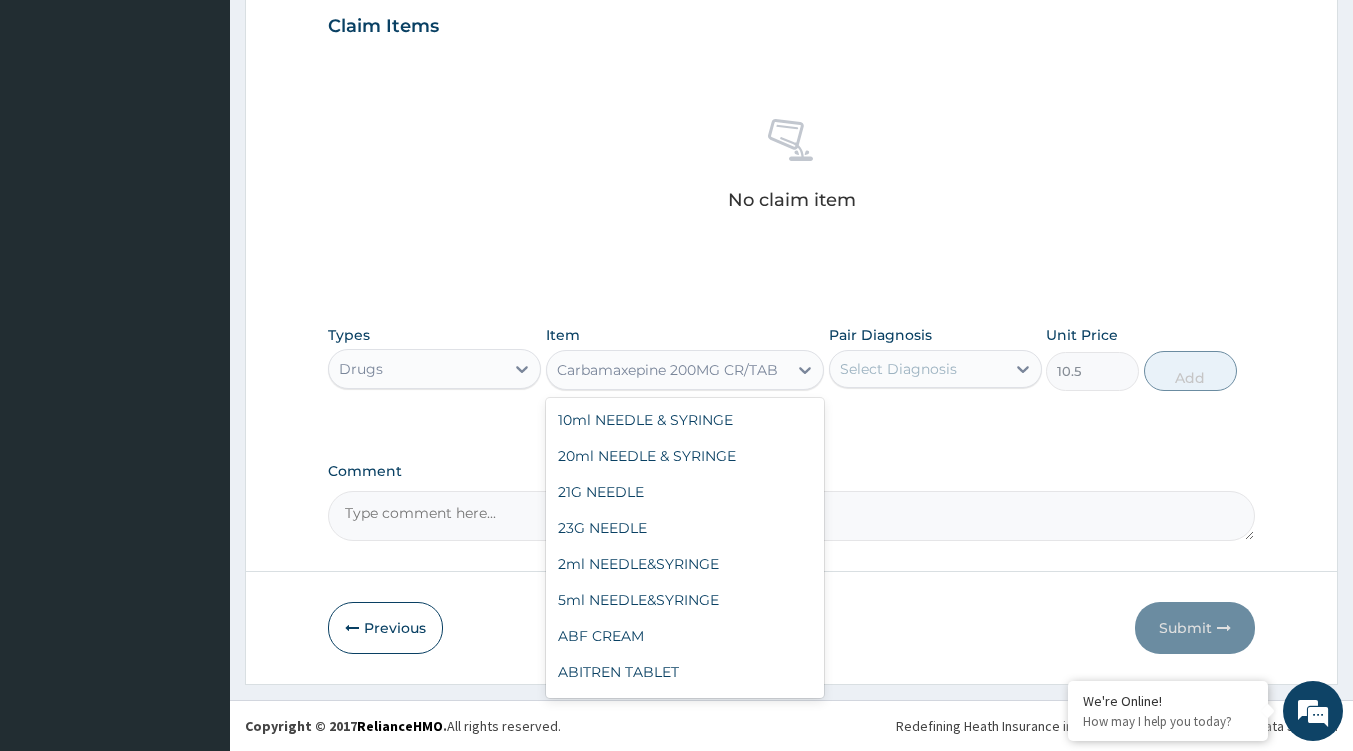 scroll, scrollTop: 14340, scrollLeft: 0, axis: vertical 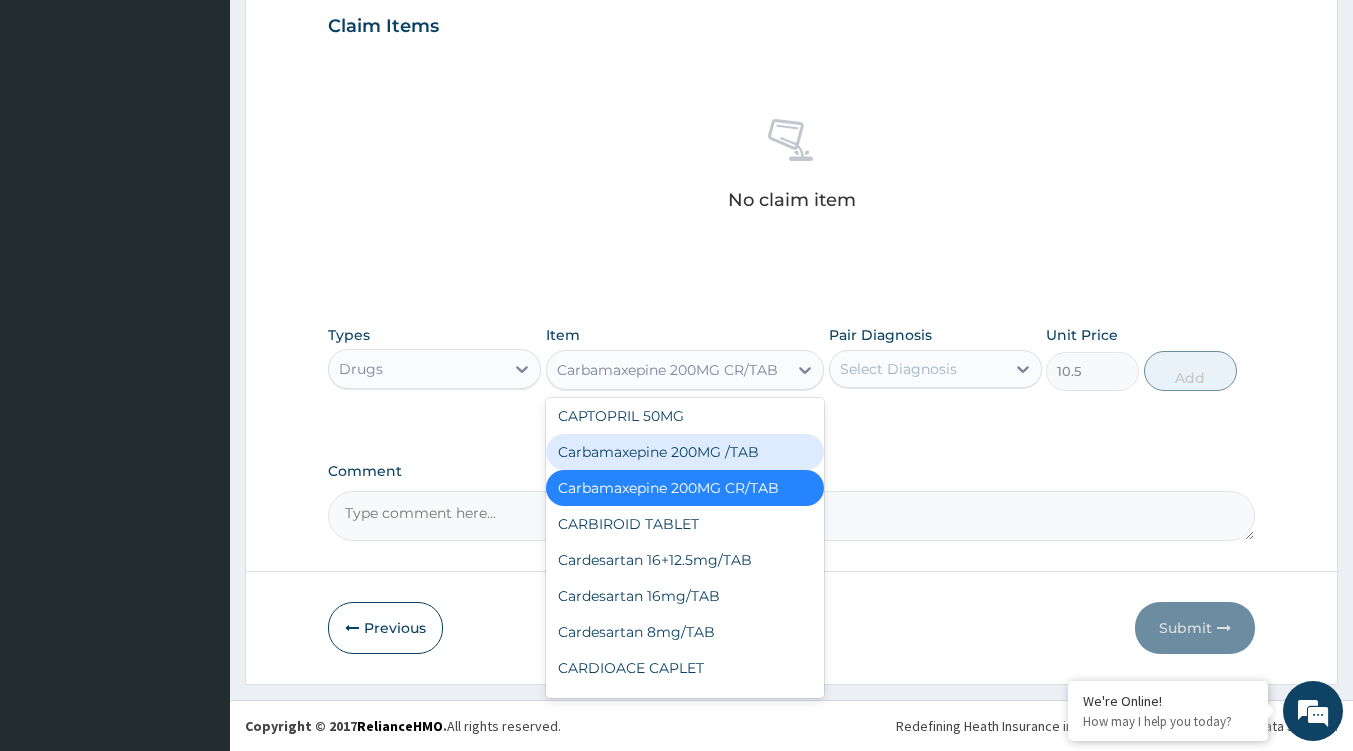 click on "Carbamaxepine 200MG /TAB" at bounding box center [685, 452] 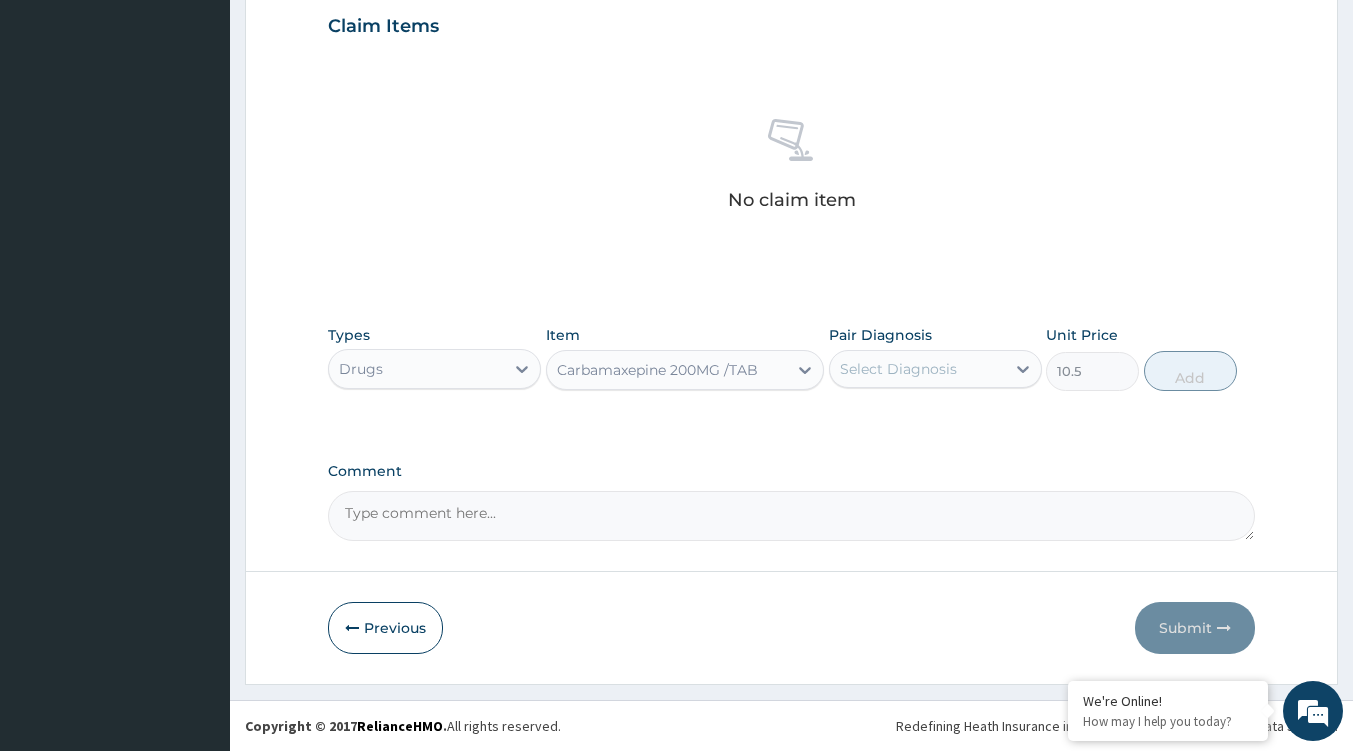 click on "Carbamaxepine 200MG /TAB" at bounding box center [667, 370] 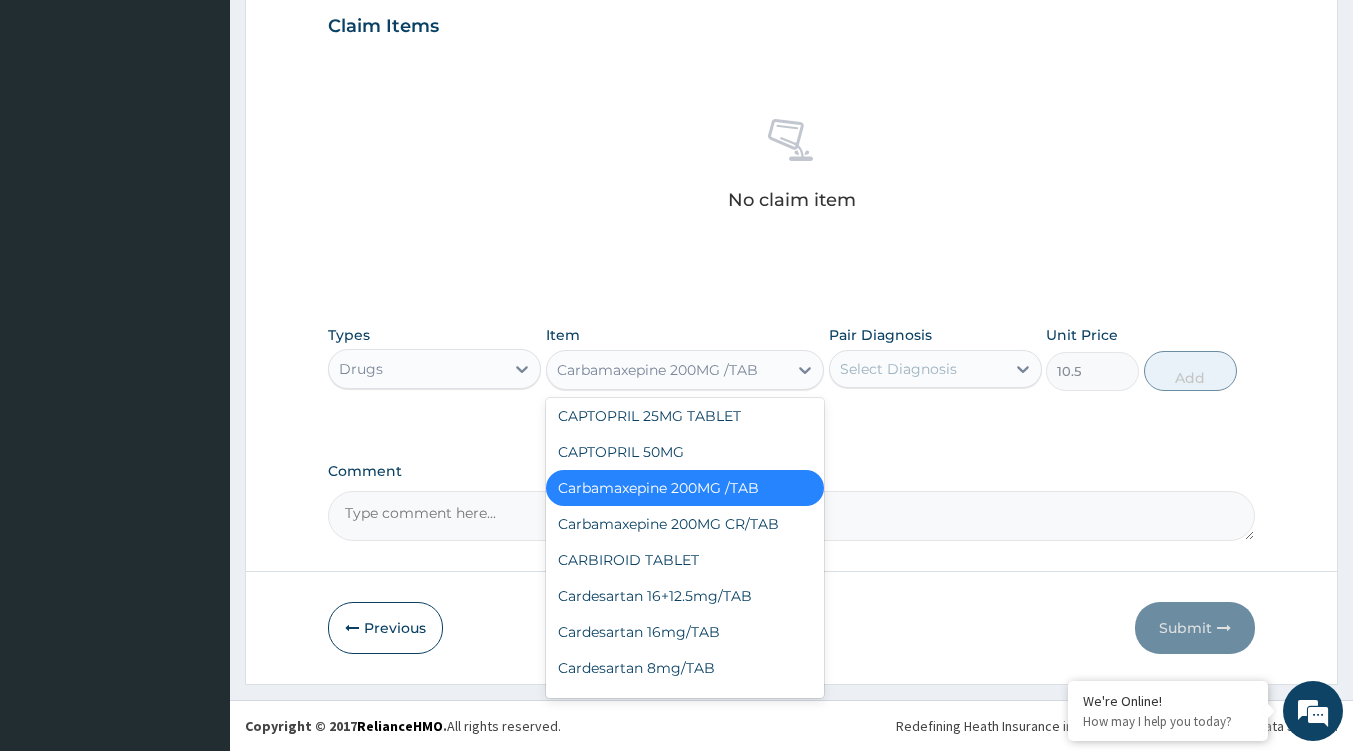 scroll, scrollTop: 14404, scrollLeft: 0, axis: vertical 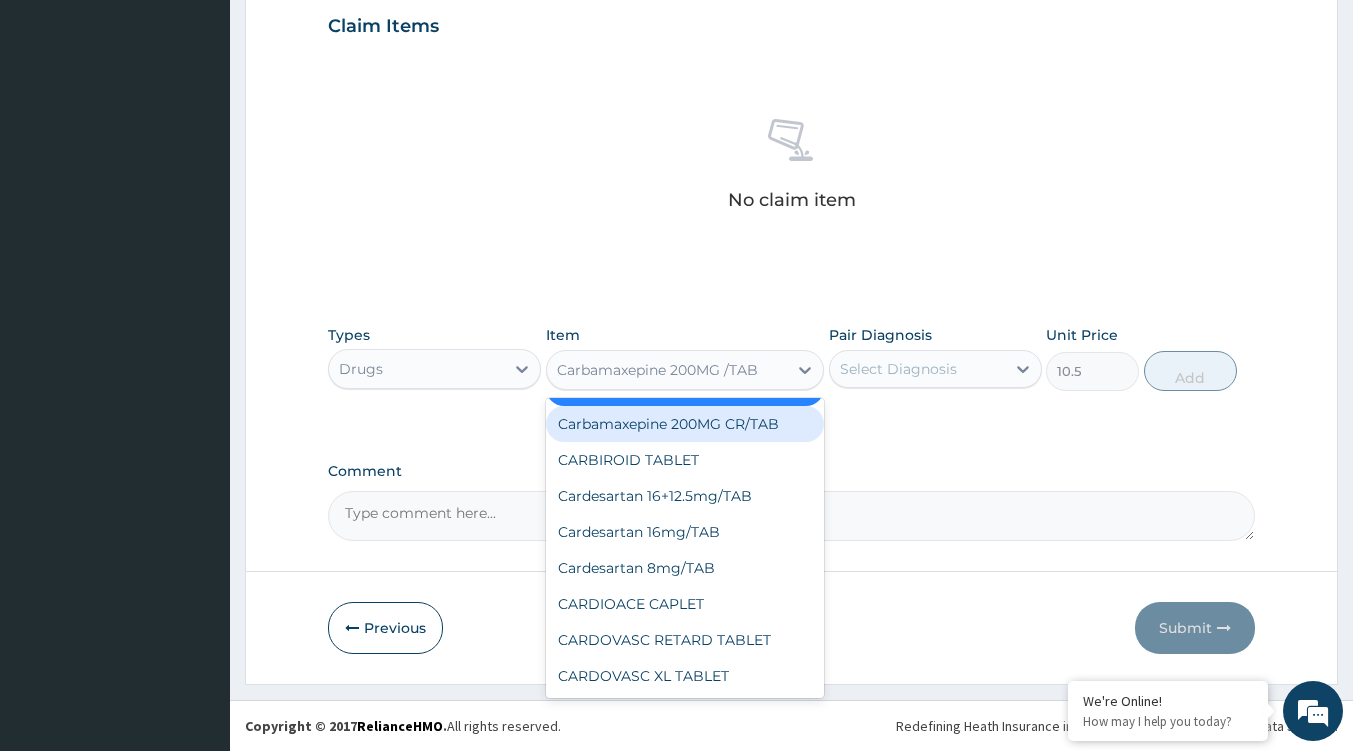 click on "Carbamaxepine 200MG CR/TAB" at bounding box center (685, 424) 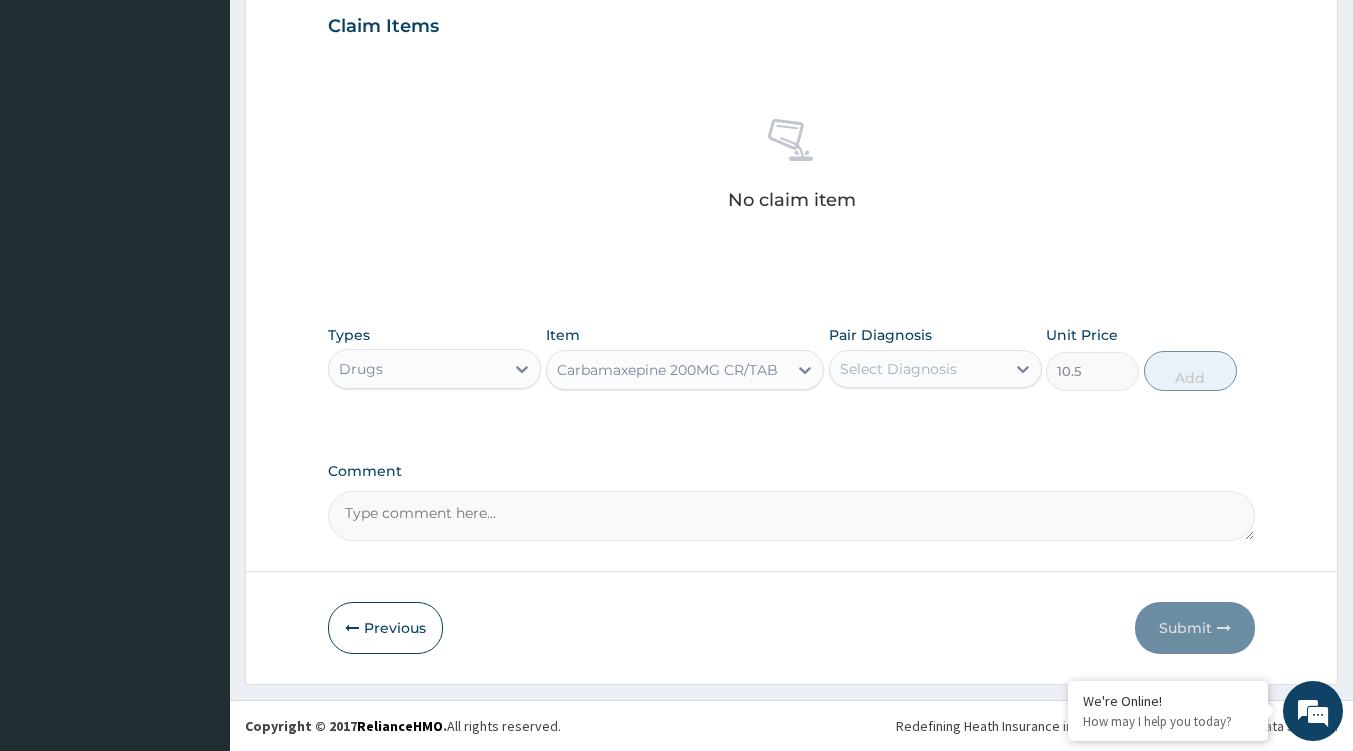 click on "Carbamaxepine 200MG CR/TAB" at bounding box center [667, 370] 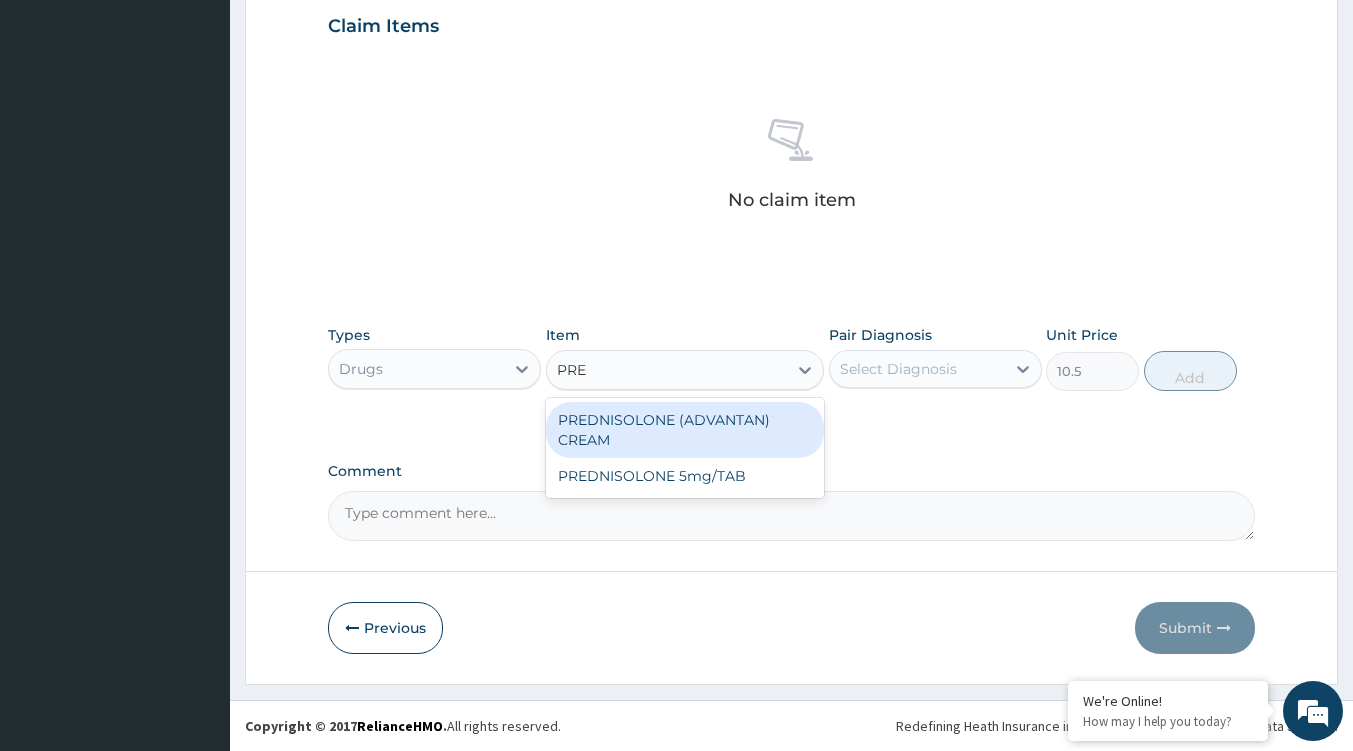 scroll, scrollTop: 0, scrollLeft: 0, axis: both 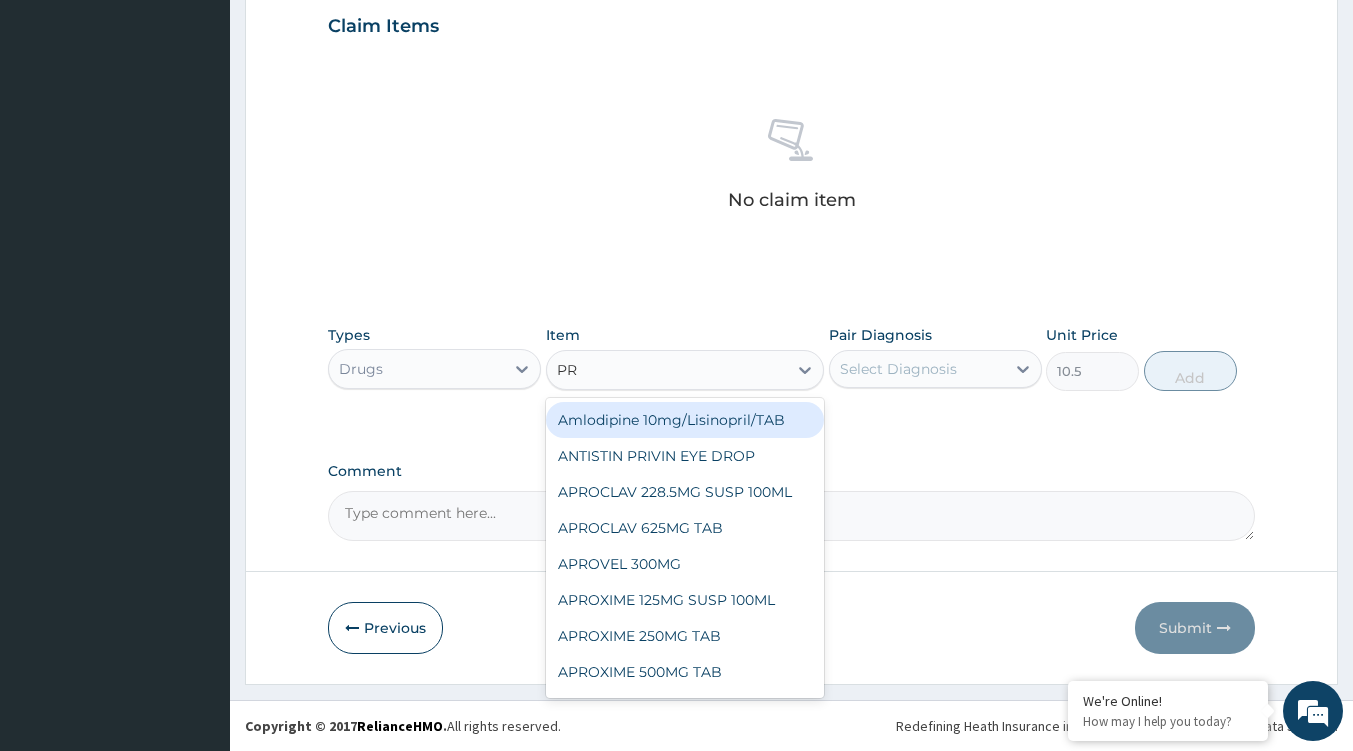 type on "P" 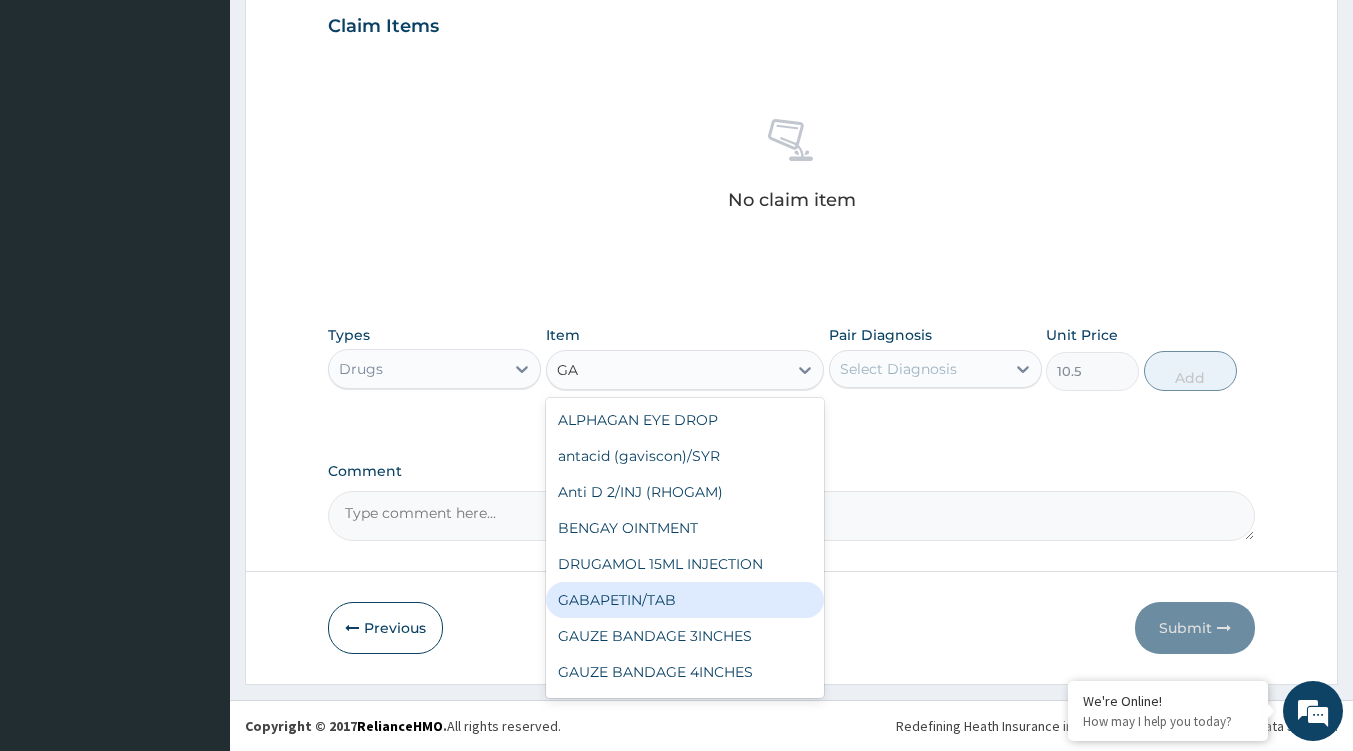 type on "G" 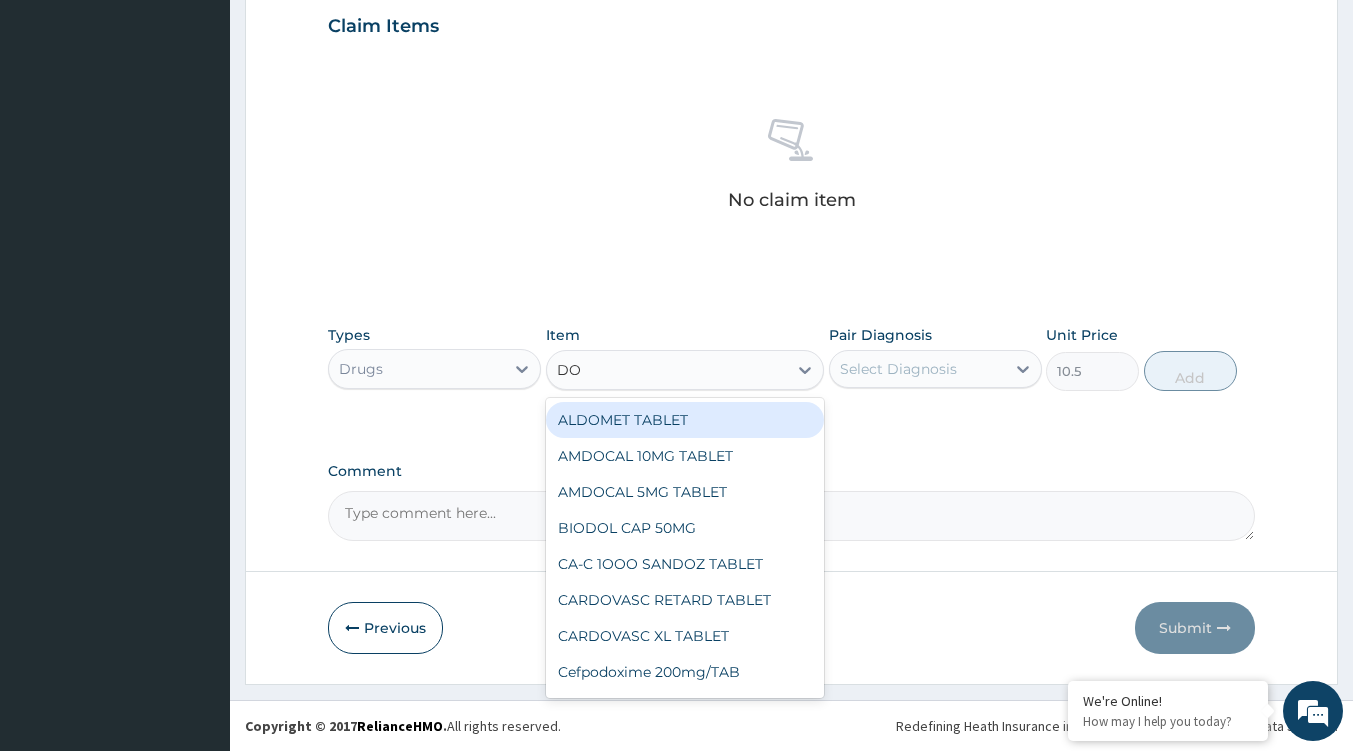 type on "DOLO" 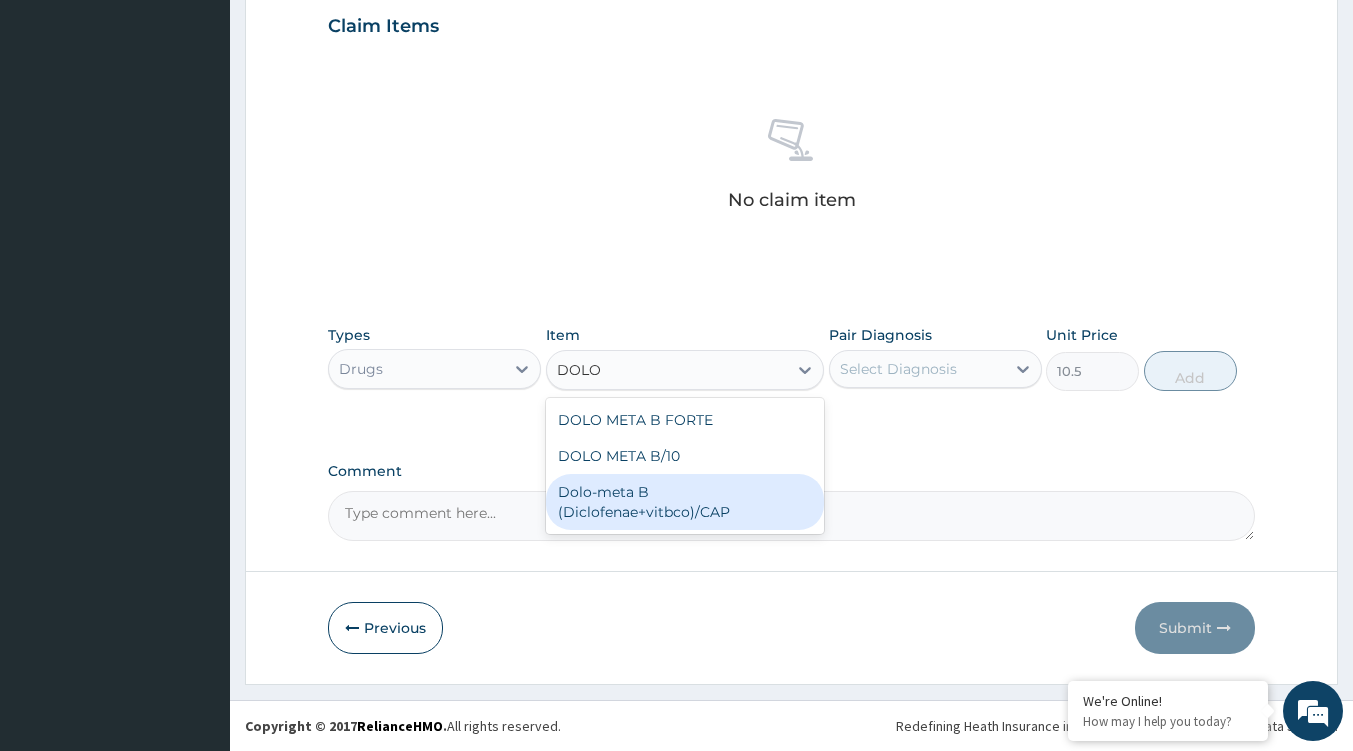 click on "Dolo-meta B (Diclofenae+vitbco)/CAP" at bounding box center [685, 502] 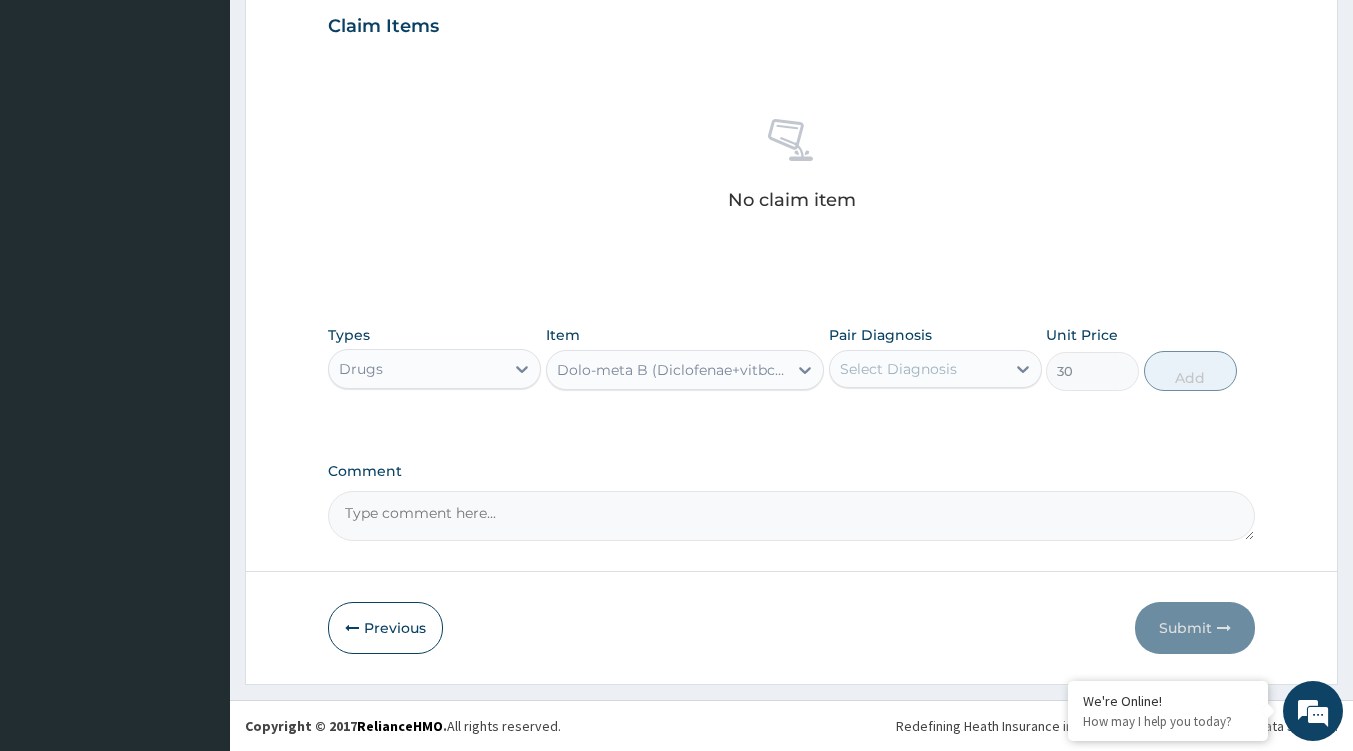 click on "Dolo-meta B (Diclofenae+vitbco)/CAP" at bounding box center [673, 370] 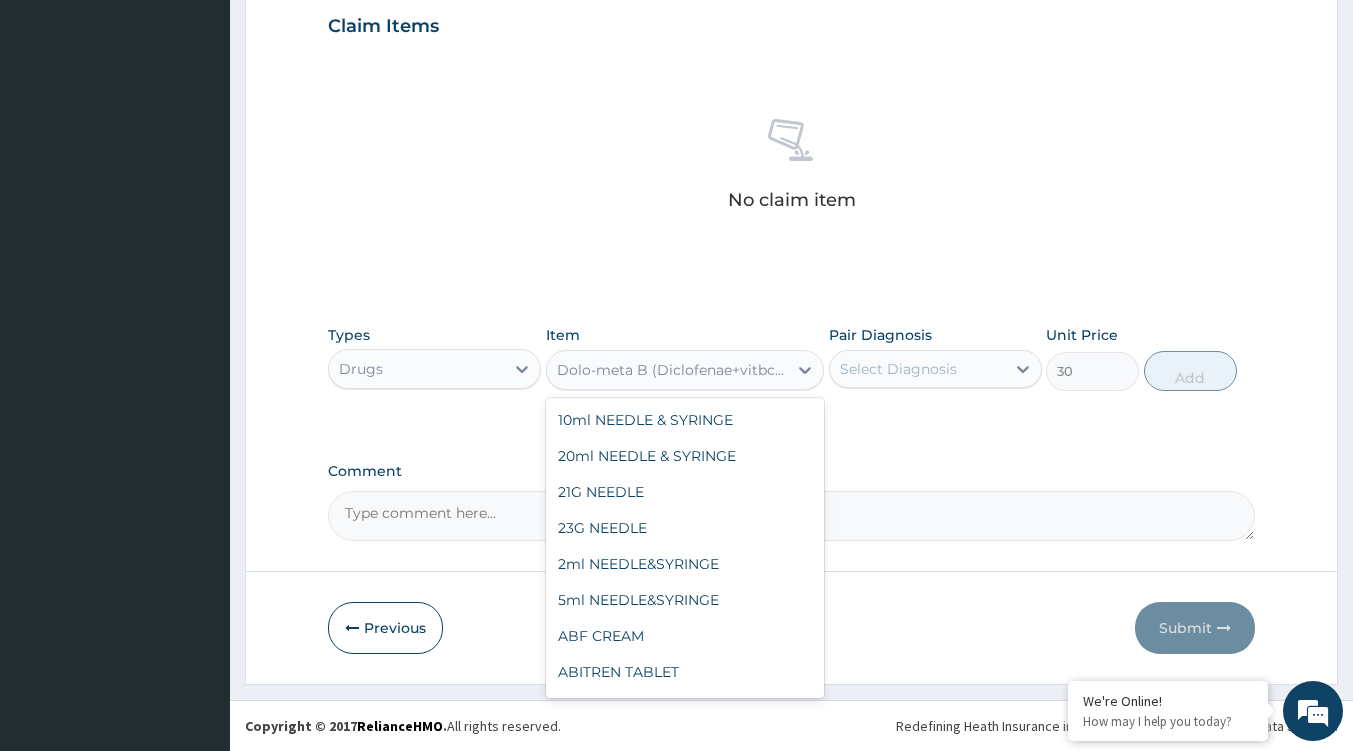 scroll, scrollTop: 21222, scrollLeft: 0, axis: vertical 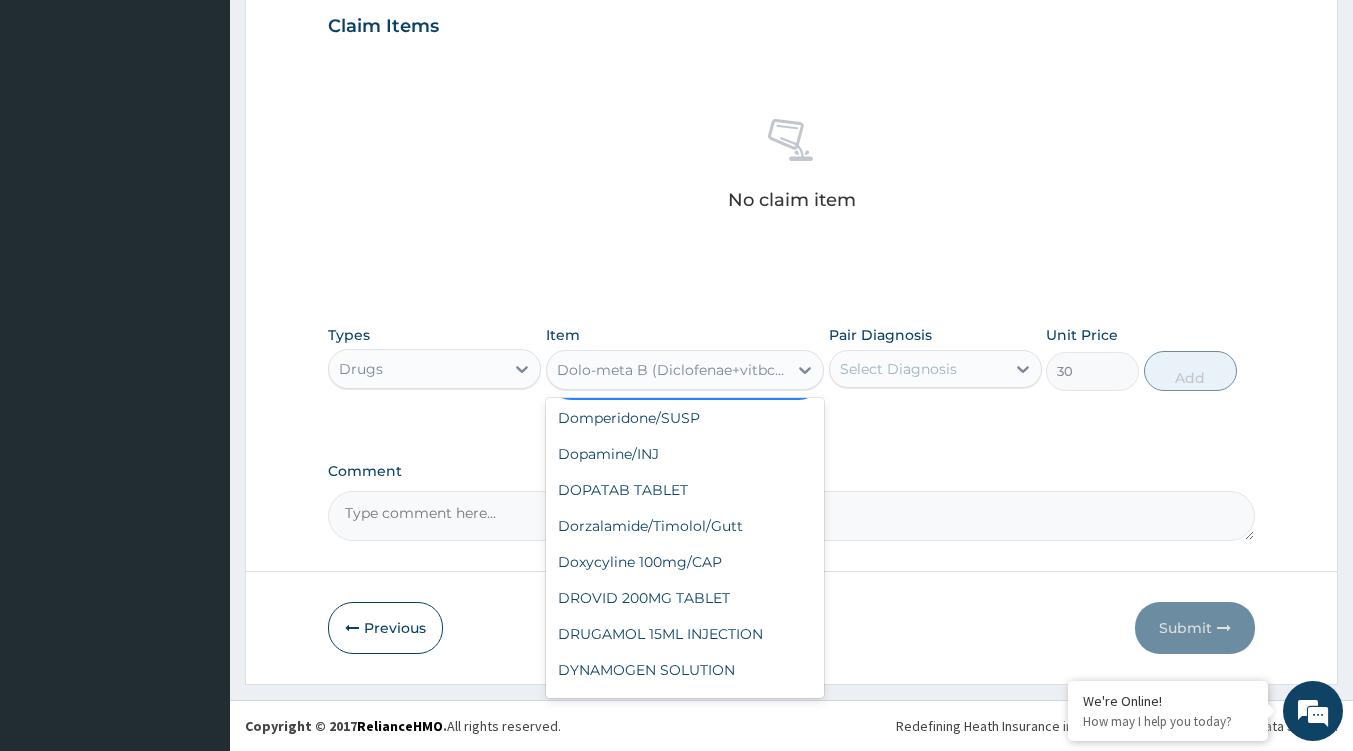 click on "DOLO META B FORTE" at bounding box center [685, 290] 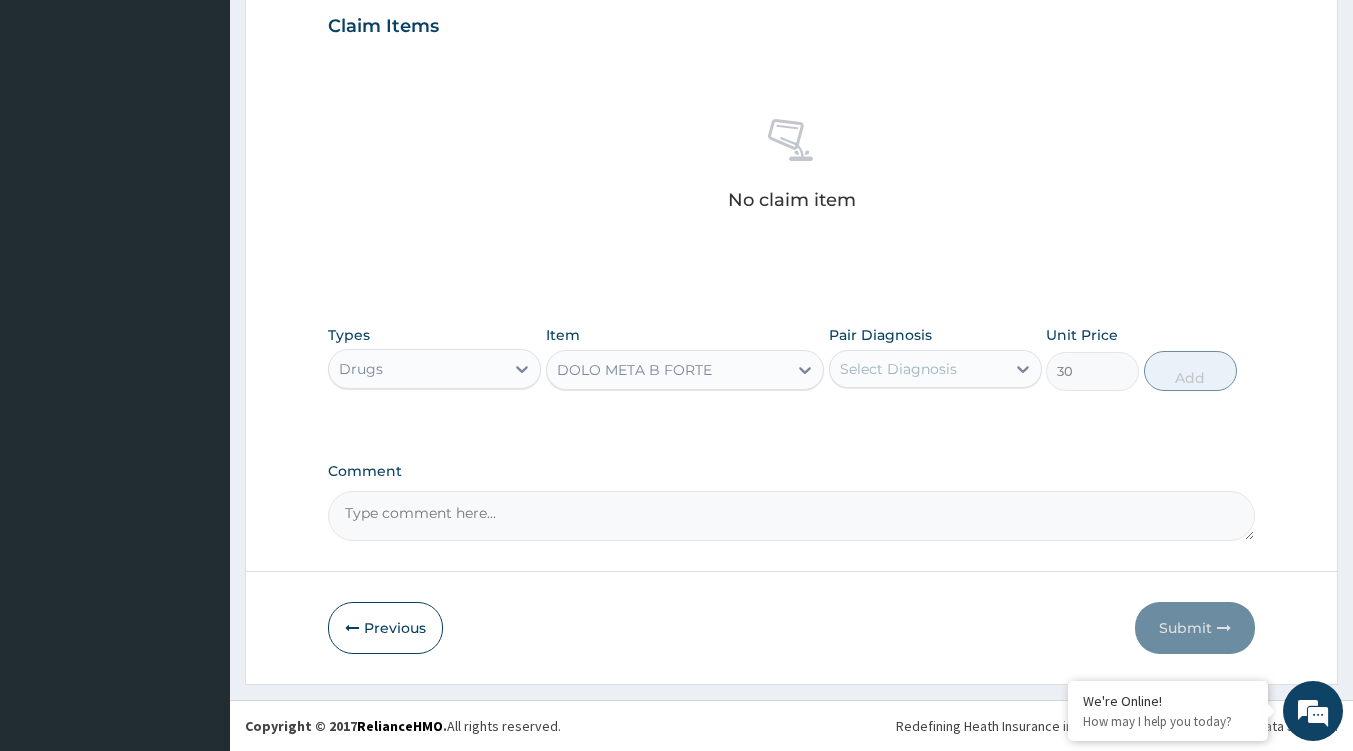 click 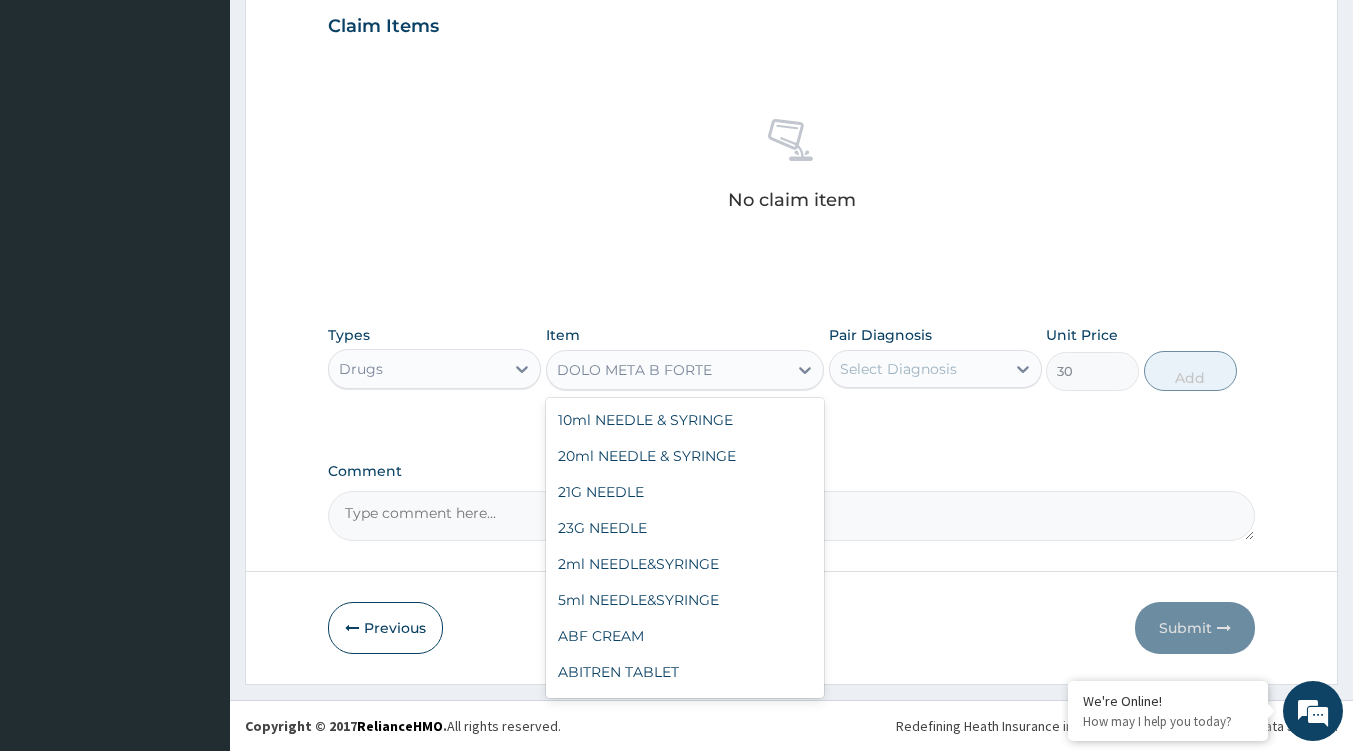 scroll, scrollTop: 21124, scrollLeft: 0, axis: vertical 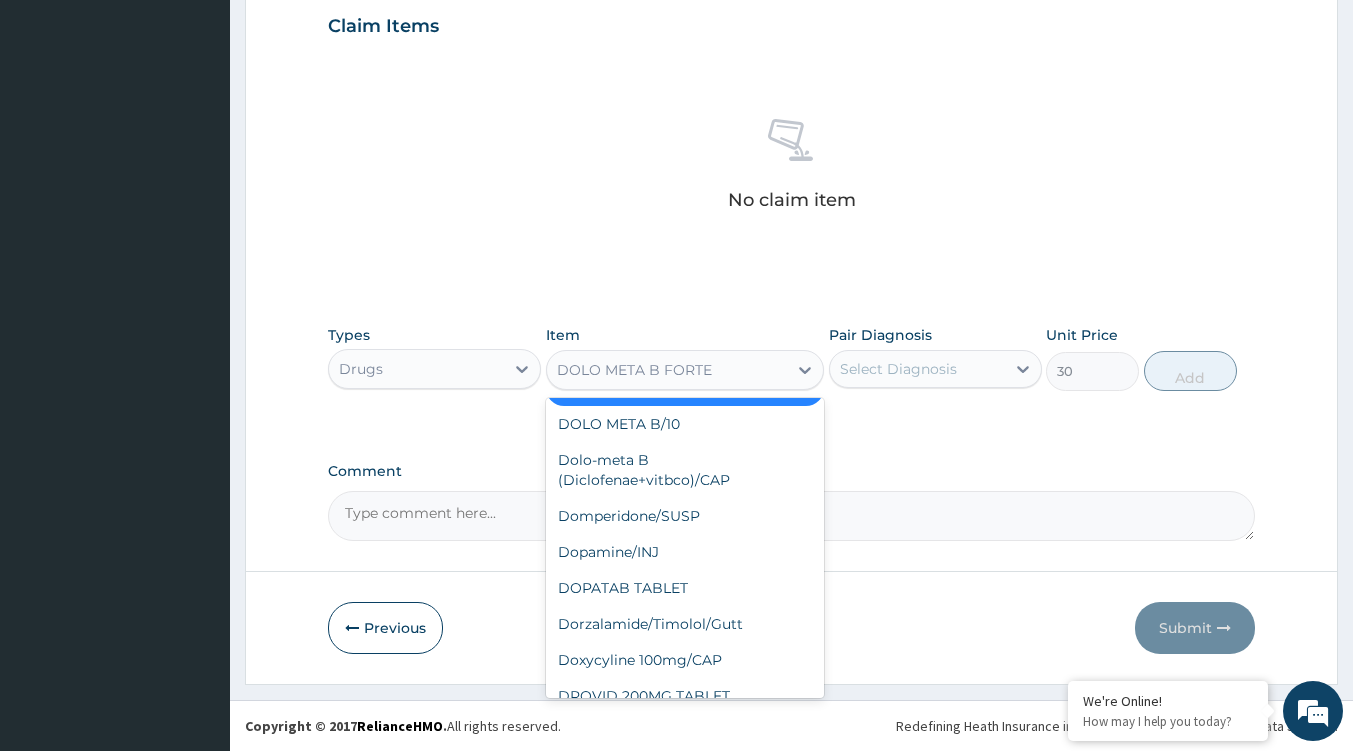 click on "D-KOFF COUGH SYR" at bounding box center (685, 352) 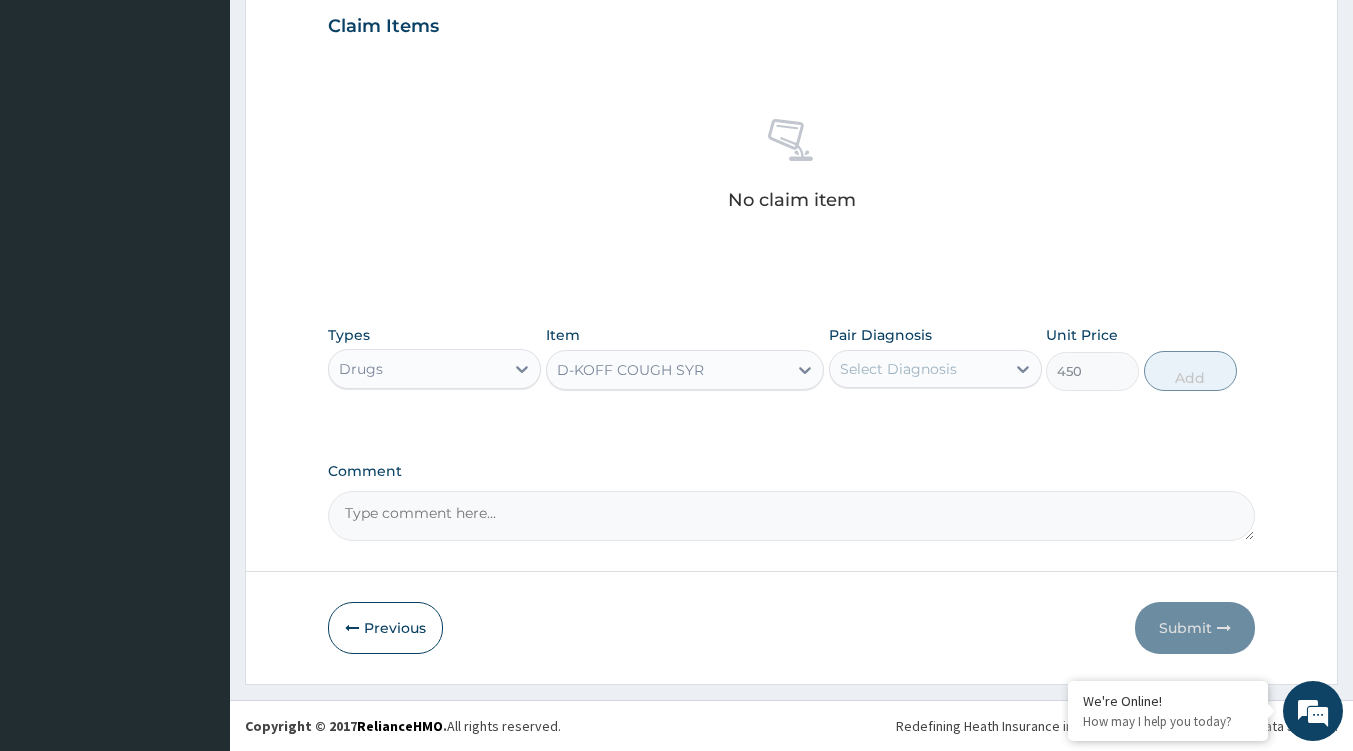 click at bounding box center (805, 370) 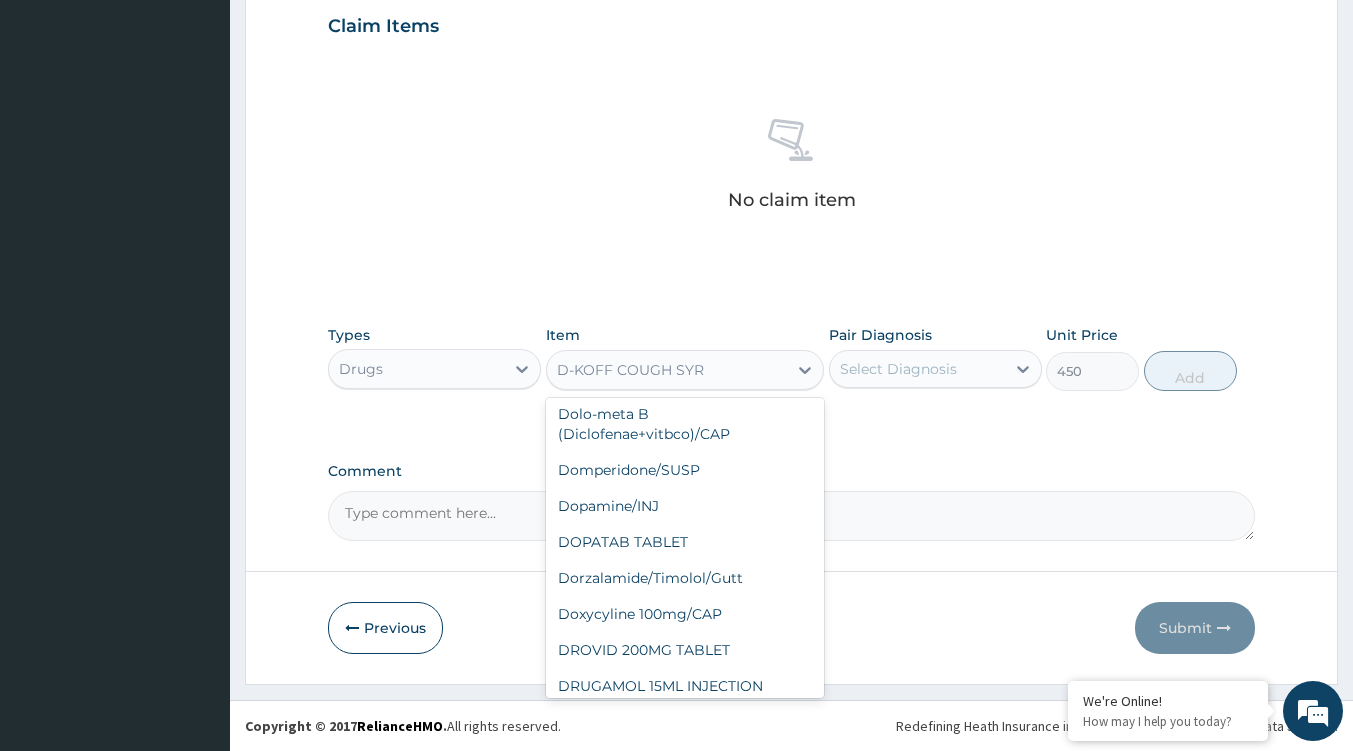 scroll, scrollTop: 21188, scrollLeft: 0, axis: vertical 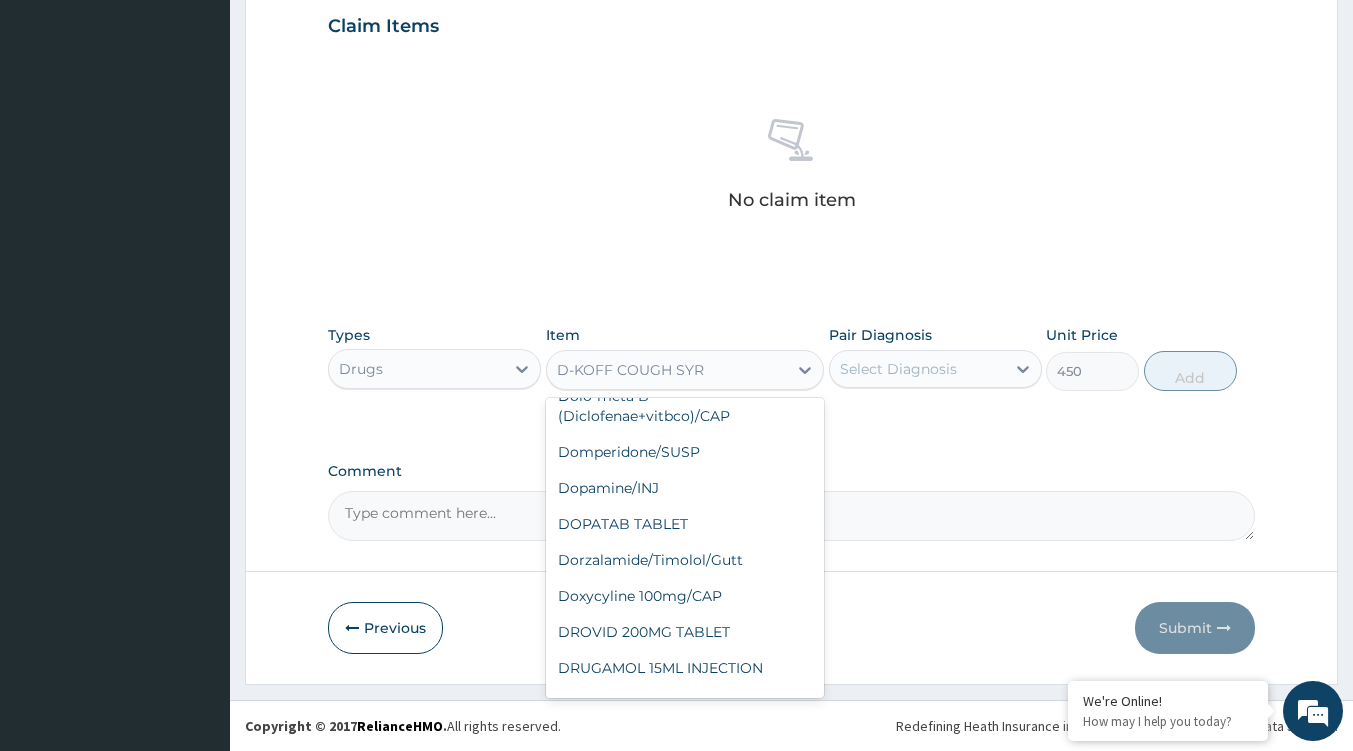 click on "DOLO META B/10" at bounding box center (685, 360) 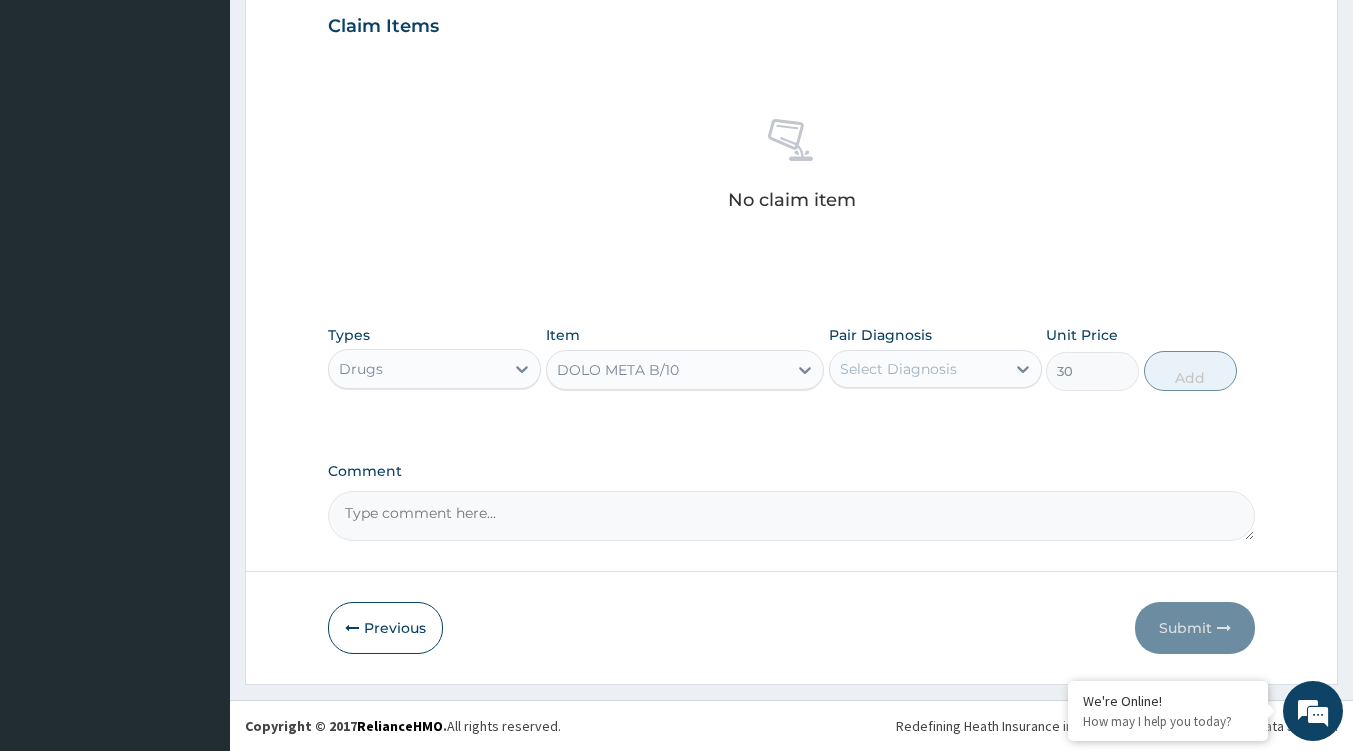 click 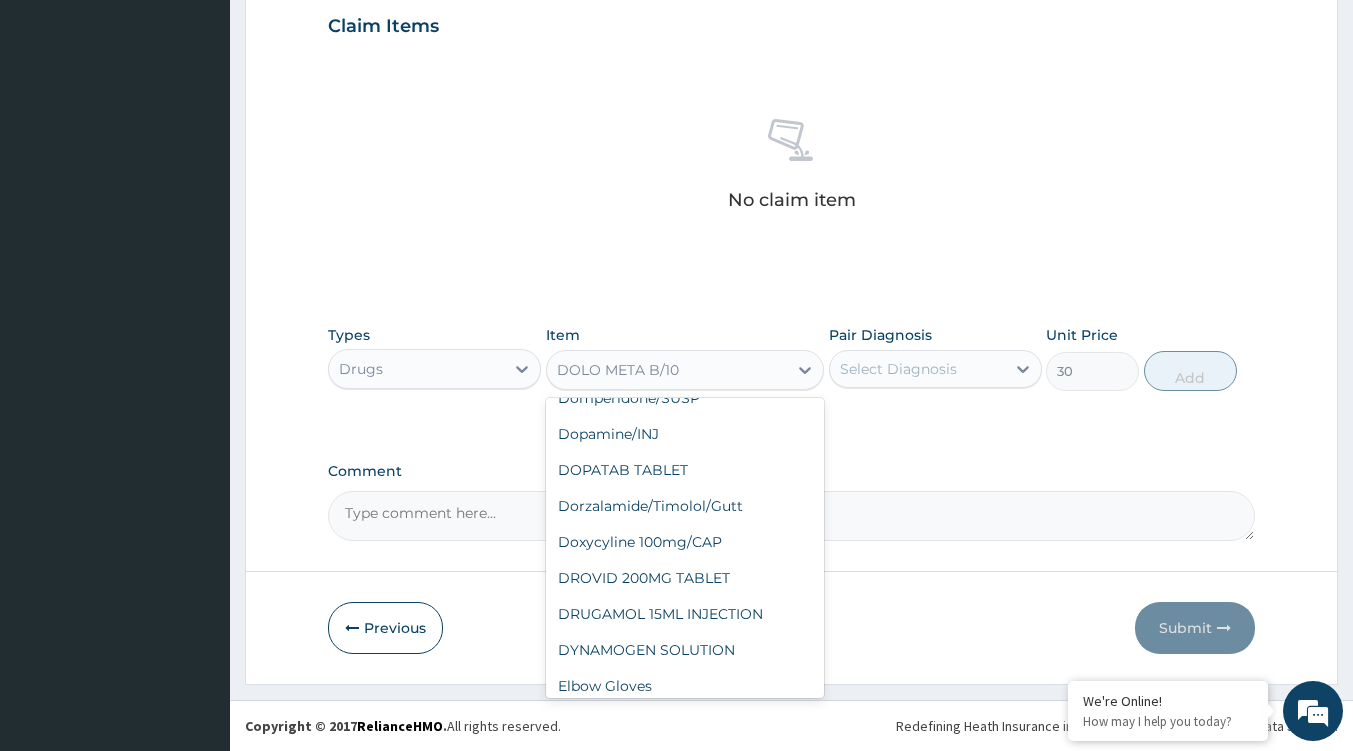 scroll, scrollTop: 21260, scrollLeft: 0, axis: vertical 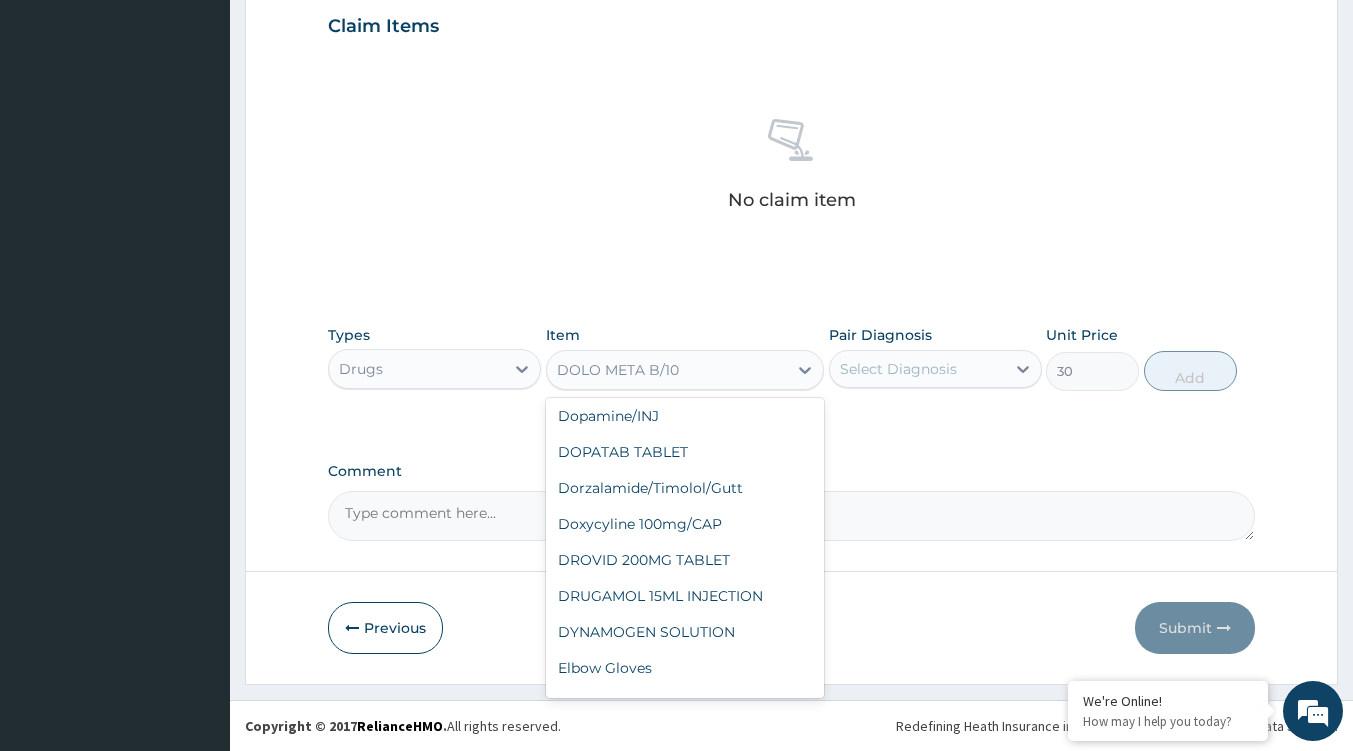 click on "Dolo-meta B (Diclofenae+vitbco)/CAP" at bounding box center (685, 334) 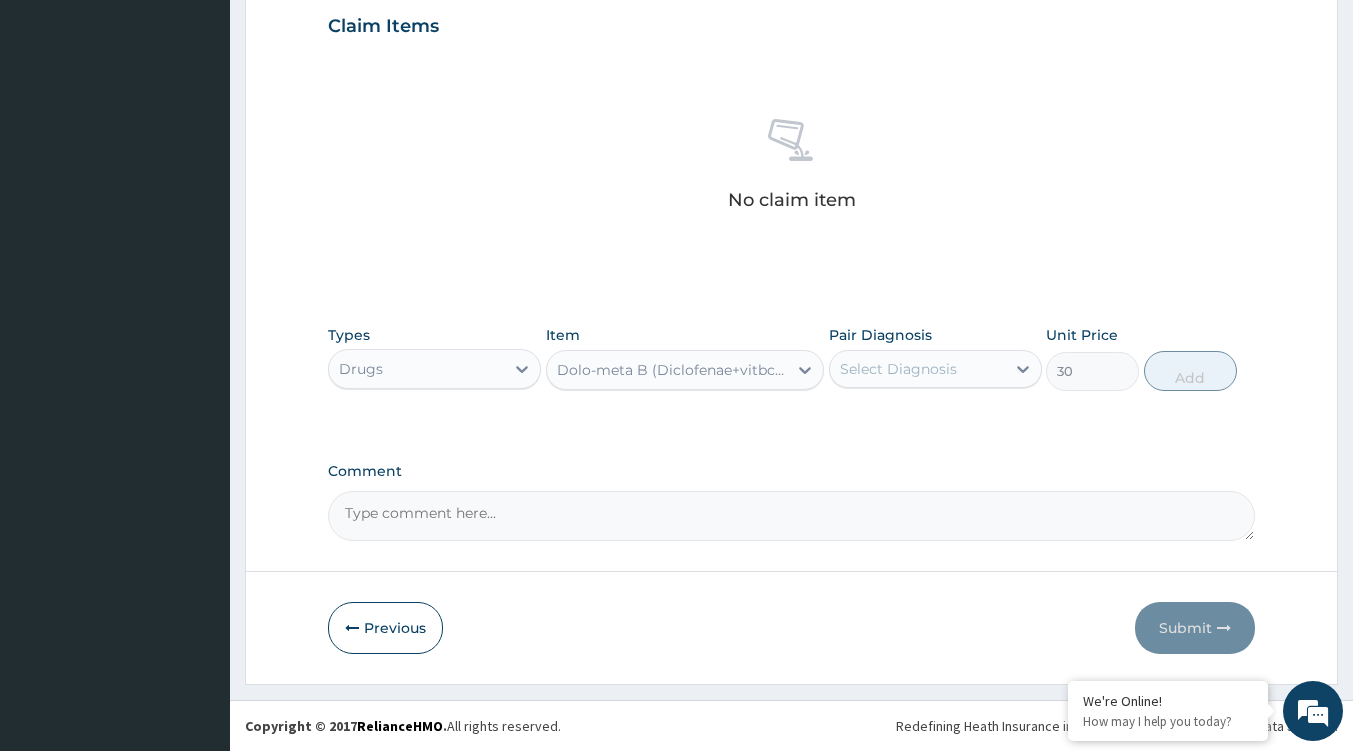 click 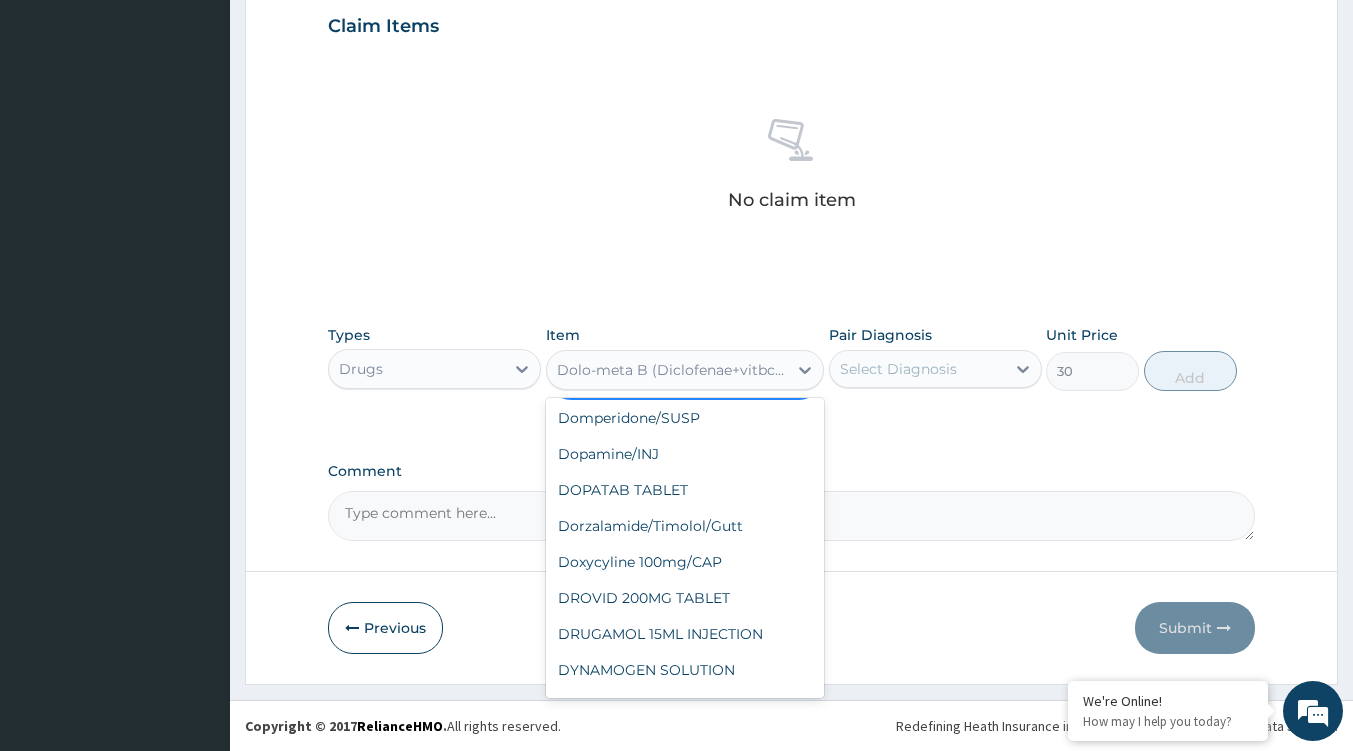 scroll, scrollTop: 21622, scrollLeft: 0, axis: vertical 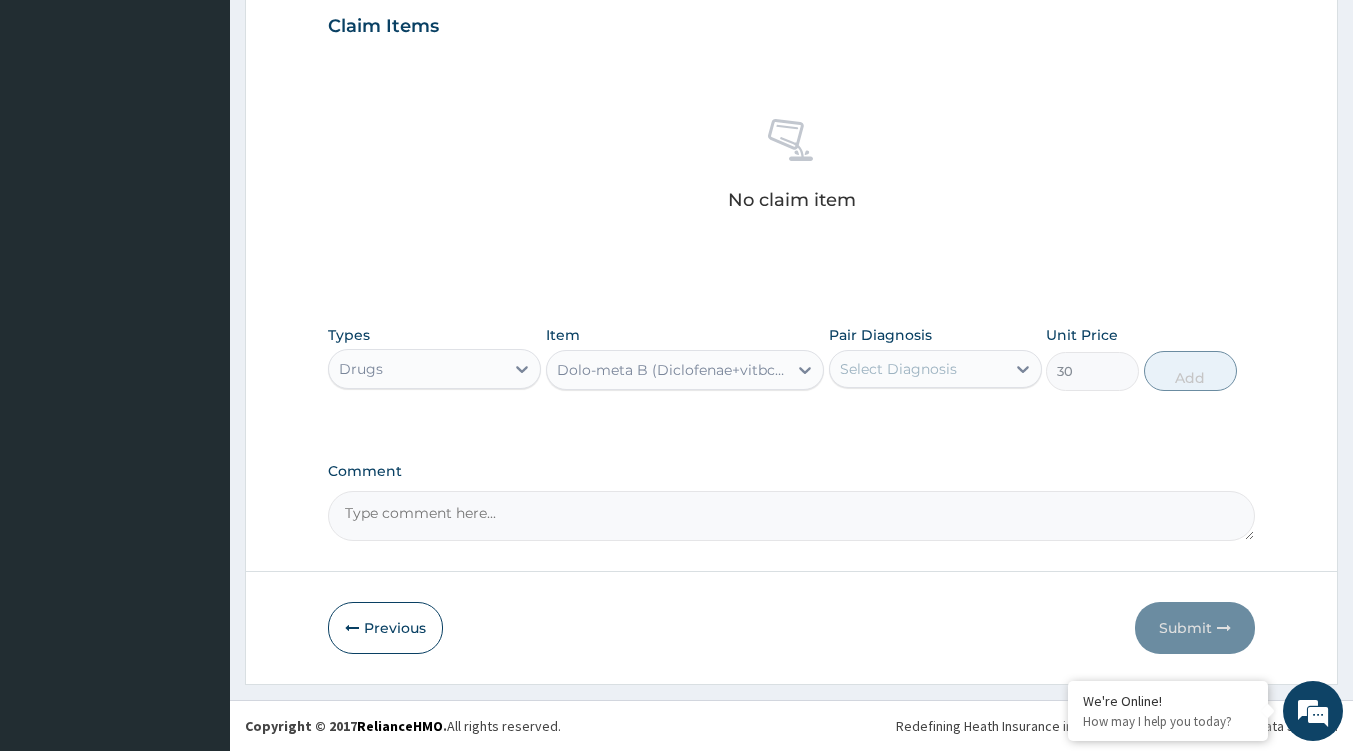 click on "Dolo-meta B (Diclofenae+vitbco)/CAP" at bounding box center (673, 370) 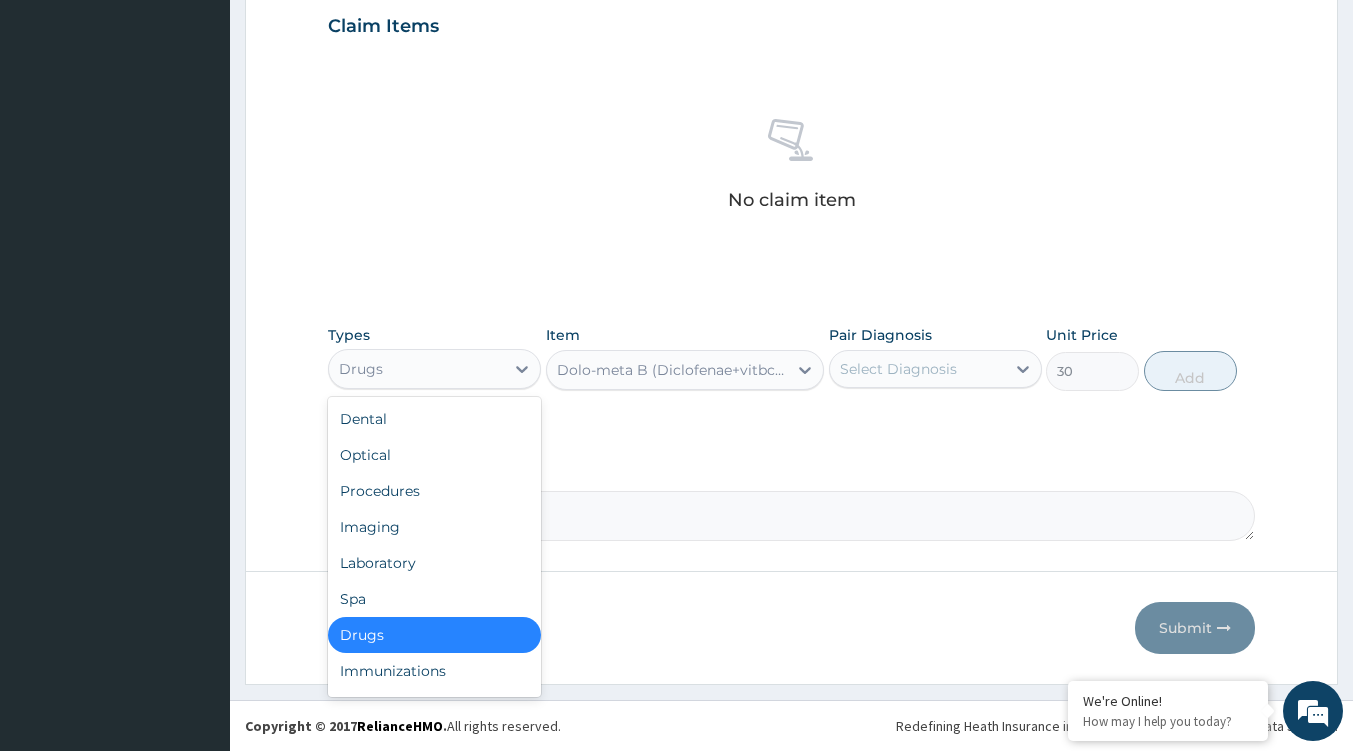 click on "Drugs" at bounding box center [416, 369] 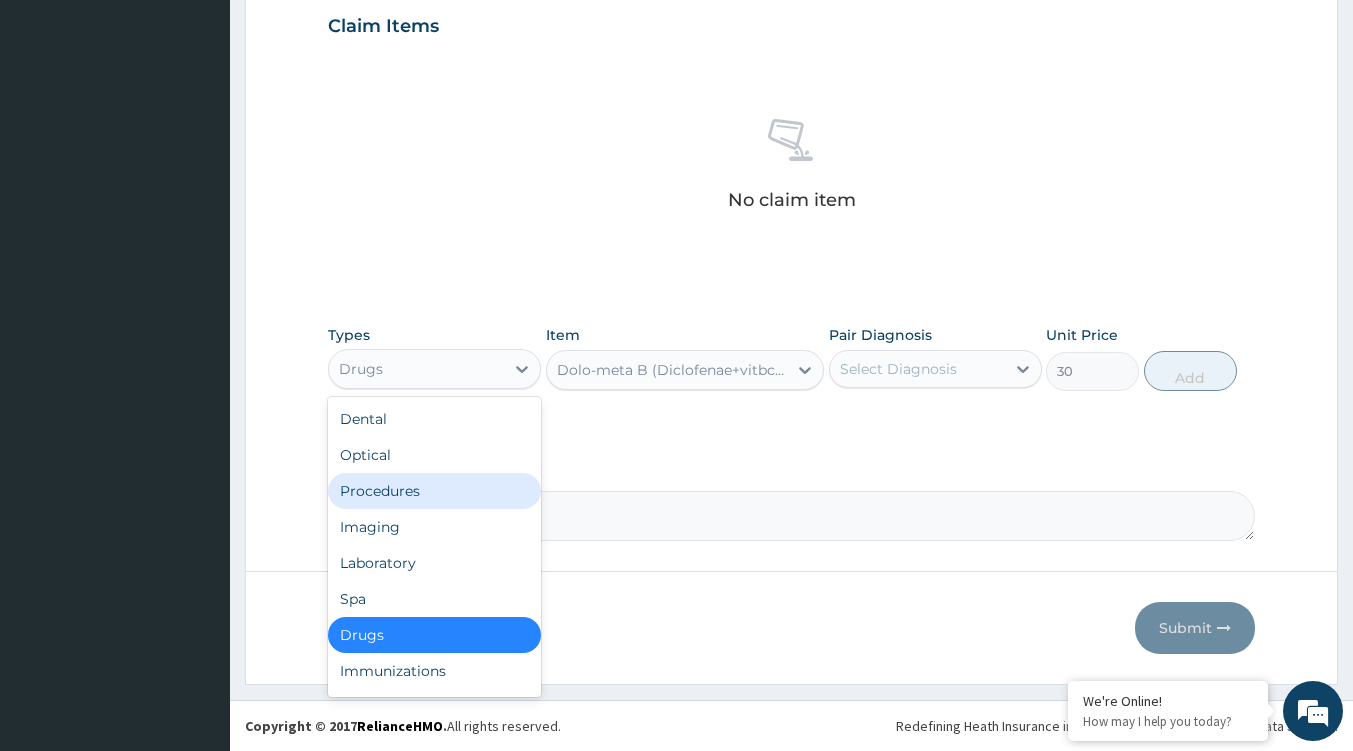 click on "Procedures" at bounding box center (434, 491) 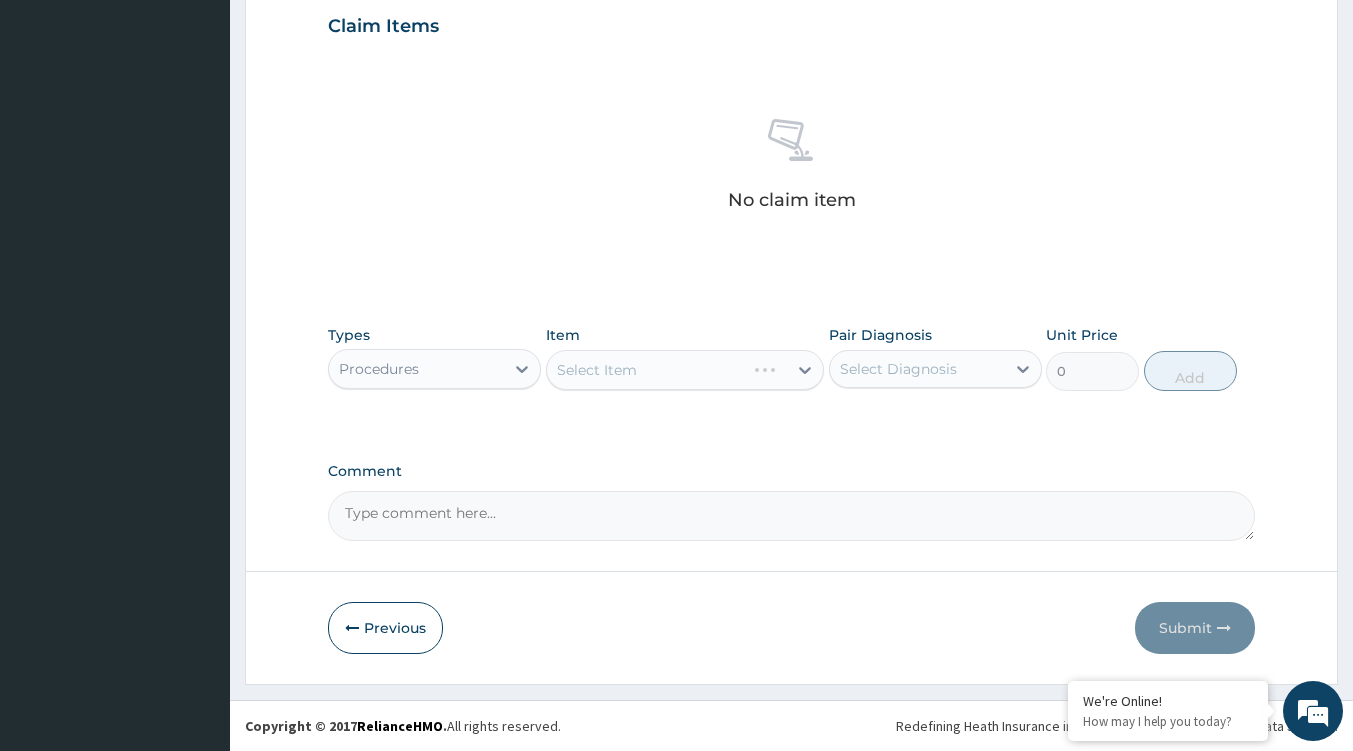 click at bounding box center [805, 370] 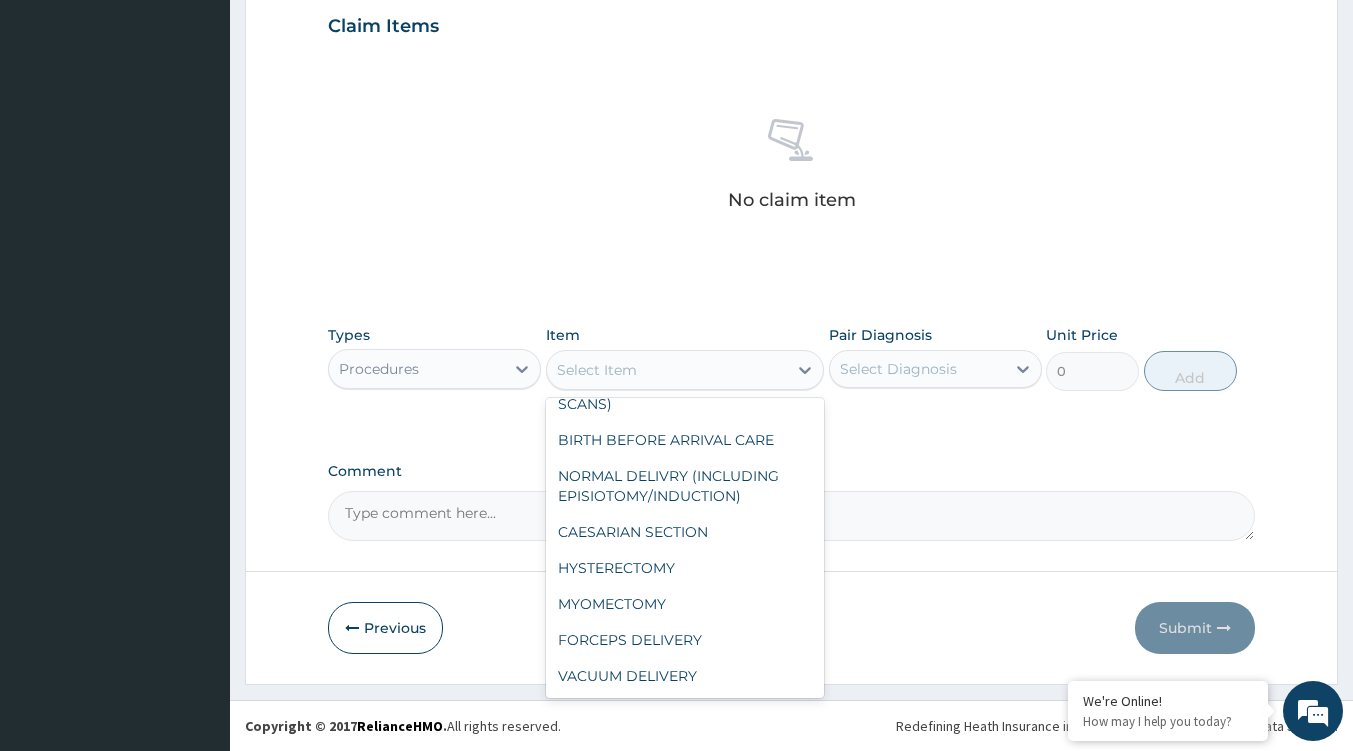 scroll, scrollTop: 0, scrollLeft: 0, axis: both 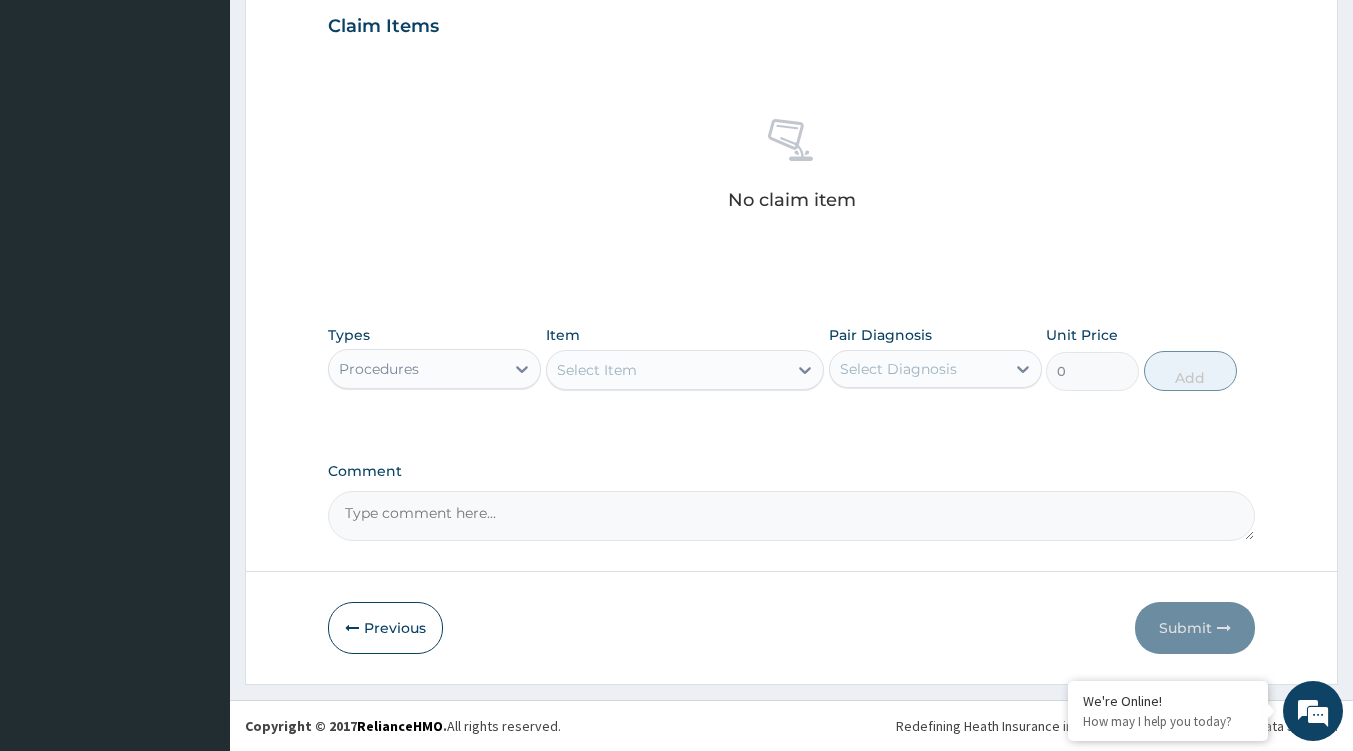 click on "Comment" at bounding box center [791, 471] 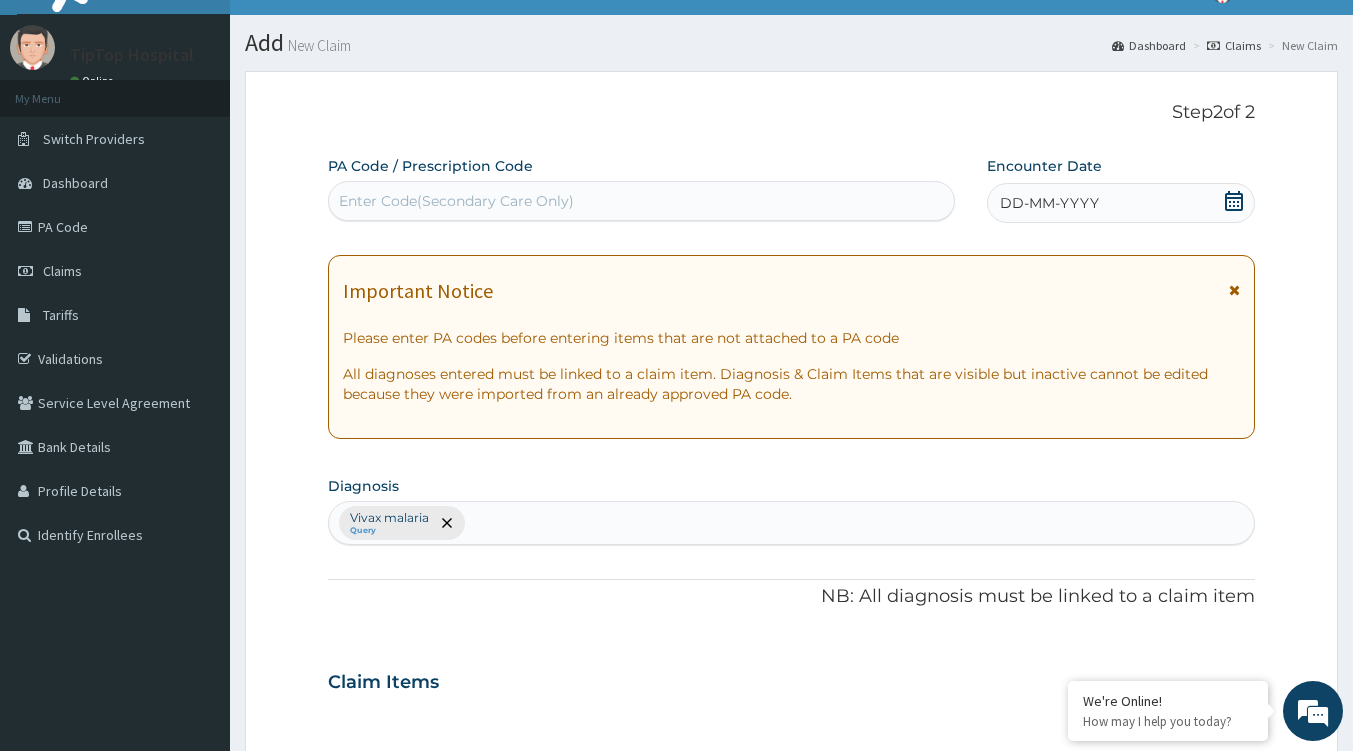 scroll, scrollTop: 0, scrollLeft: 0, axis: both 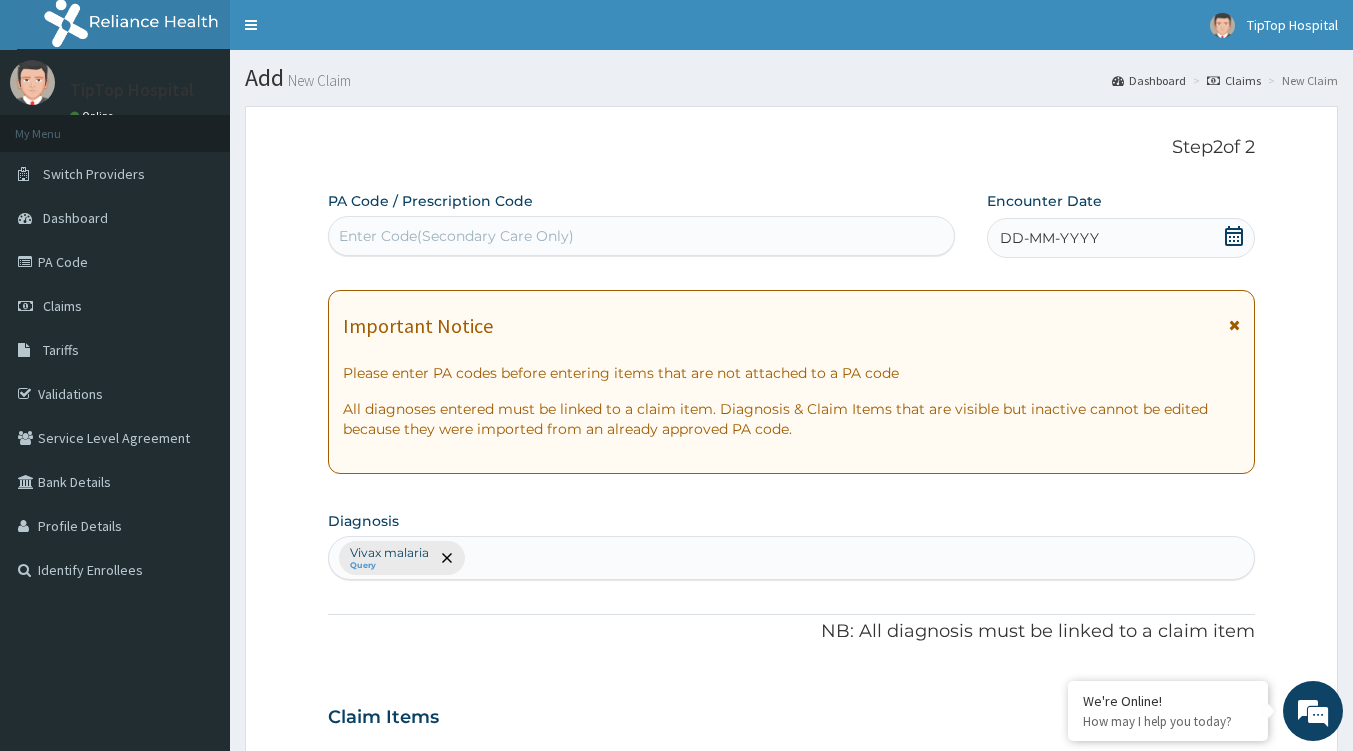 click on "PA Code" at bounding box center (115, 262) 